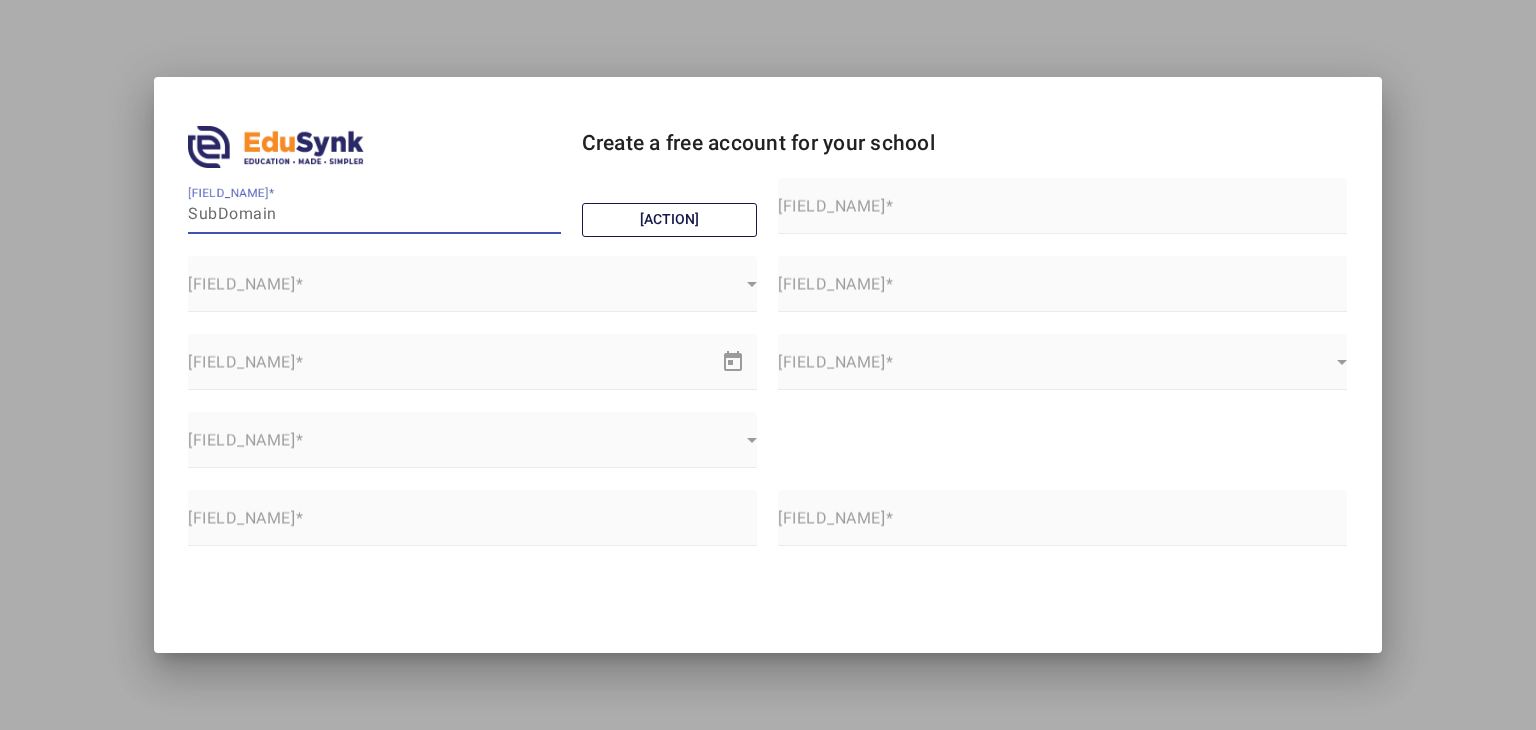 scroll, scrollTop: 0, scrollLeft: 0, axis: both 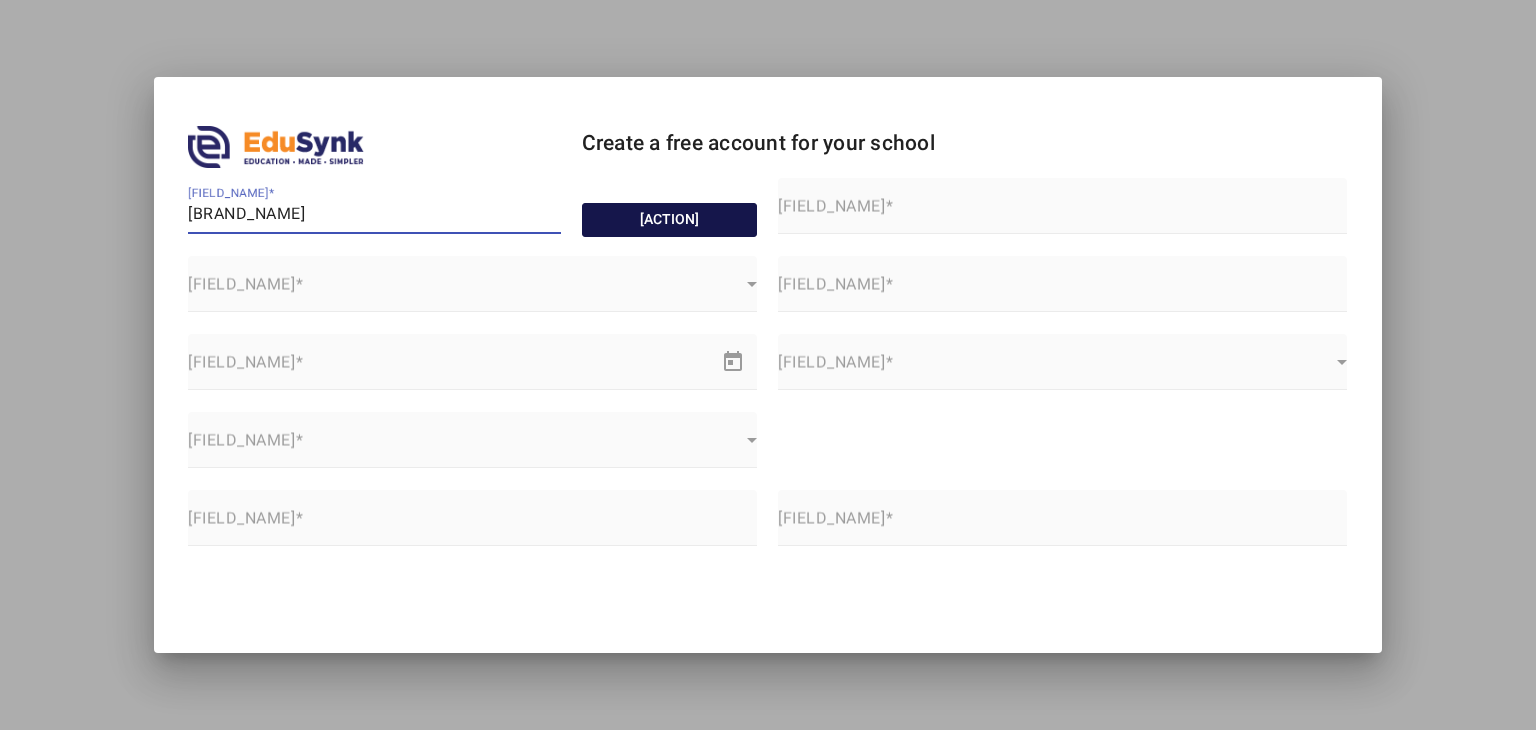 type on "[BRAND_NAME]" 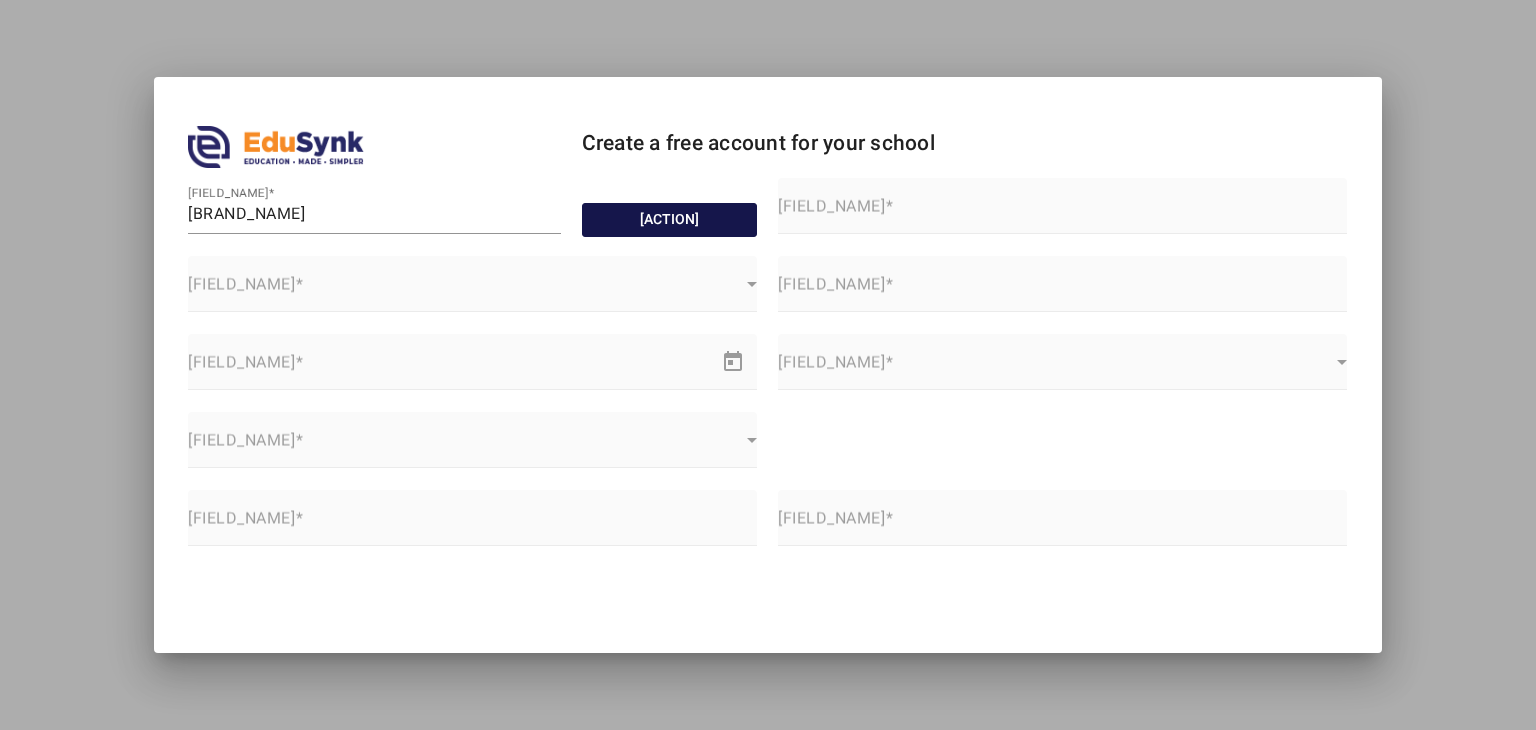 click on "[ACTION]" at bounding box center [670, 220] 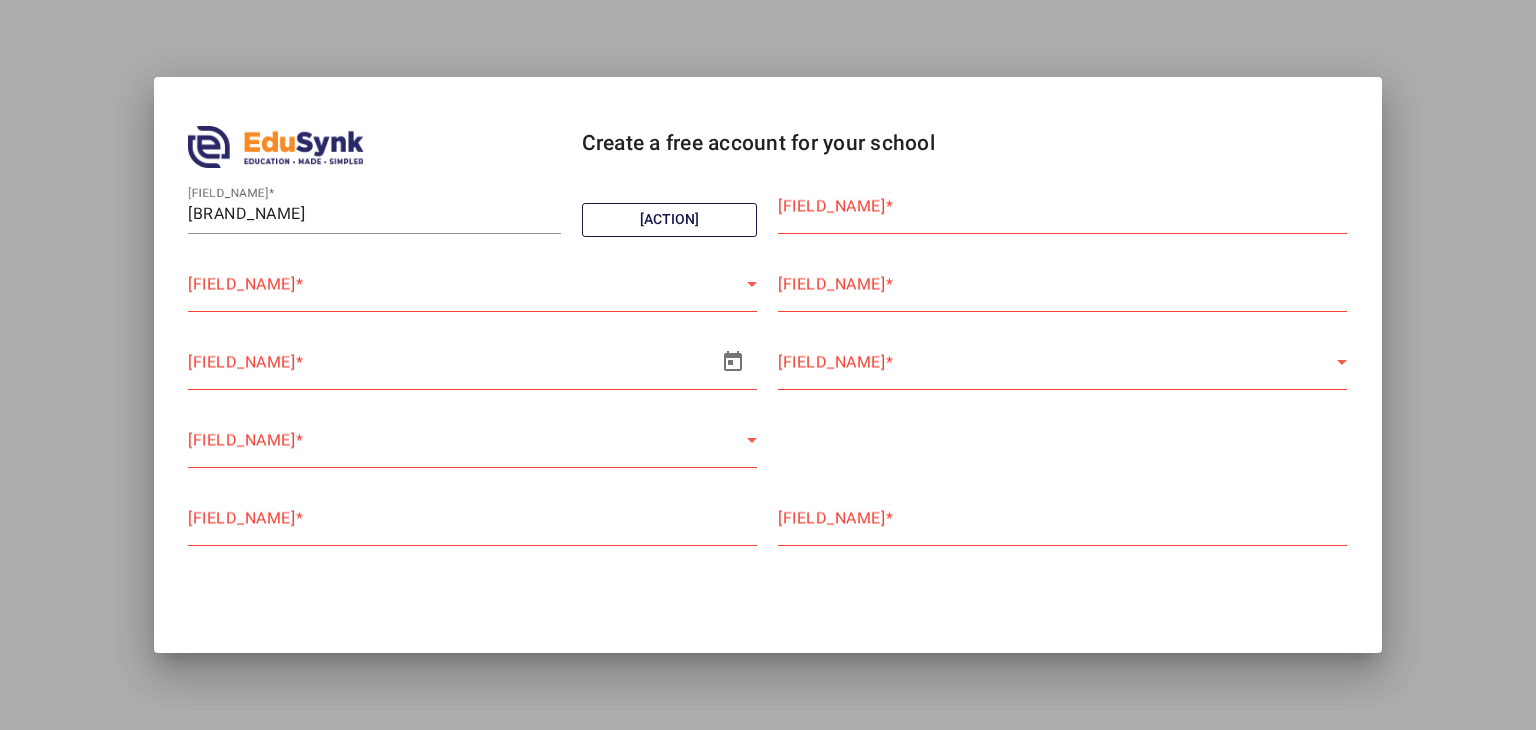 click on "School Name" at bounding box center [831, 206] 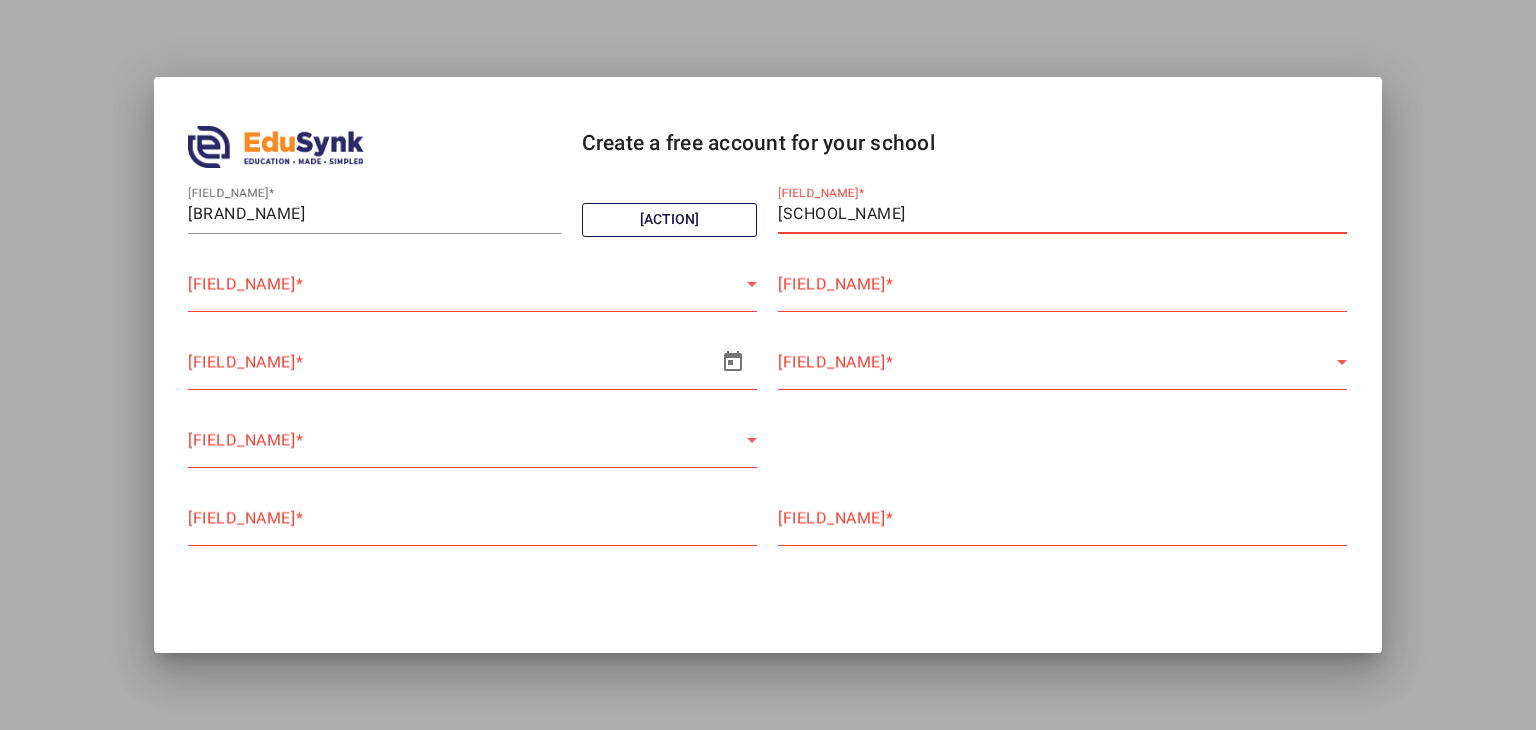 type on "ORANGE PLAY SCHOOL LINK ROAD" 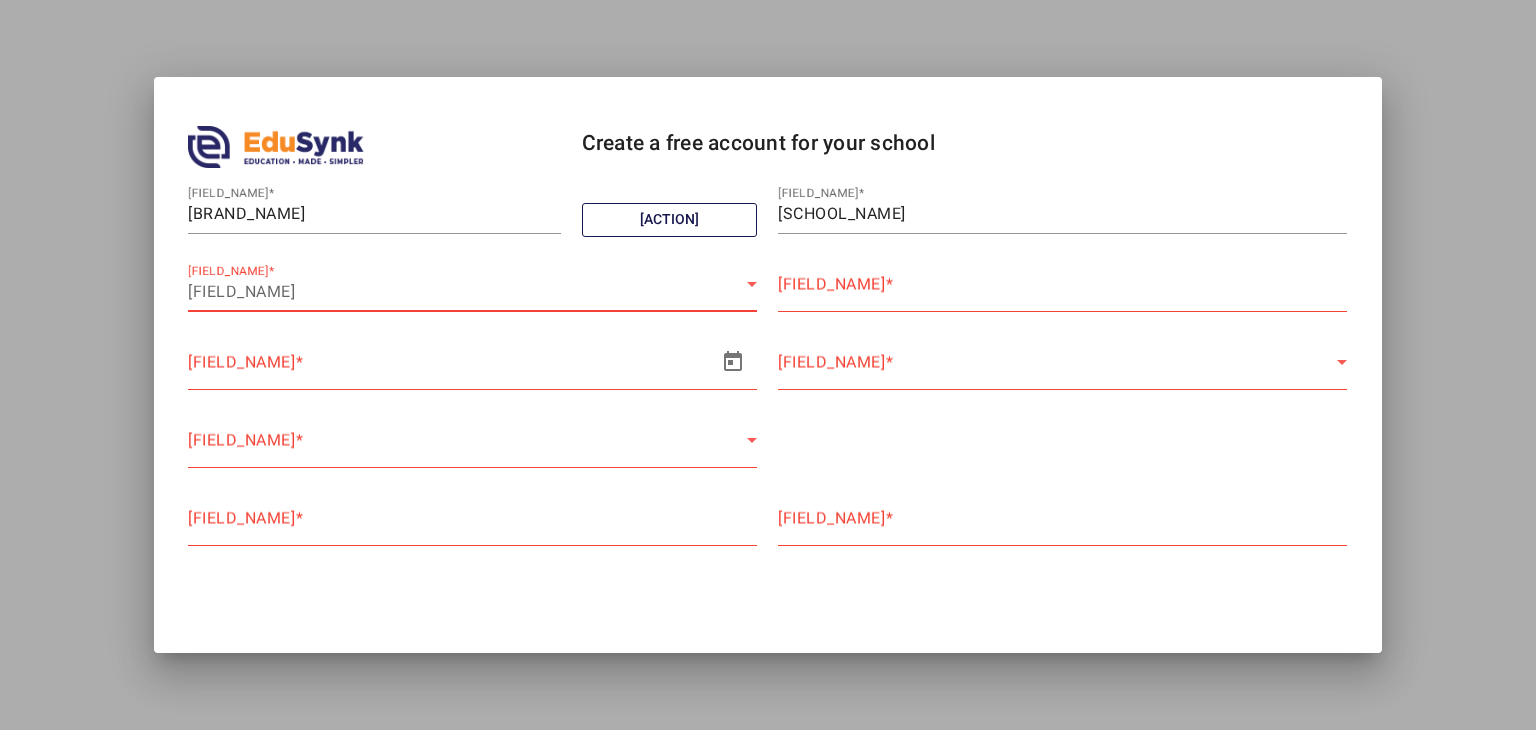 click on "Select School Type" at bounding box center (467, 292) 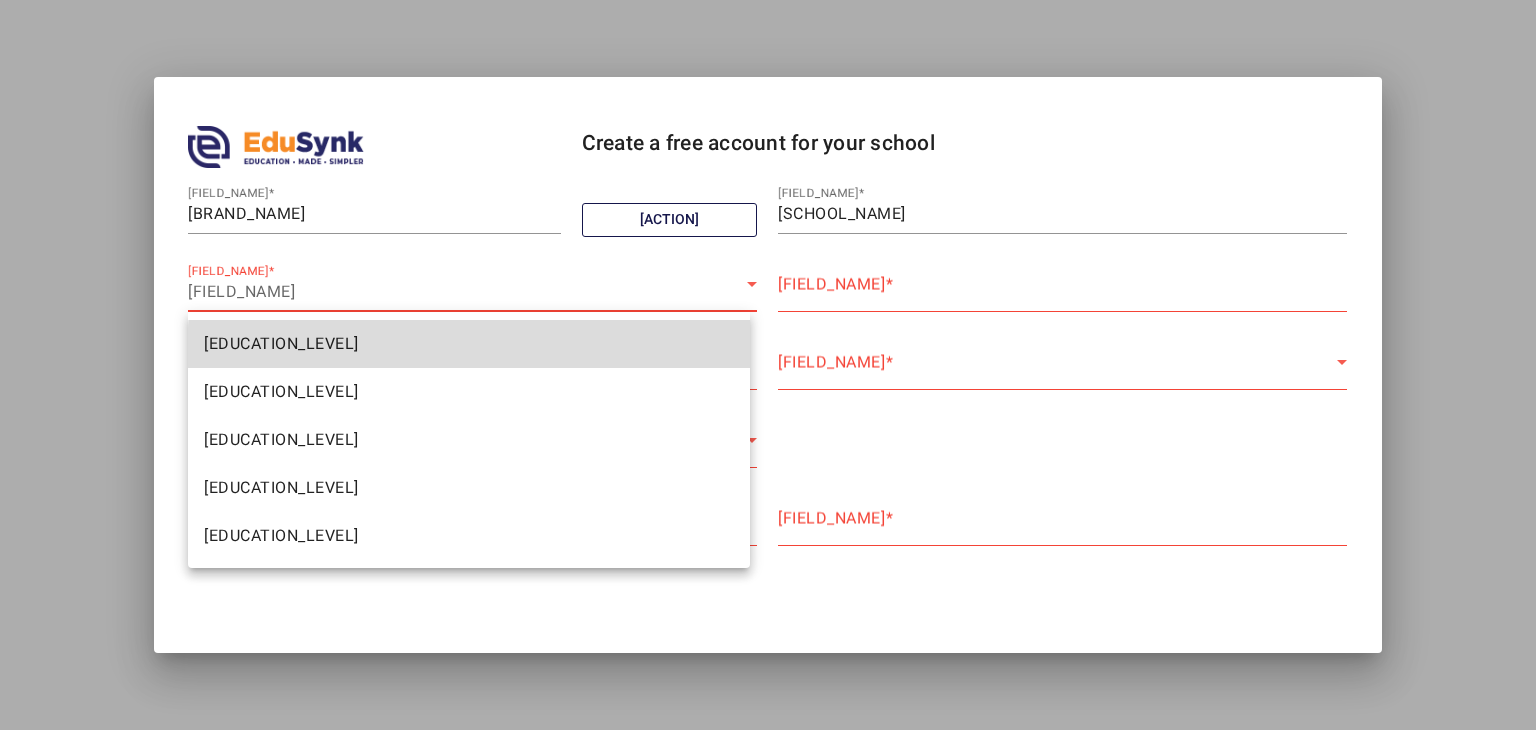click on "PreSchool" at bounding box center (469, 344) 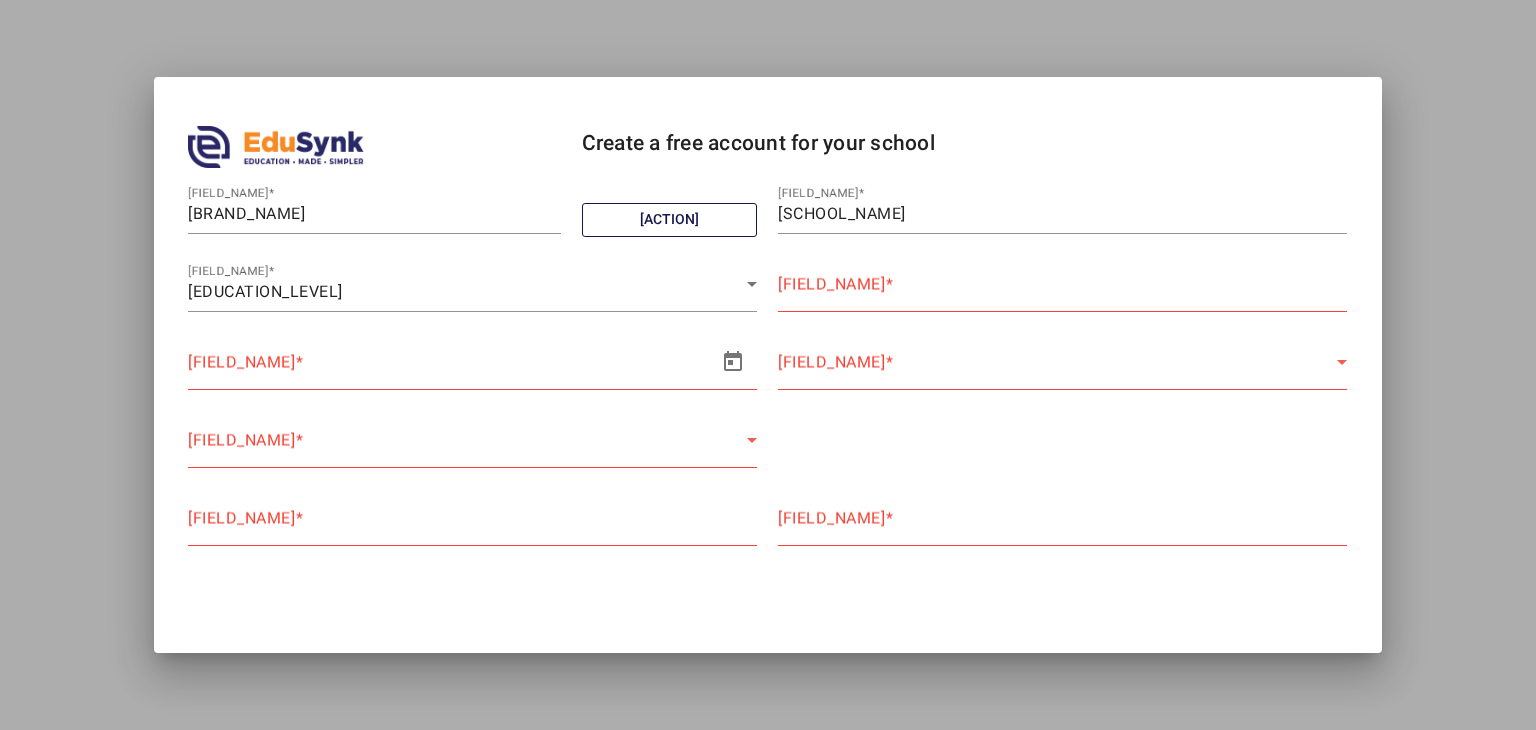 click on "[TEXT]" at bounding box center (831, 284) 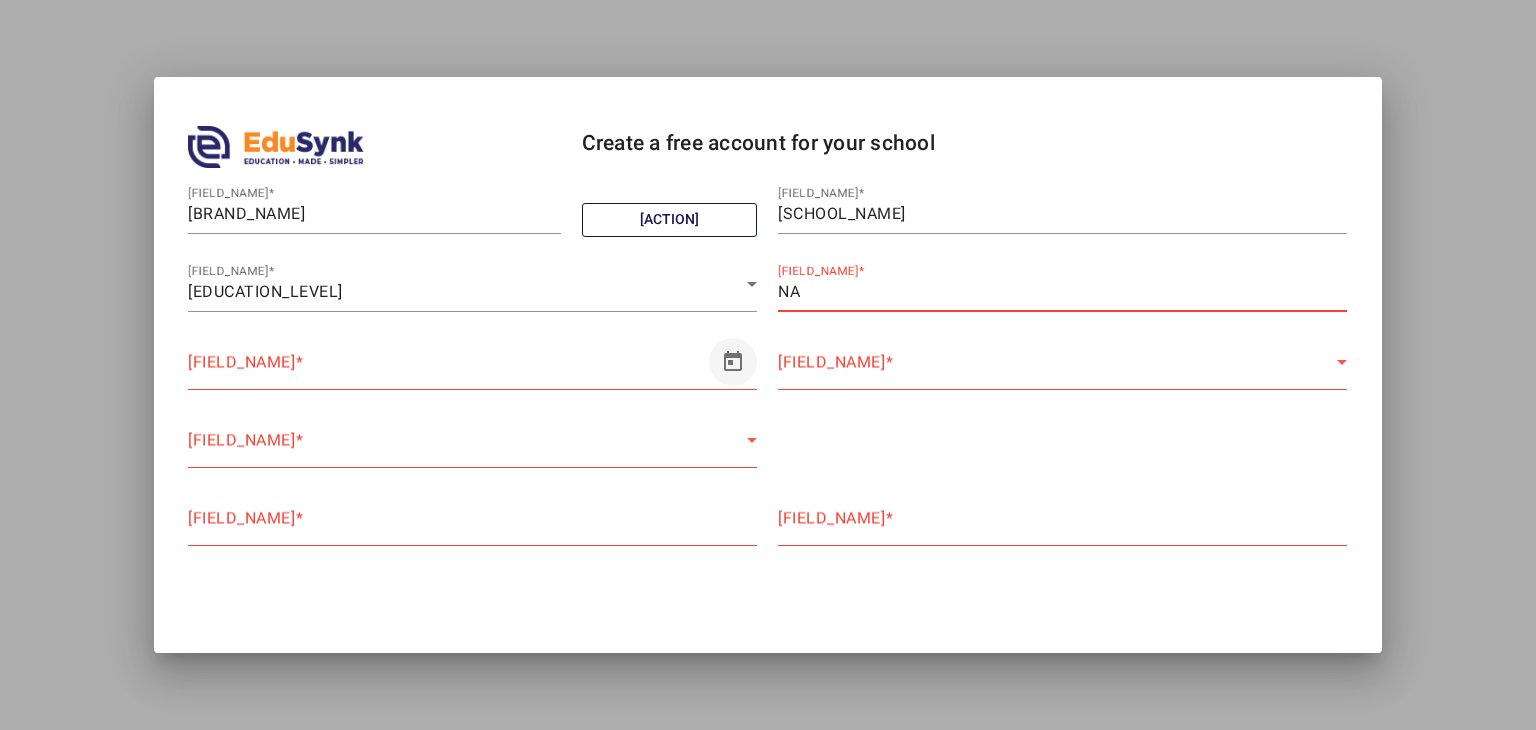 type on "NA" 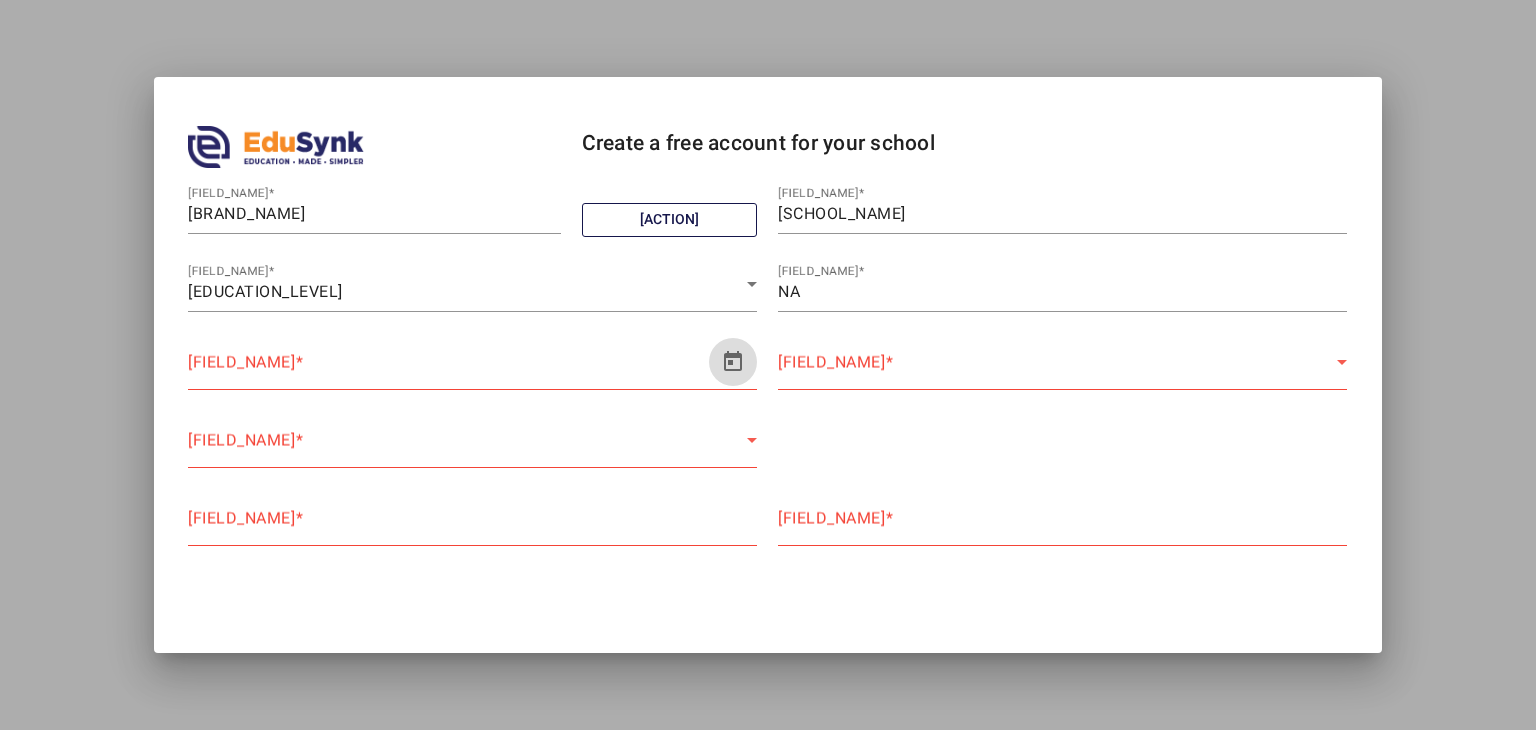 click at bounding box center [733, 362] 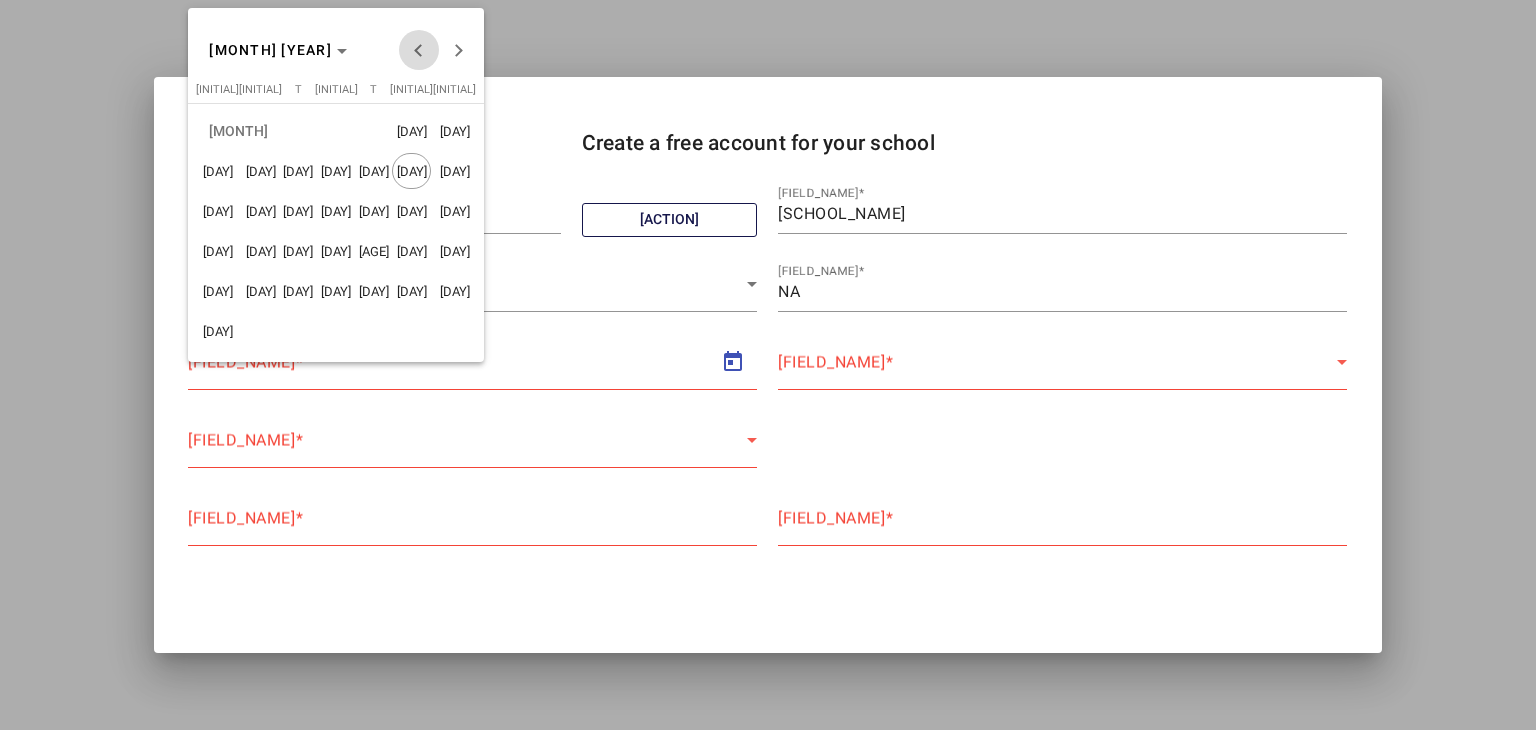 click at bounding box center [419, 50] 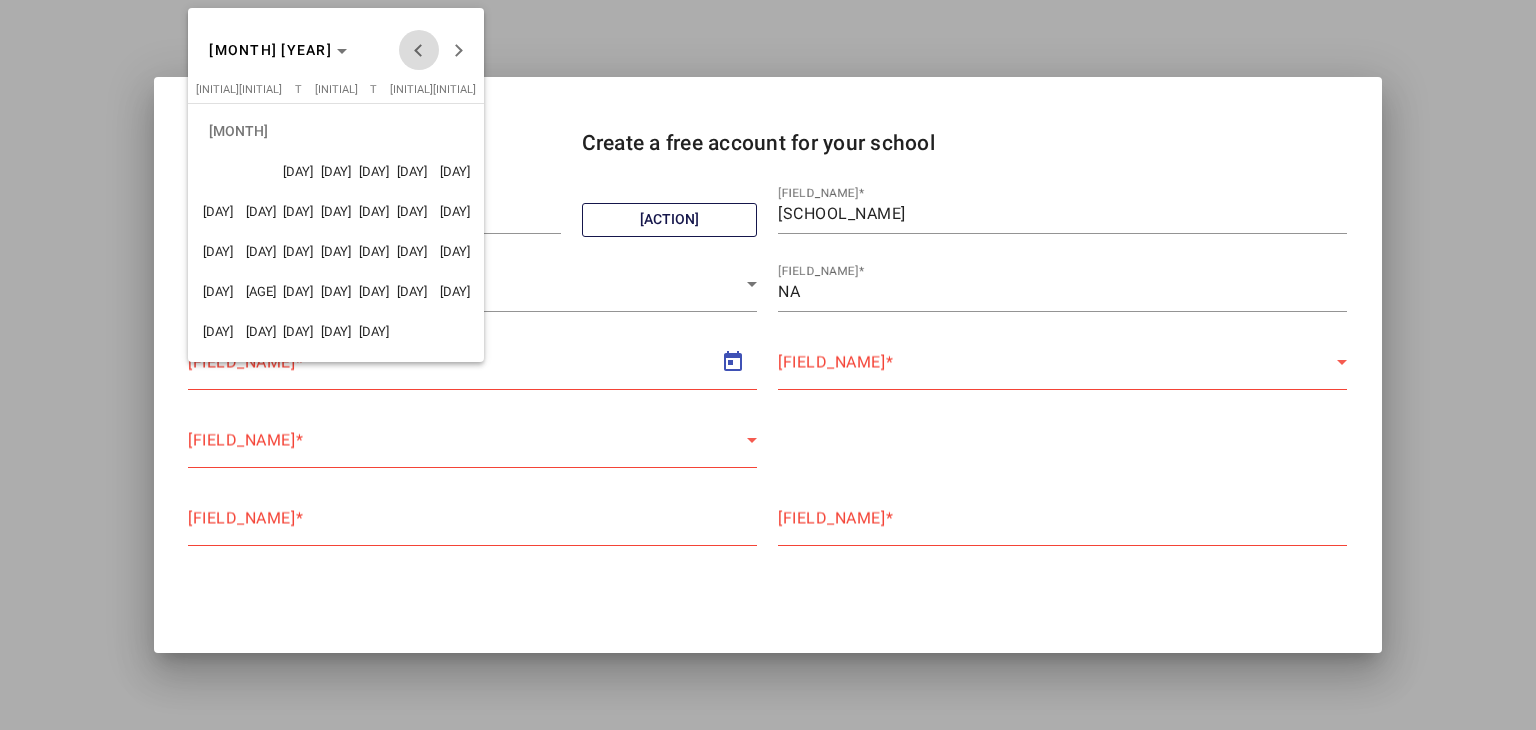 click at bounding box center [419, 50] 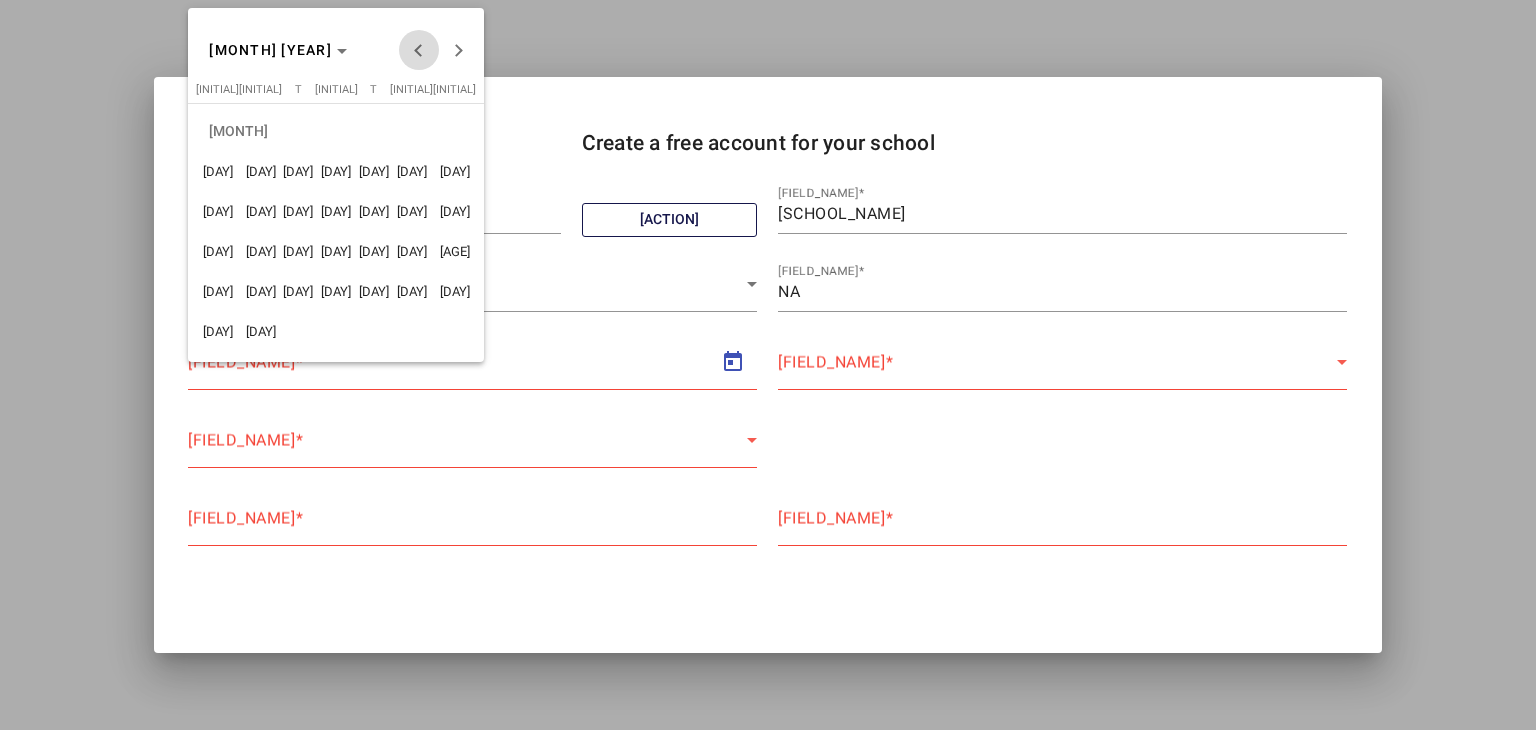 click at bounding box center [419, 50] 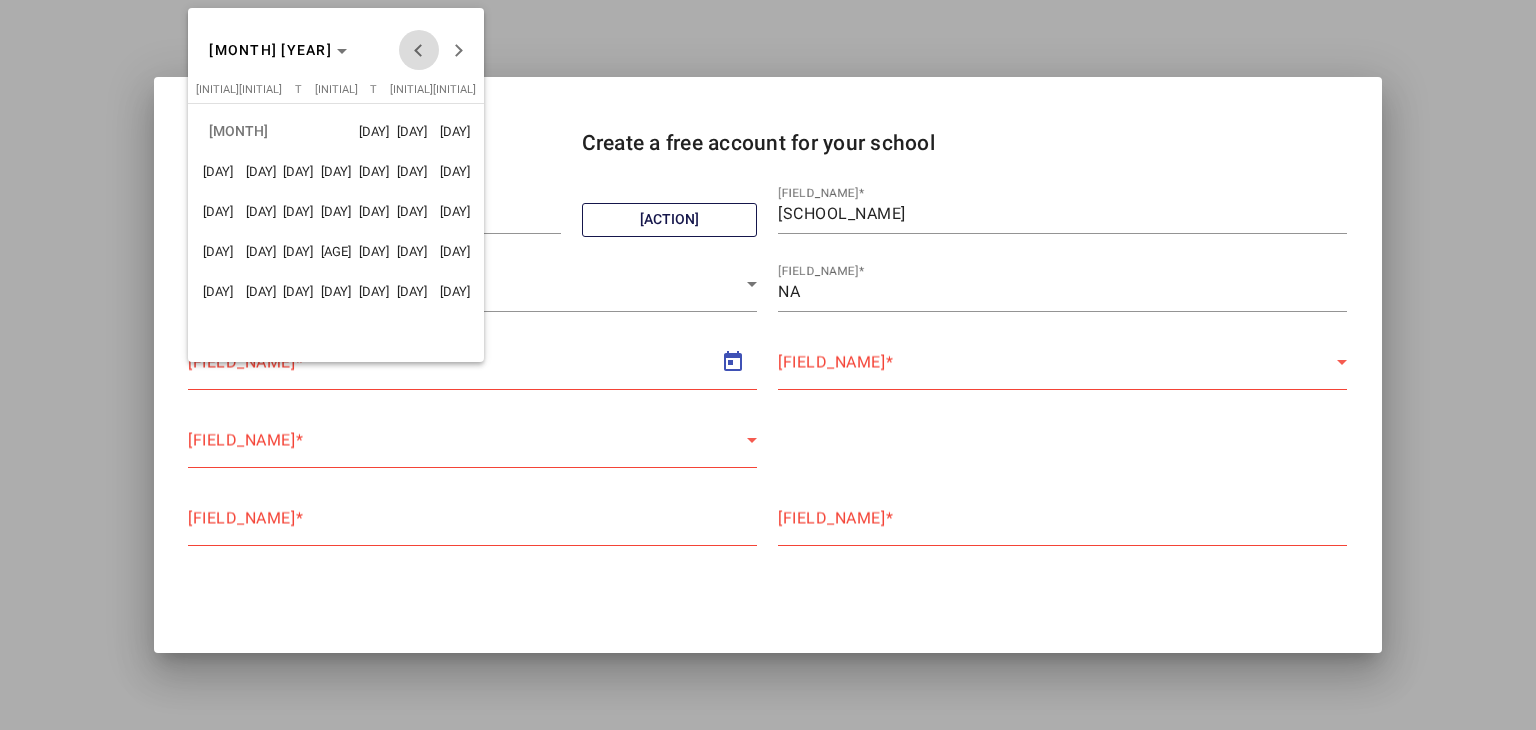 click at bounding box center (419, 50) 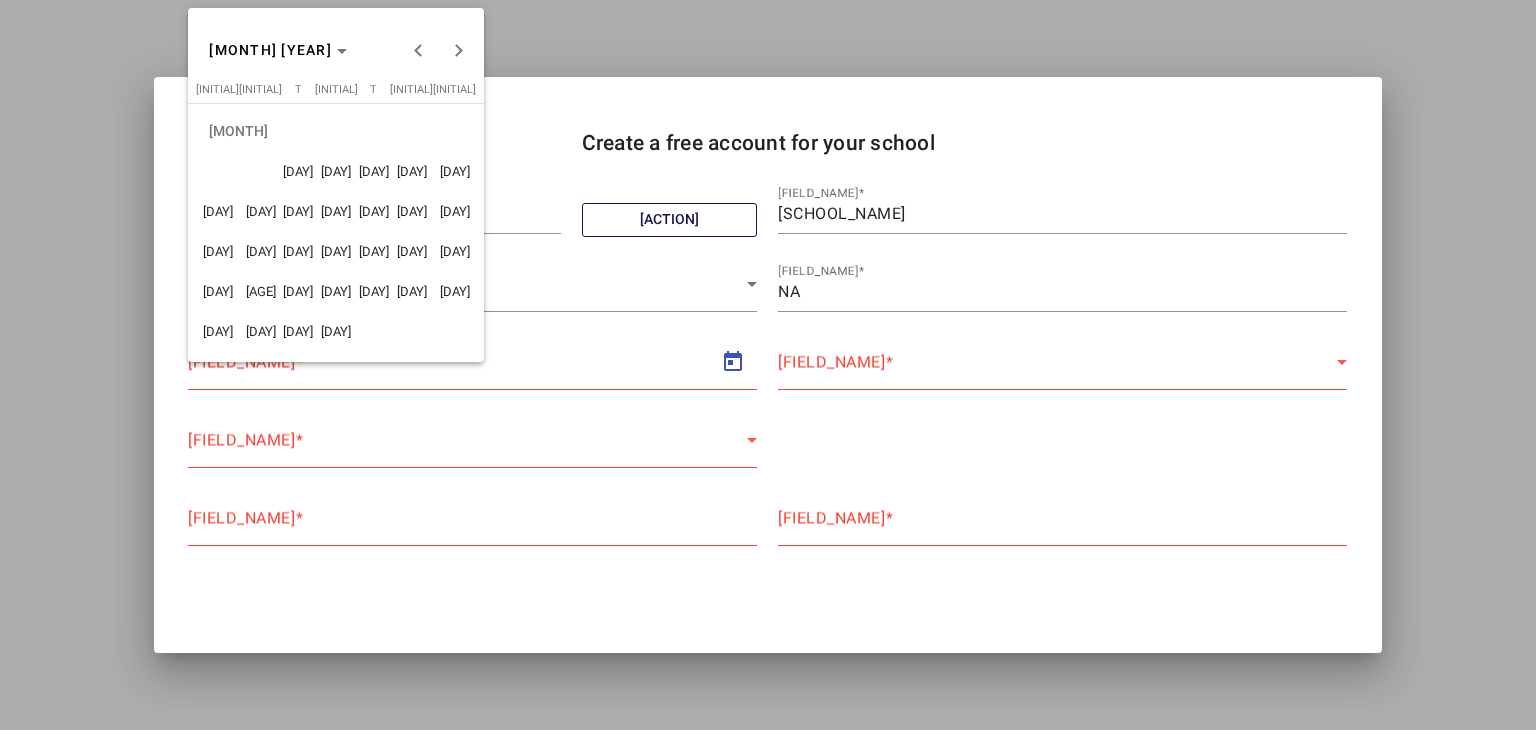 click on "30" at bounding box center (336, 331) 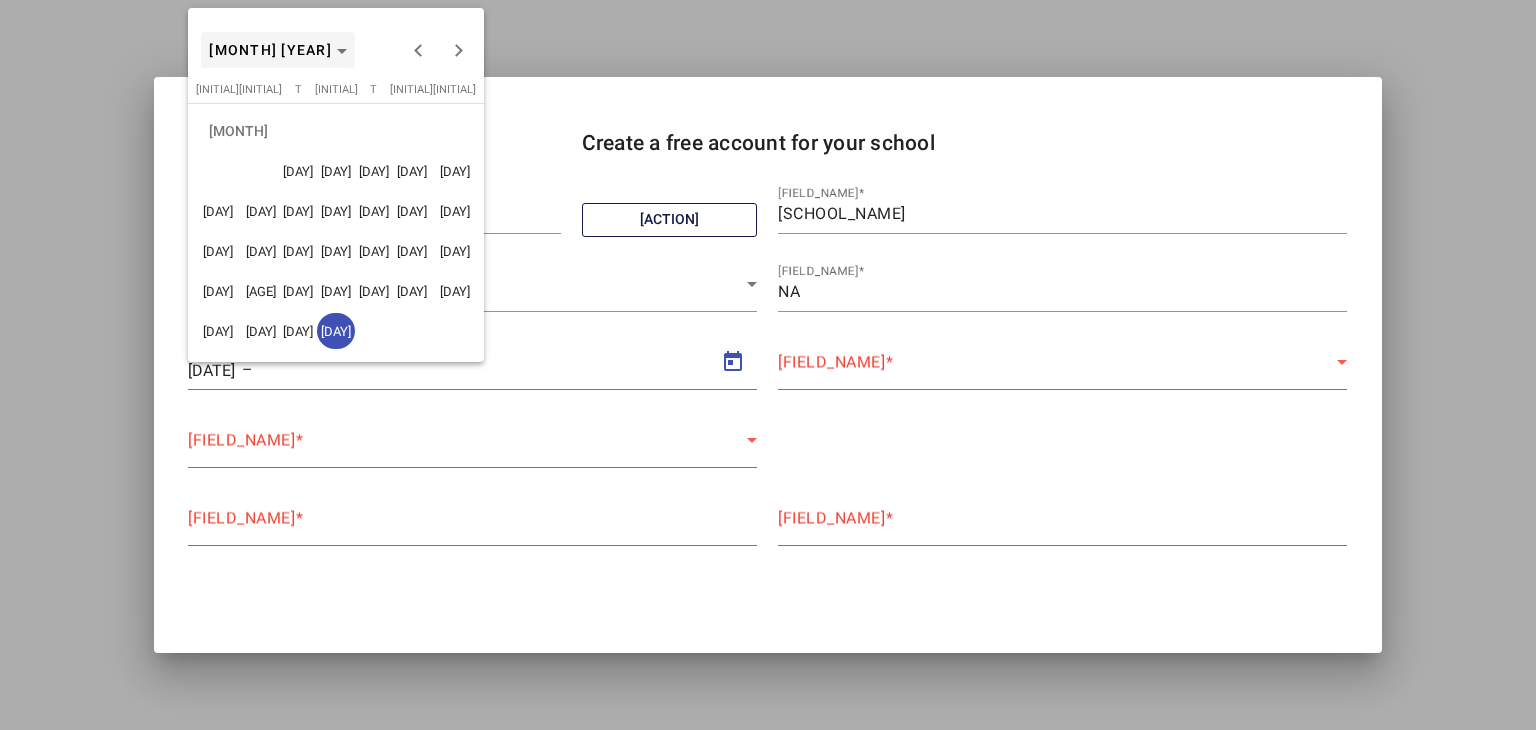 click at bounding box center [278, 50] 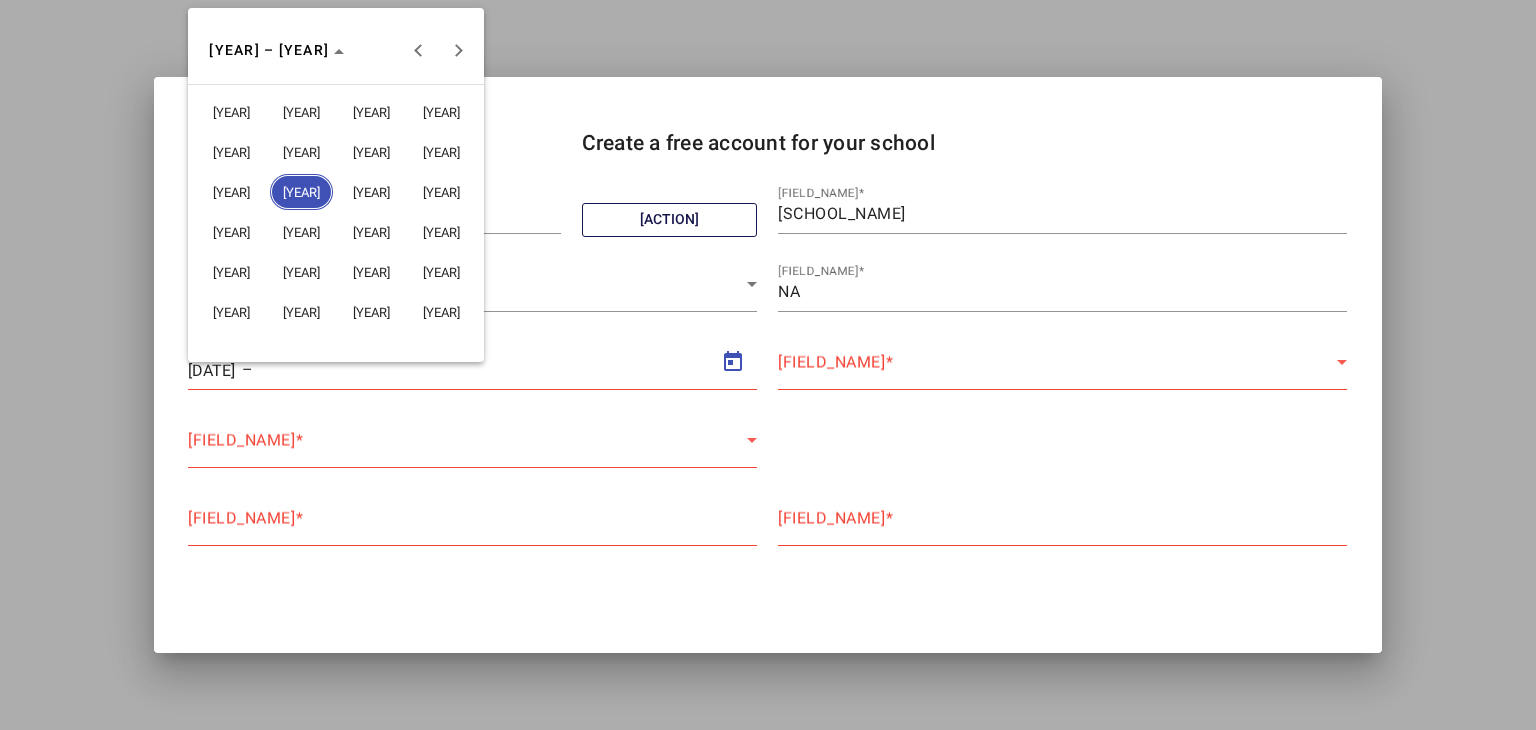 click on "2026" at bounding box center (371, 192) 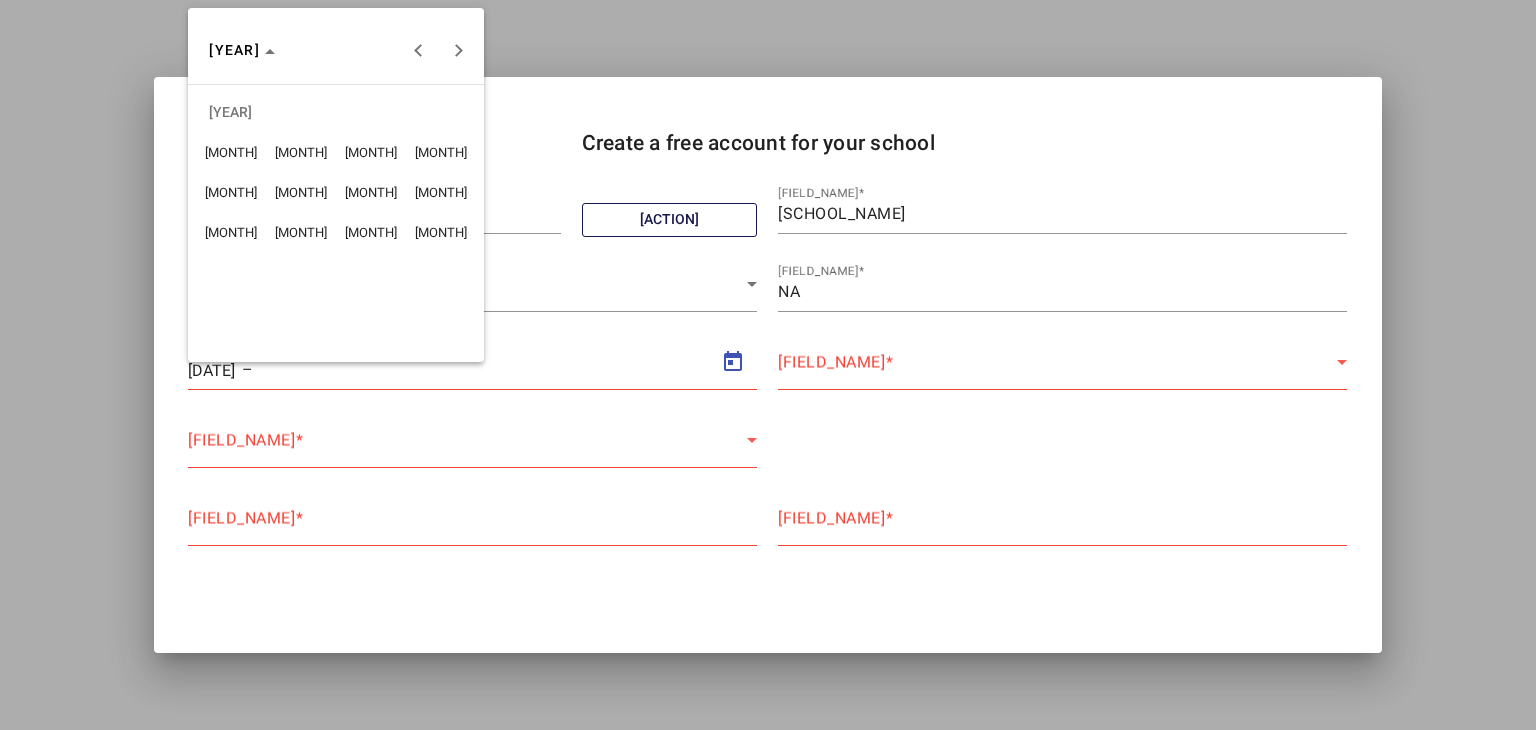 click on "MAR" at bounding box center [371, 152] 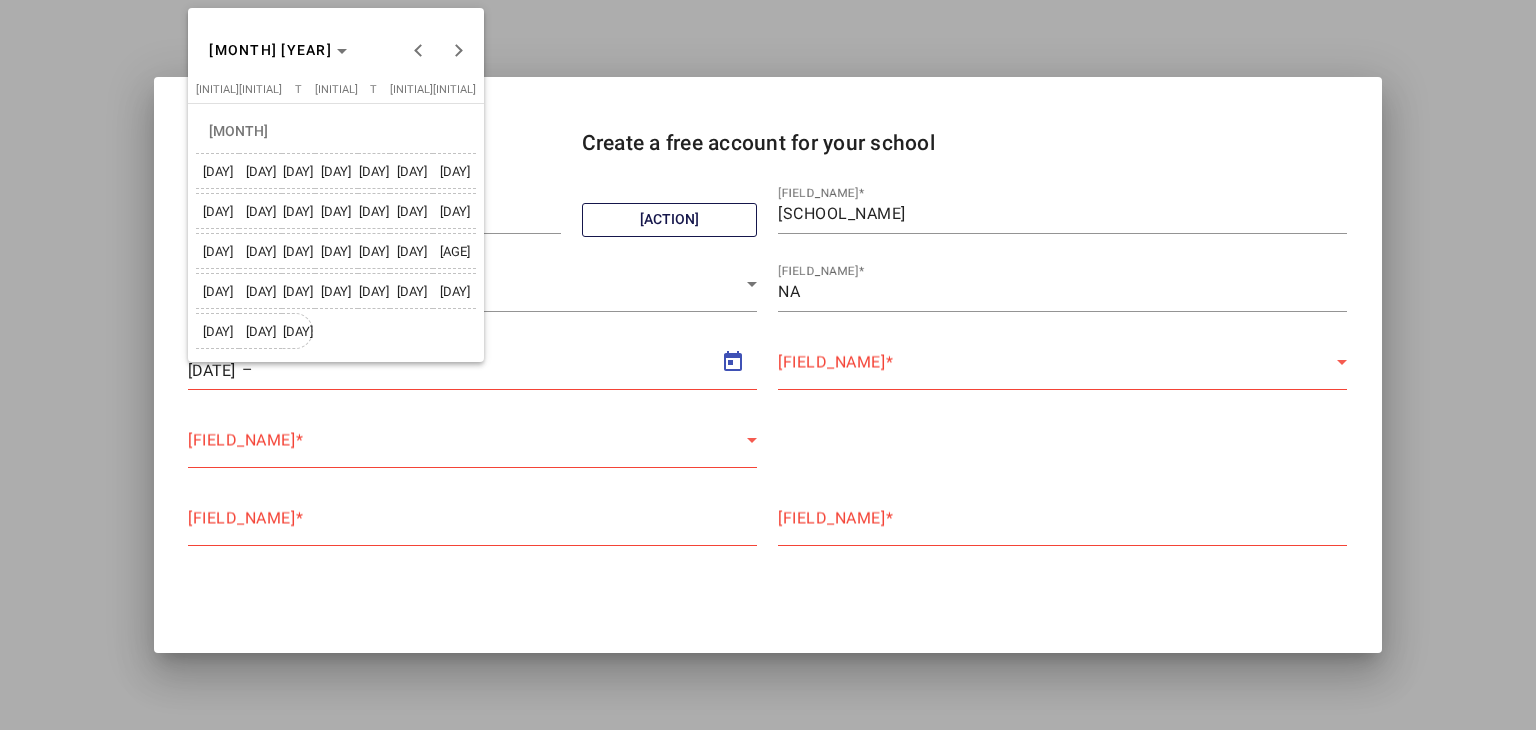 click on "31" at bounding box center (298, 331) 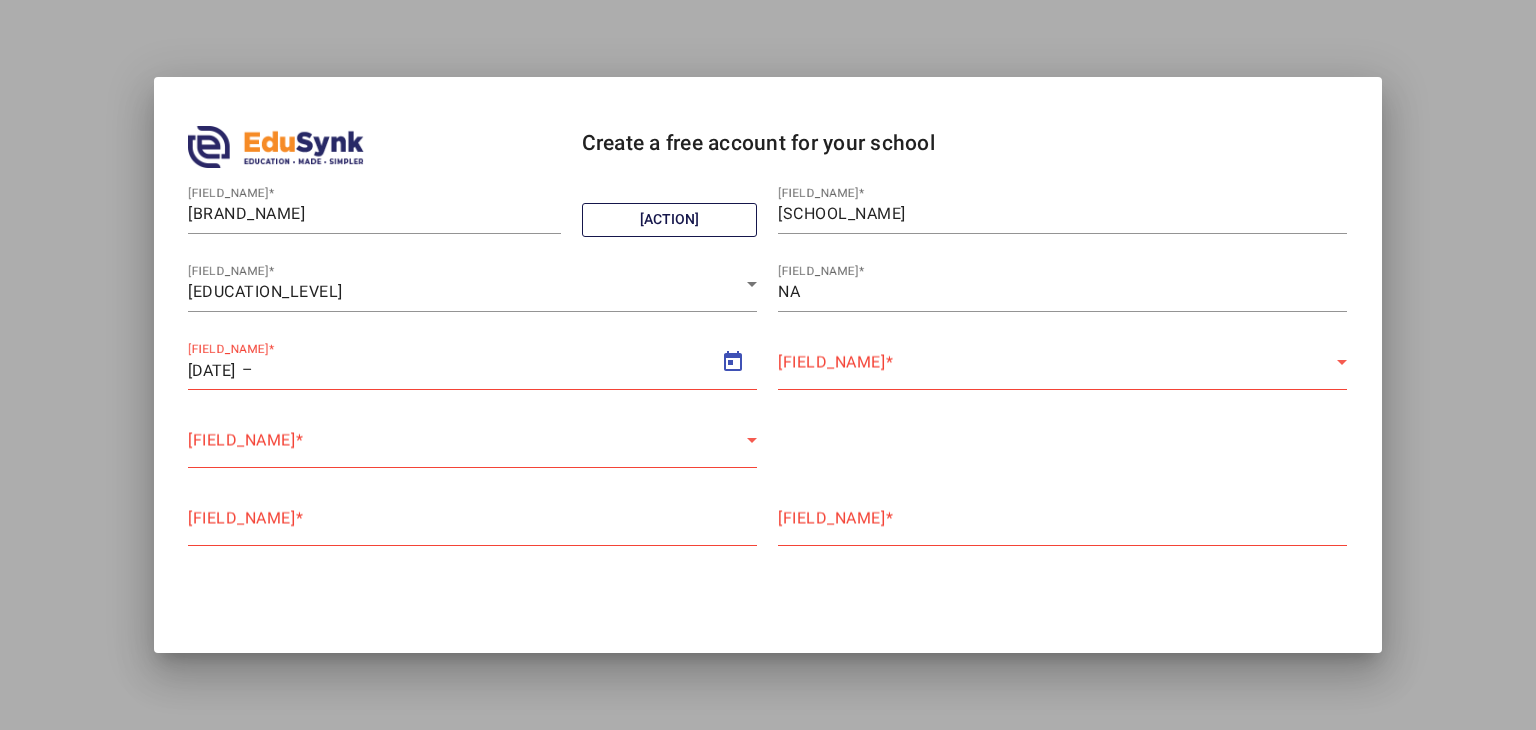 type on "31/03/2026" 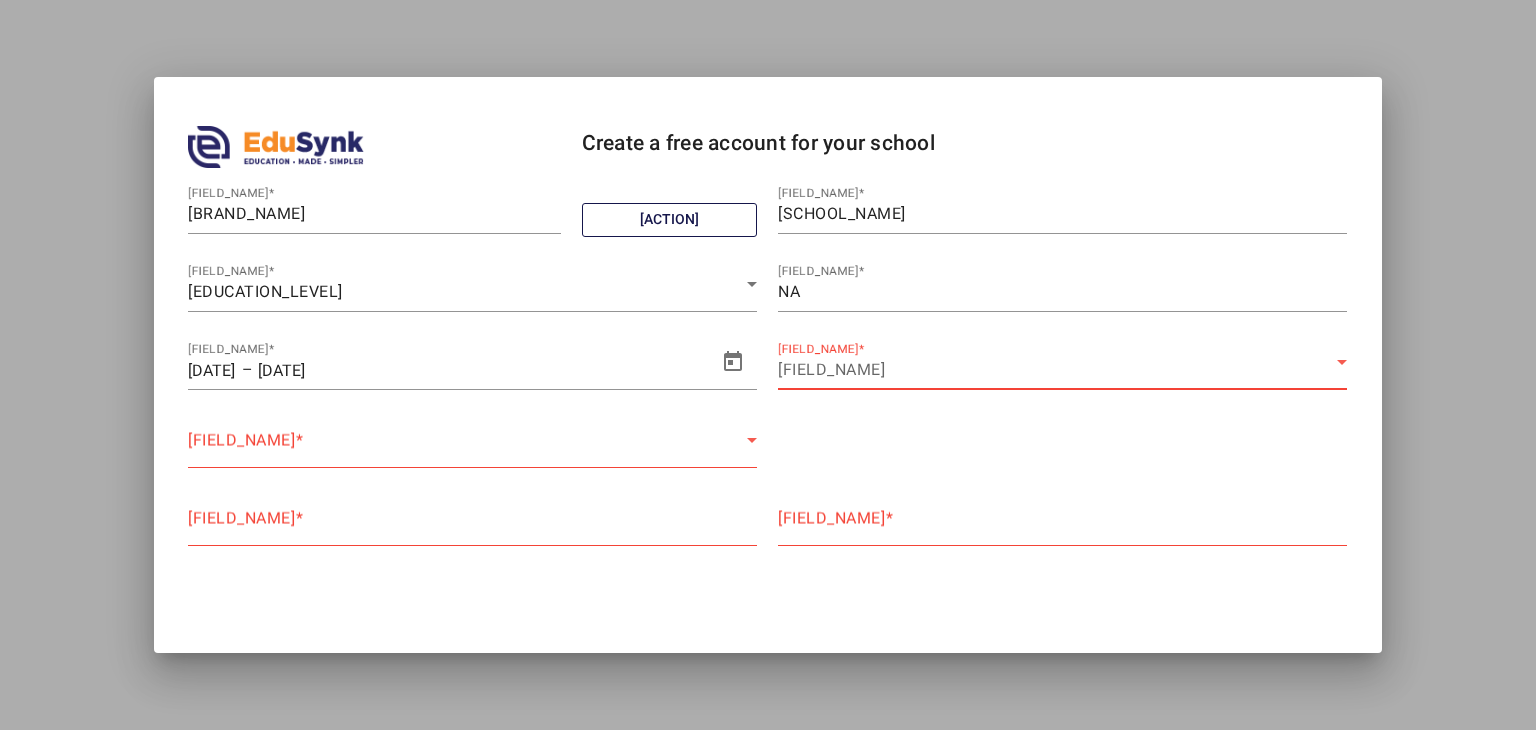 click on "Select Medium Type" at bounding box center [831, 369] 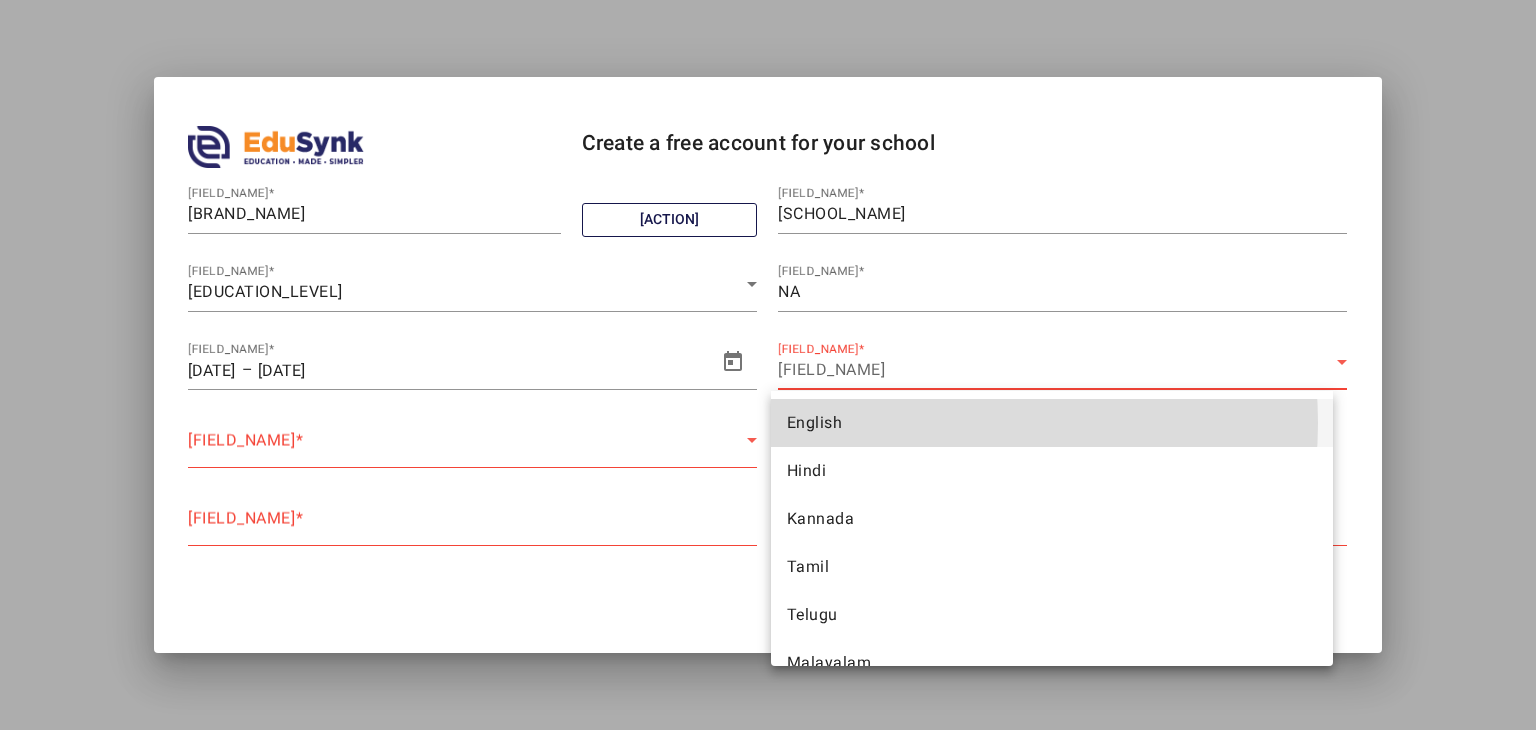 click on "English" at bounding box center (1052, 423) 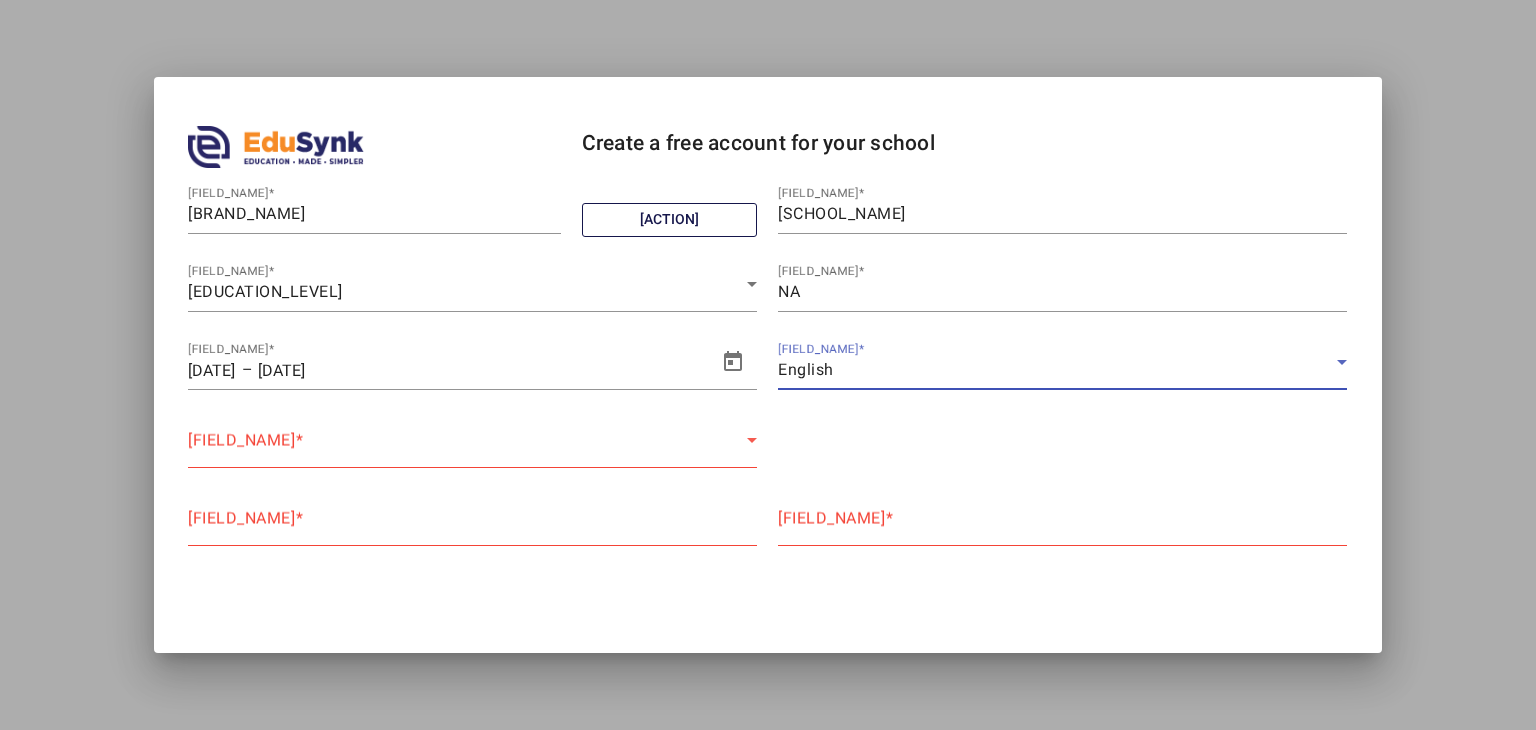 click on "Select Affiliation" at bounding box center [467, 448] 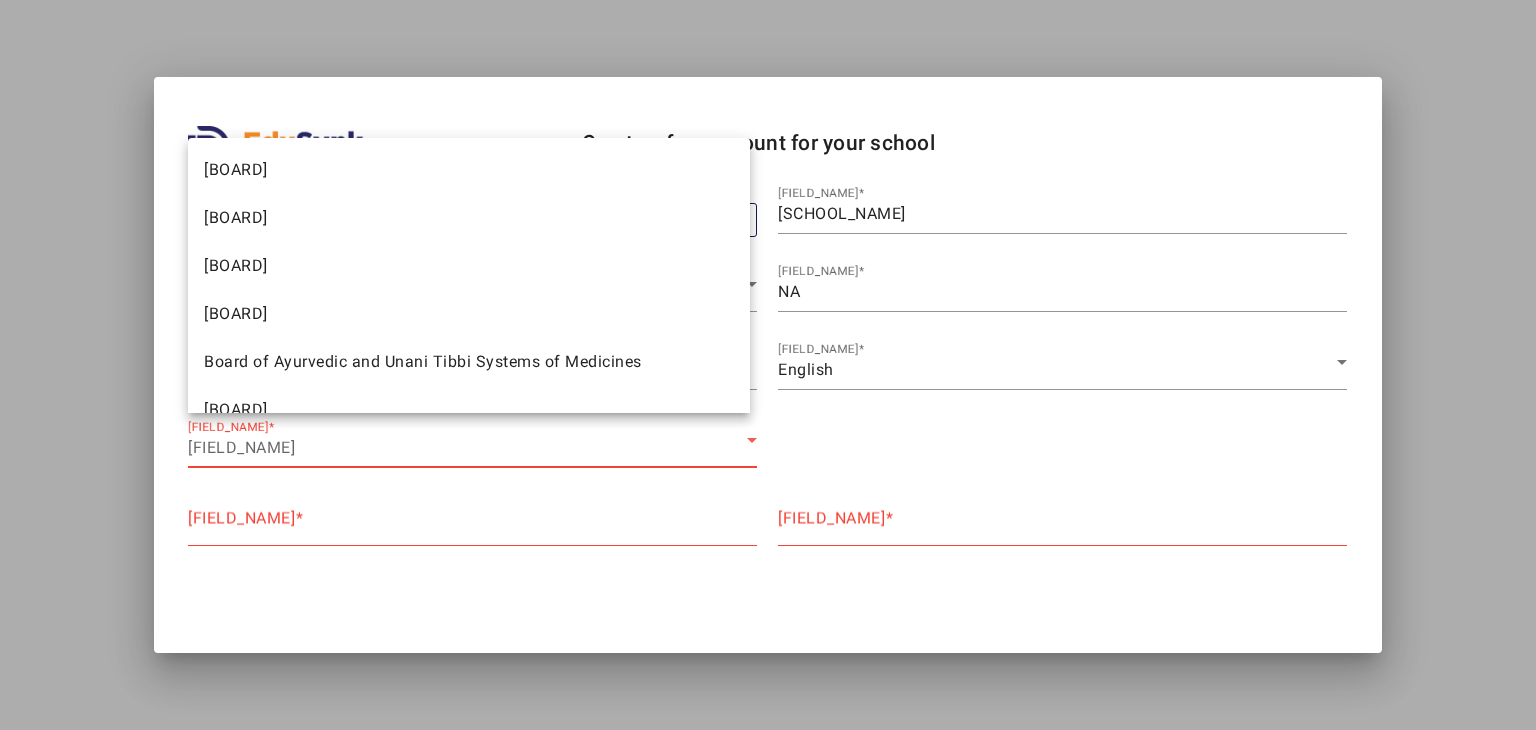 scroll, scrollTop: 68, scrollLeft: 0, axis: vertical 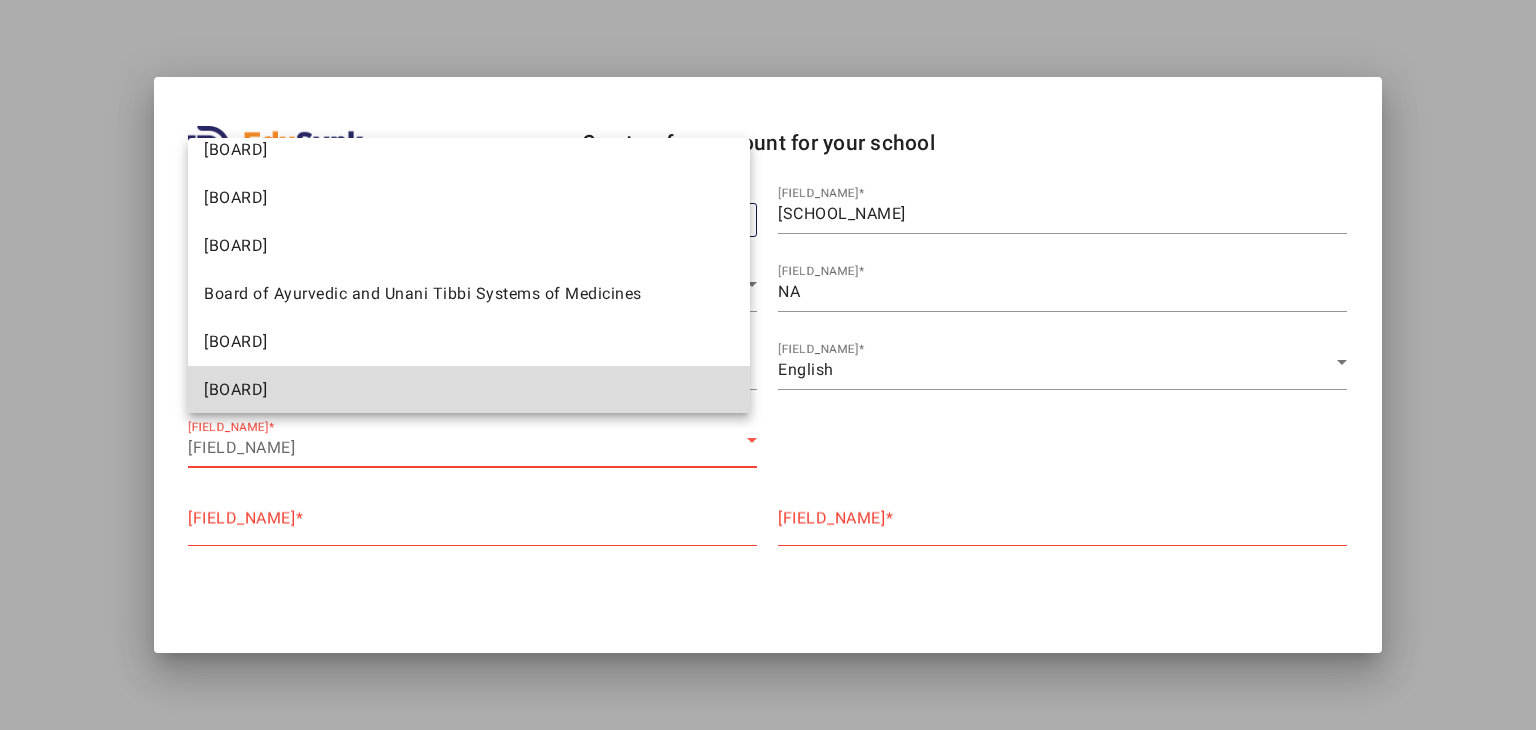 click on "Central Board of Secondary Education" at bounding box center (469, 390) 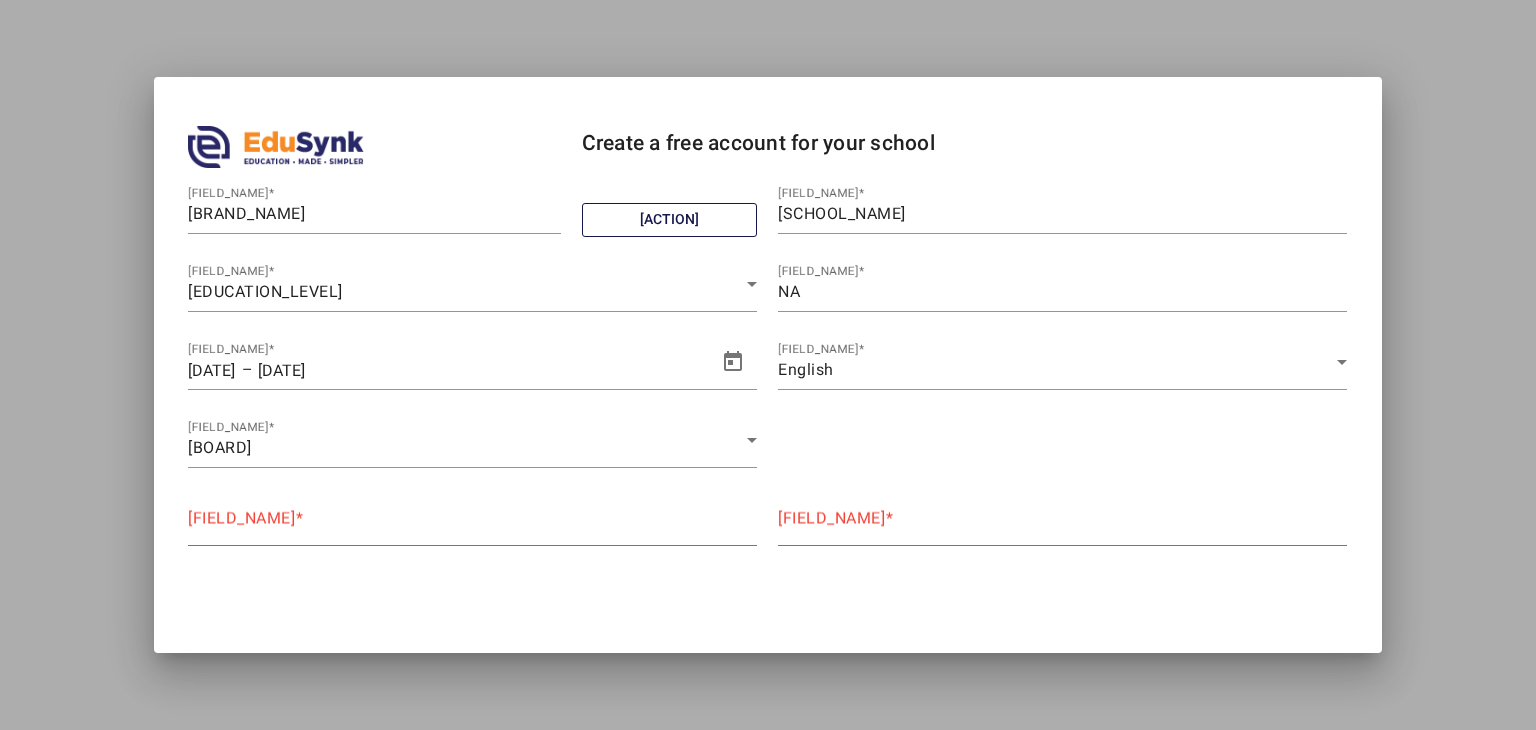 click on "Email Address" at bounding box center (472, 518) 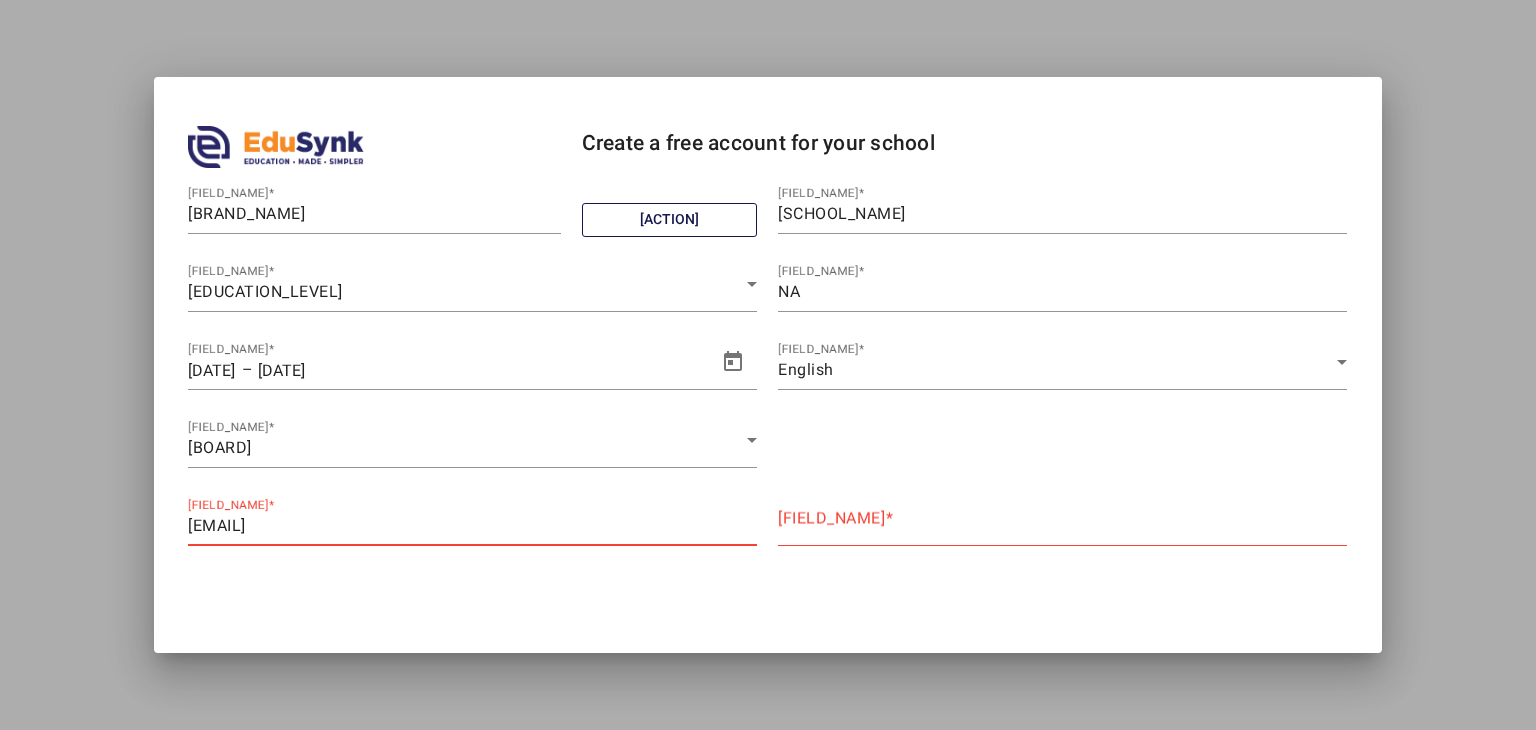 type on "swaroopa2088@gmail.com" 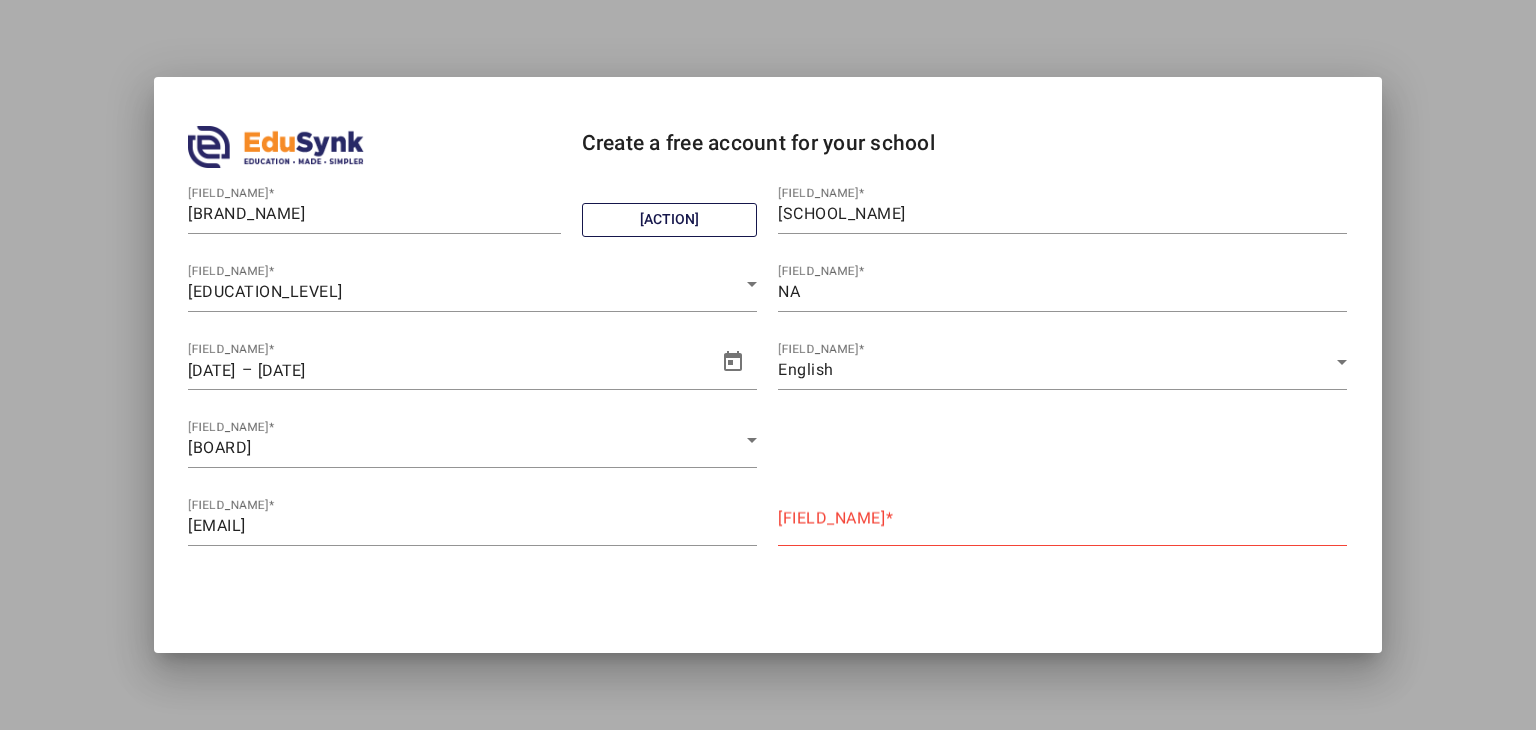 click on "[CONTACT TYPE]" at bounding box center (831, 518) 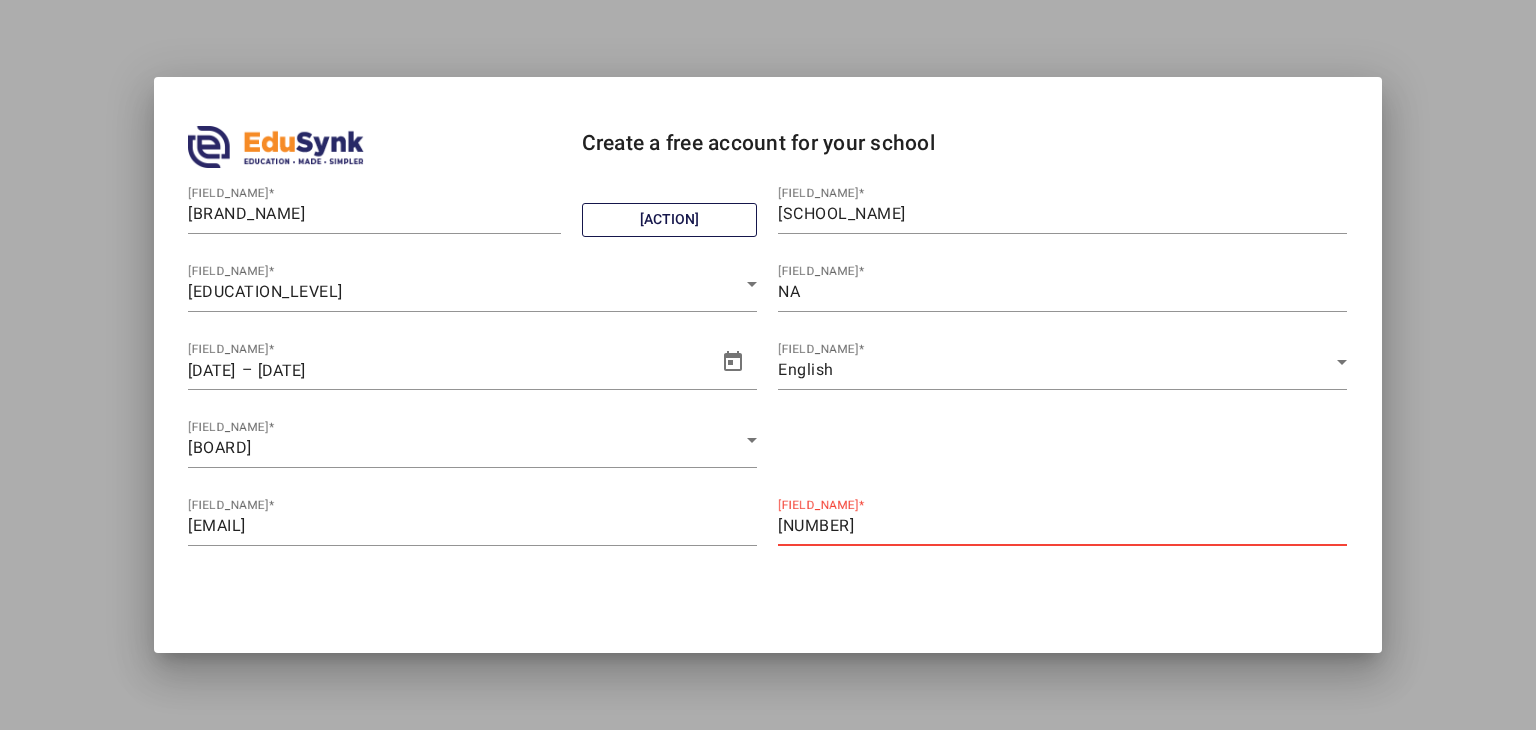 type on "8955" 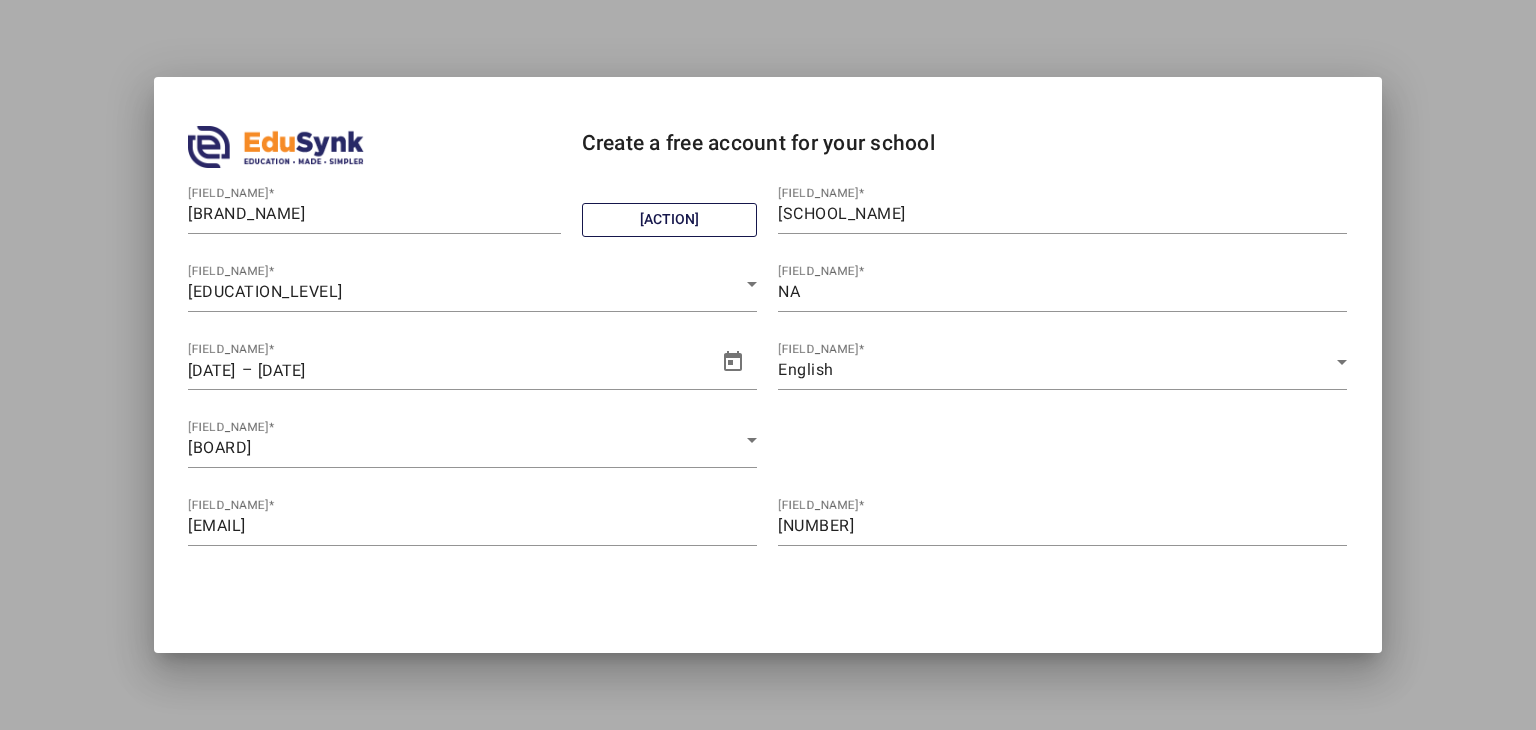 click on "Session Date 30/04/2025 30/04/2025 – 31/03/2026 End date Select Medium Type English Select Affiliation Central Board of Secondary Education" at bounding box center (768, 412) 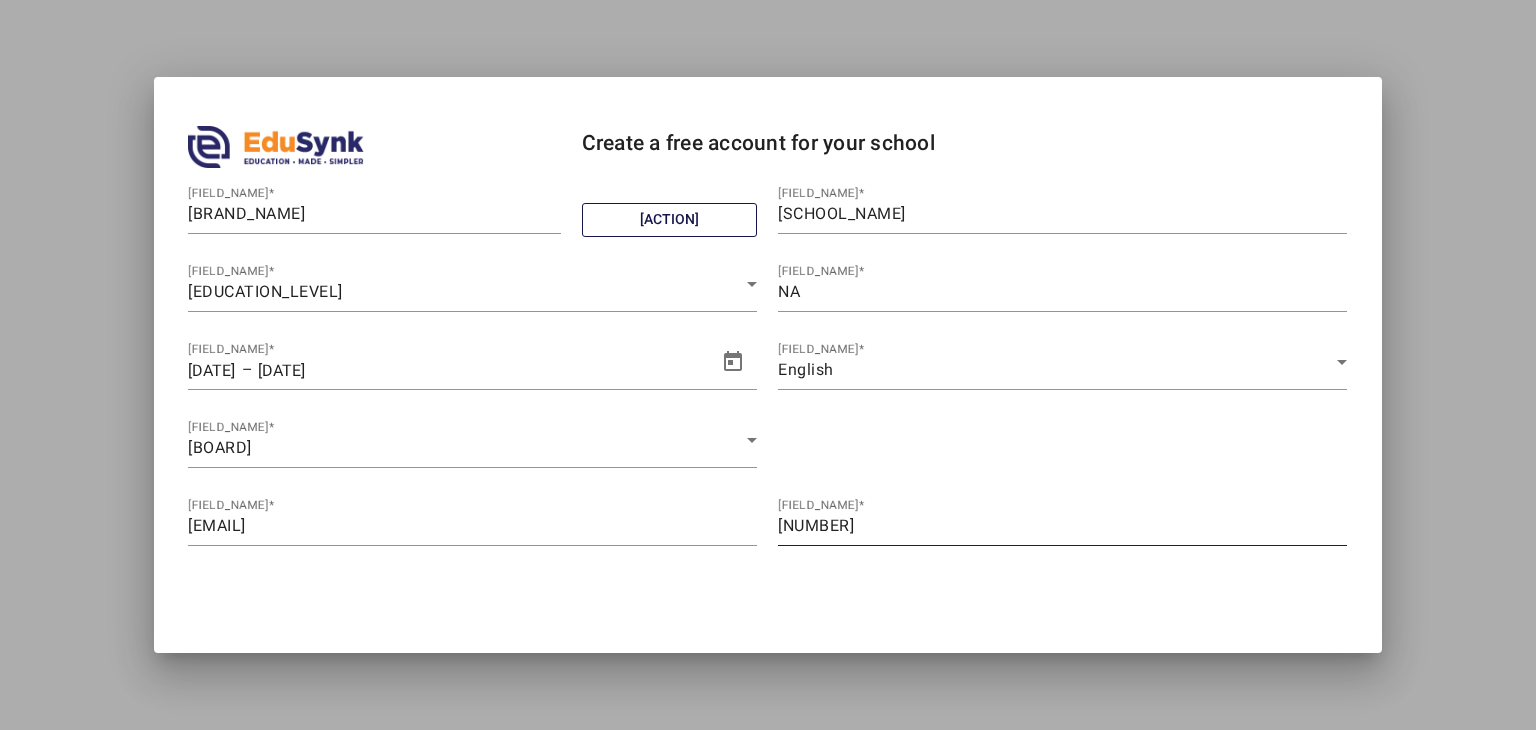 click on "8955" at bounding box center (1062, 526) 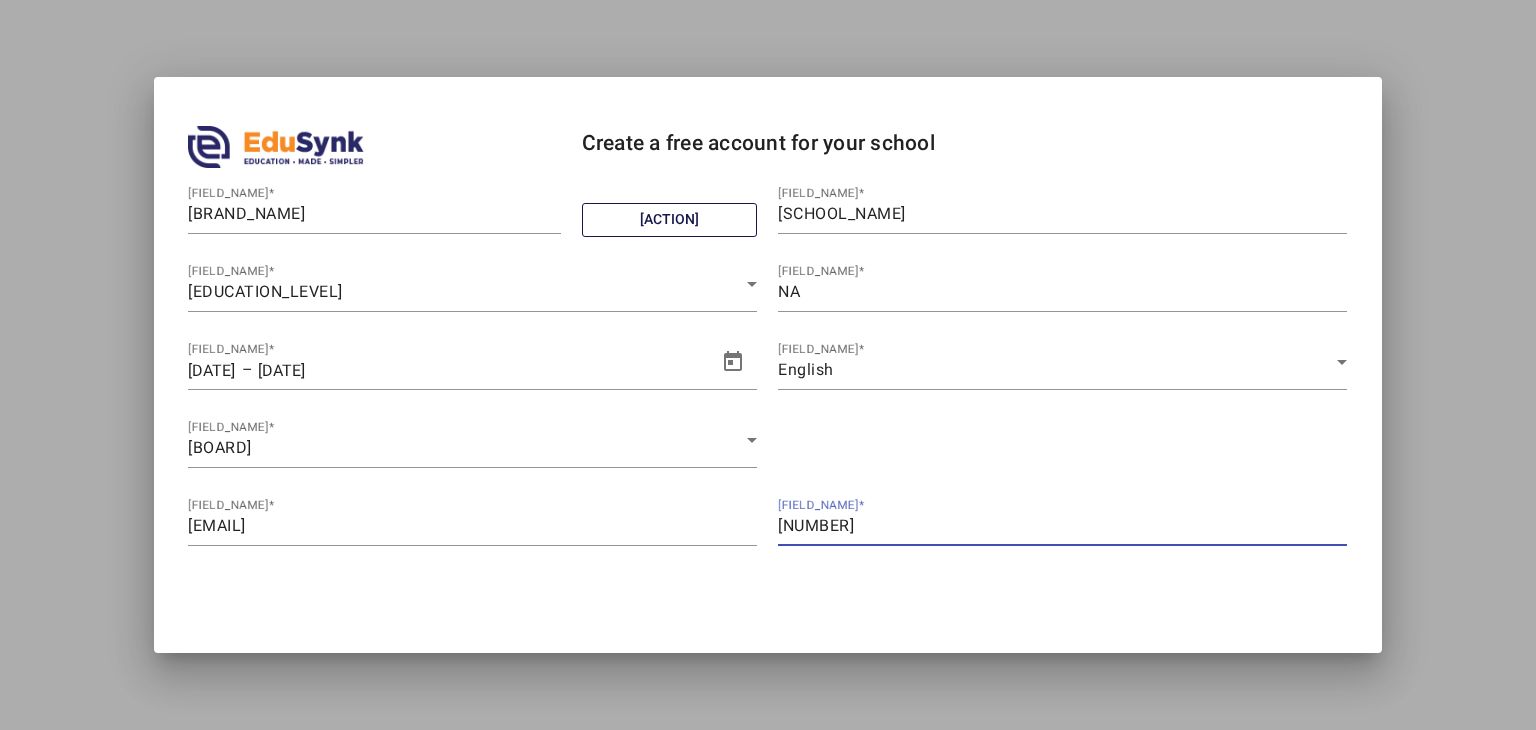 click on "8955" at bounding box center (1062, 526) 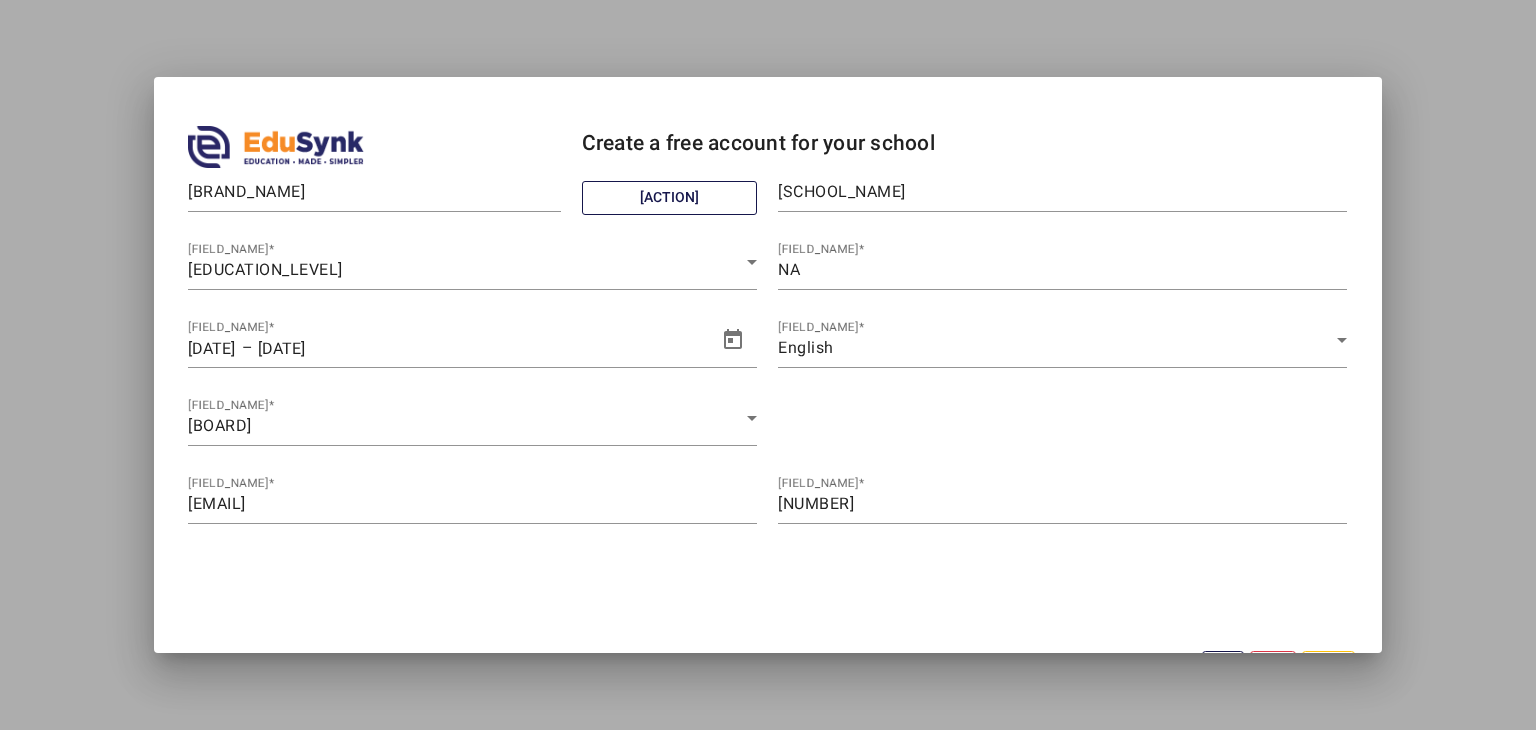 scroll, scrollTop: 0, scrollLeft: 0, axis: both 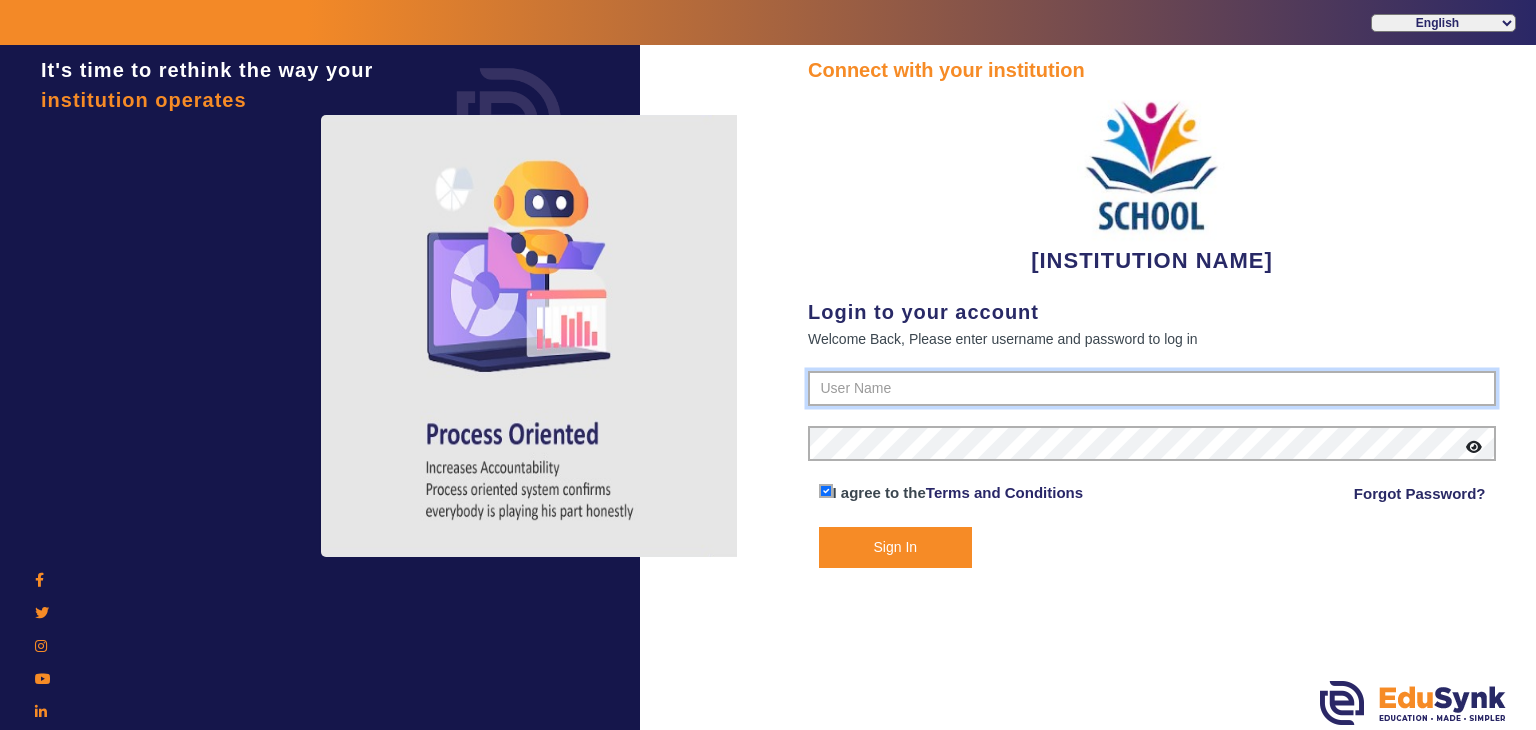 type on "[CREDIT CARD NUMBER]" 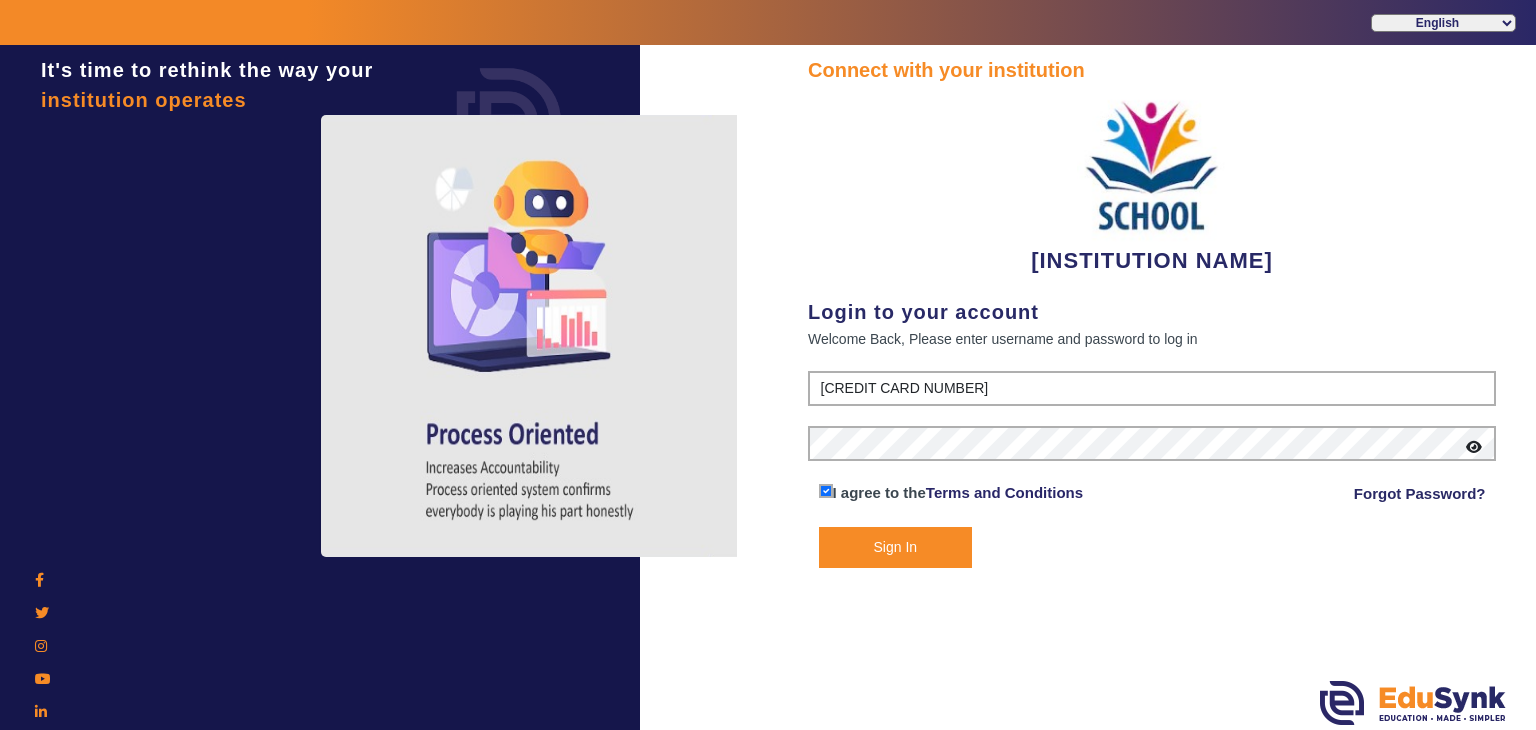 click on "Sign In" 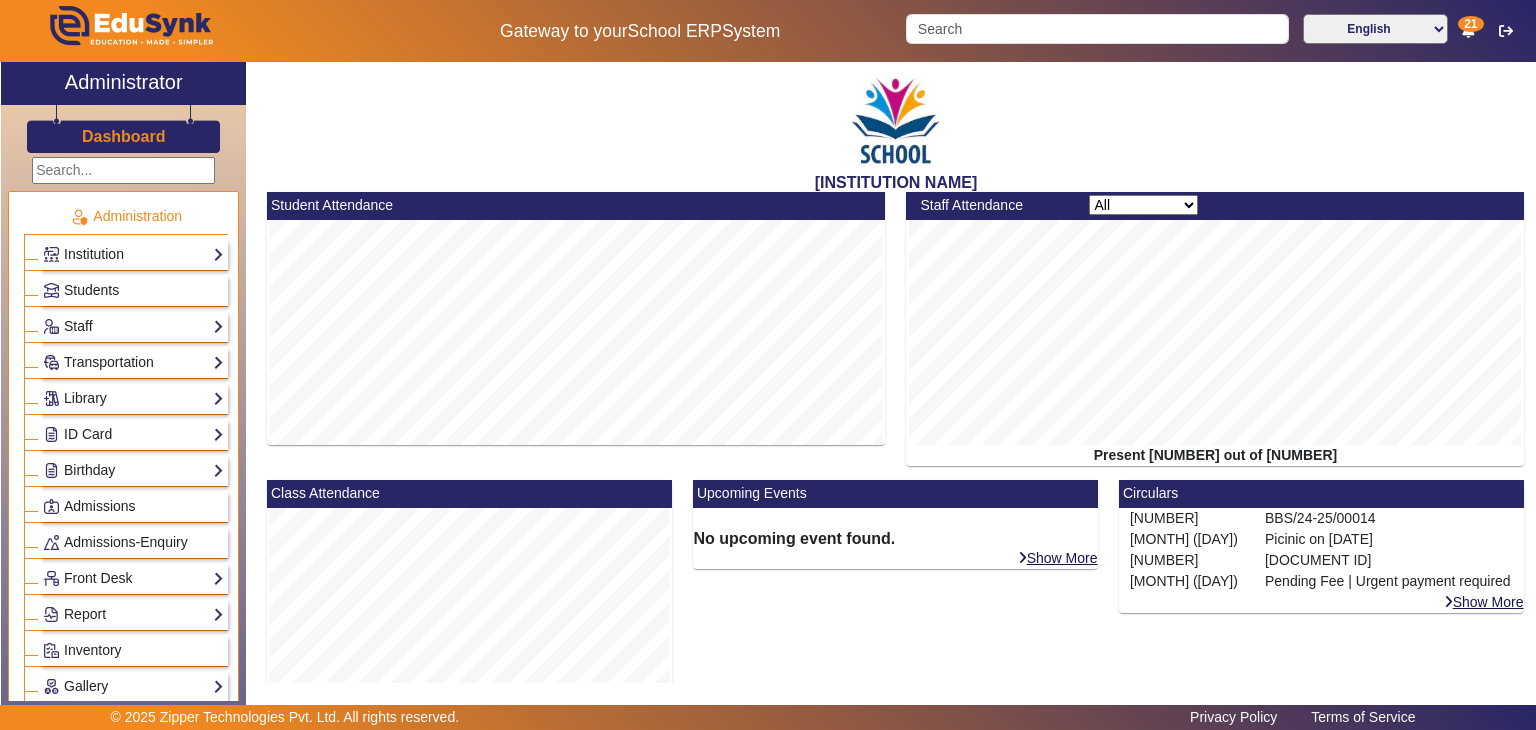scroll, scrollTop: 478, scrollLeft: 0, axis: vertical 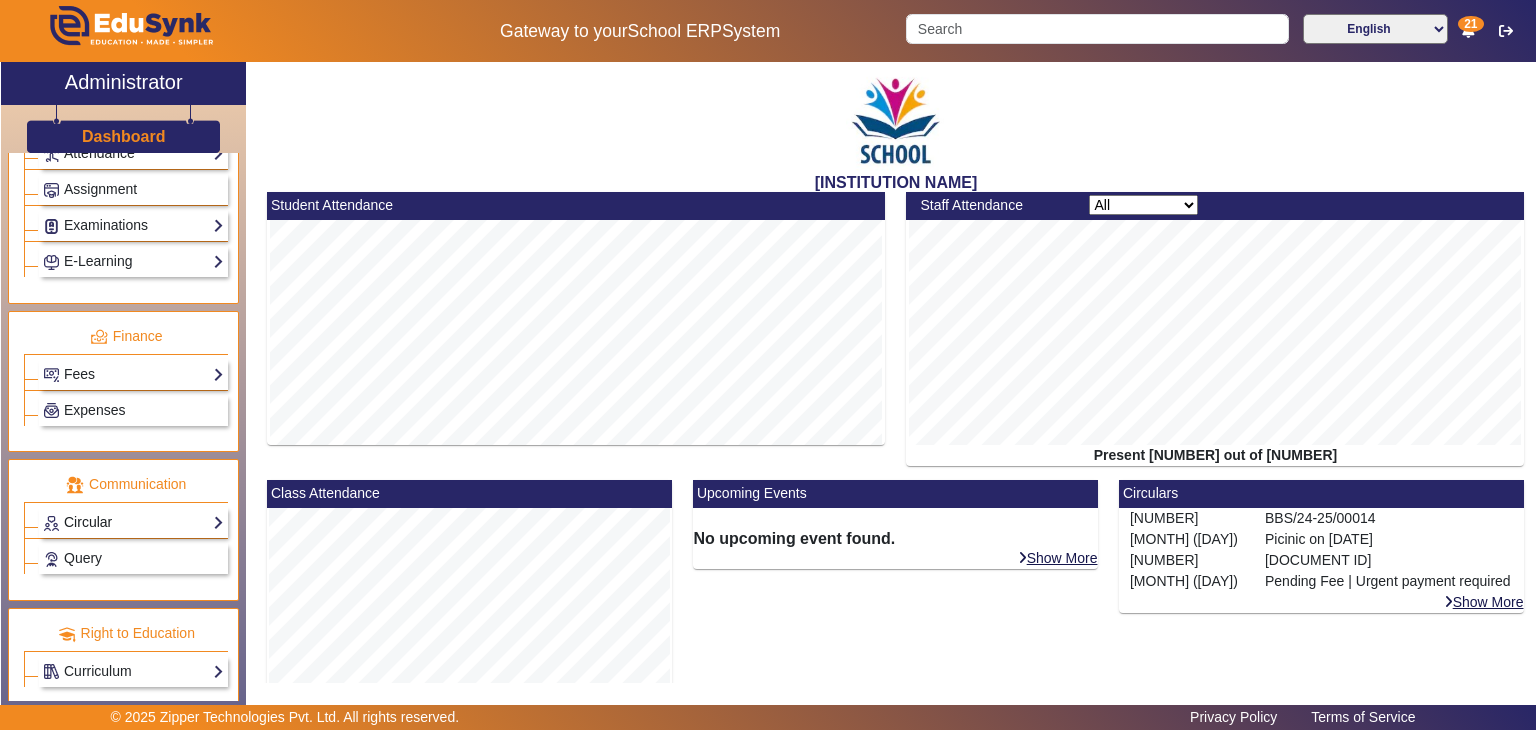 click on "Circular" 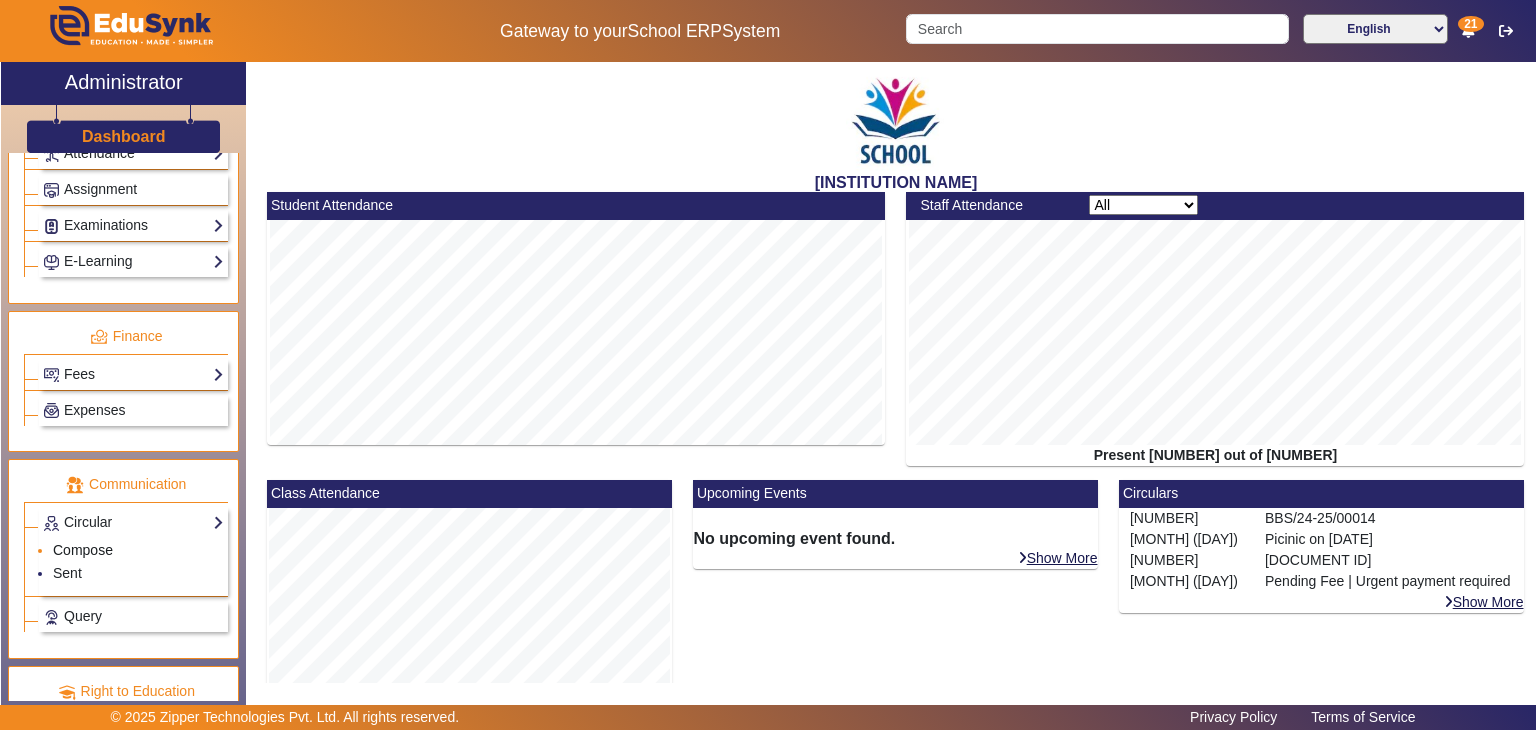 click on "Compose" 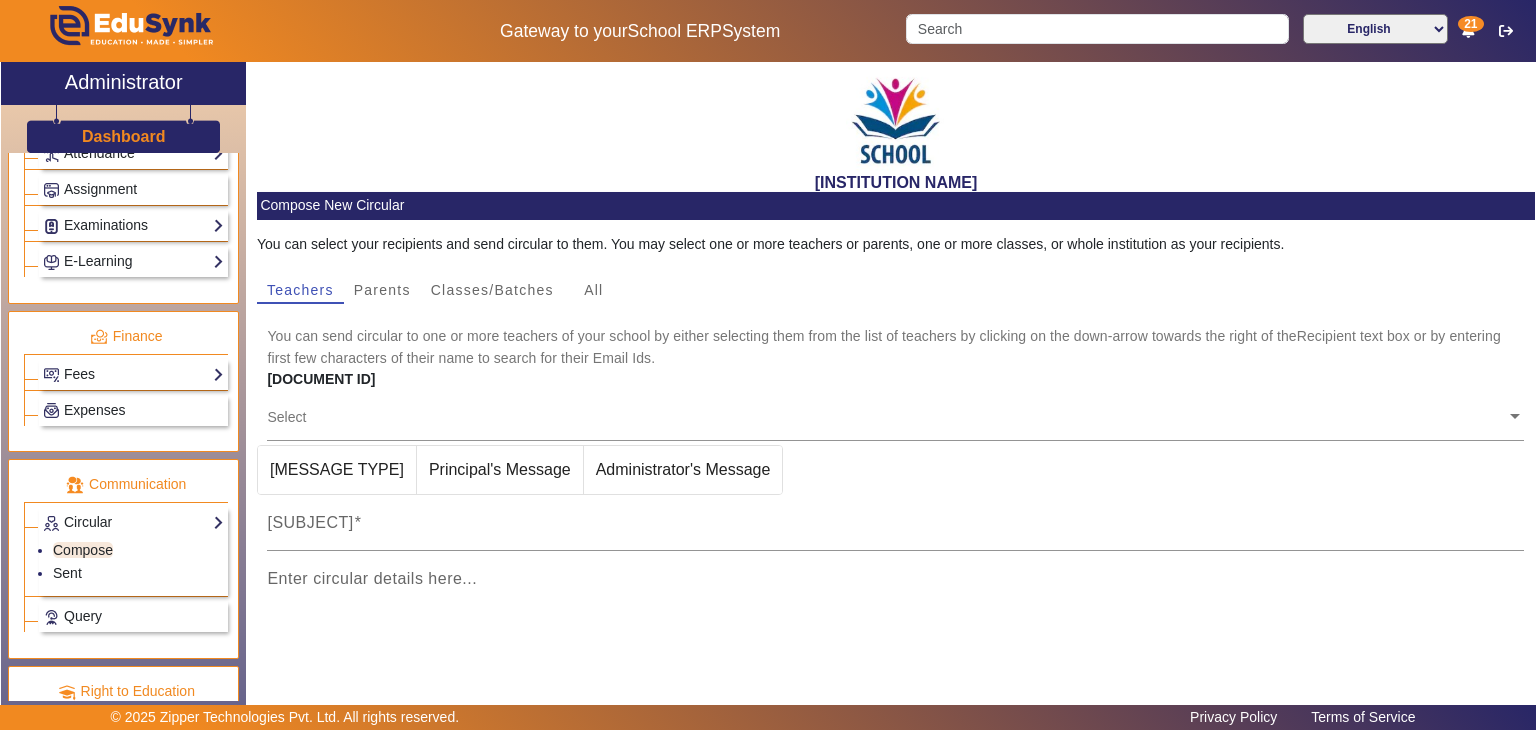 click on "You can select your recipients and send circular to them. You may select one or more teachers or parents, one or more classes, or whole institution as your recipients. Teachers Parents Classes/Batches All You can send circular to one or more teachers of your school by either selecting them from the list of teachers by clicking on the down-arrow towards the right of theRecipient text box or by entering first few characters of their name to search for their Email Ids. Circular Id - [DOCUMENT ID] Select Director's Message Principal's Message Administrator's Message Subject Enter circular details here... file_upload Upload File" 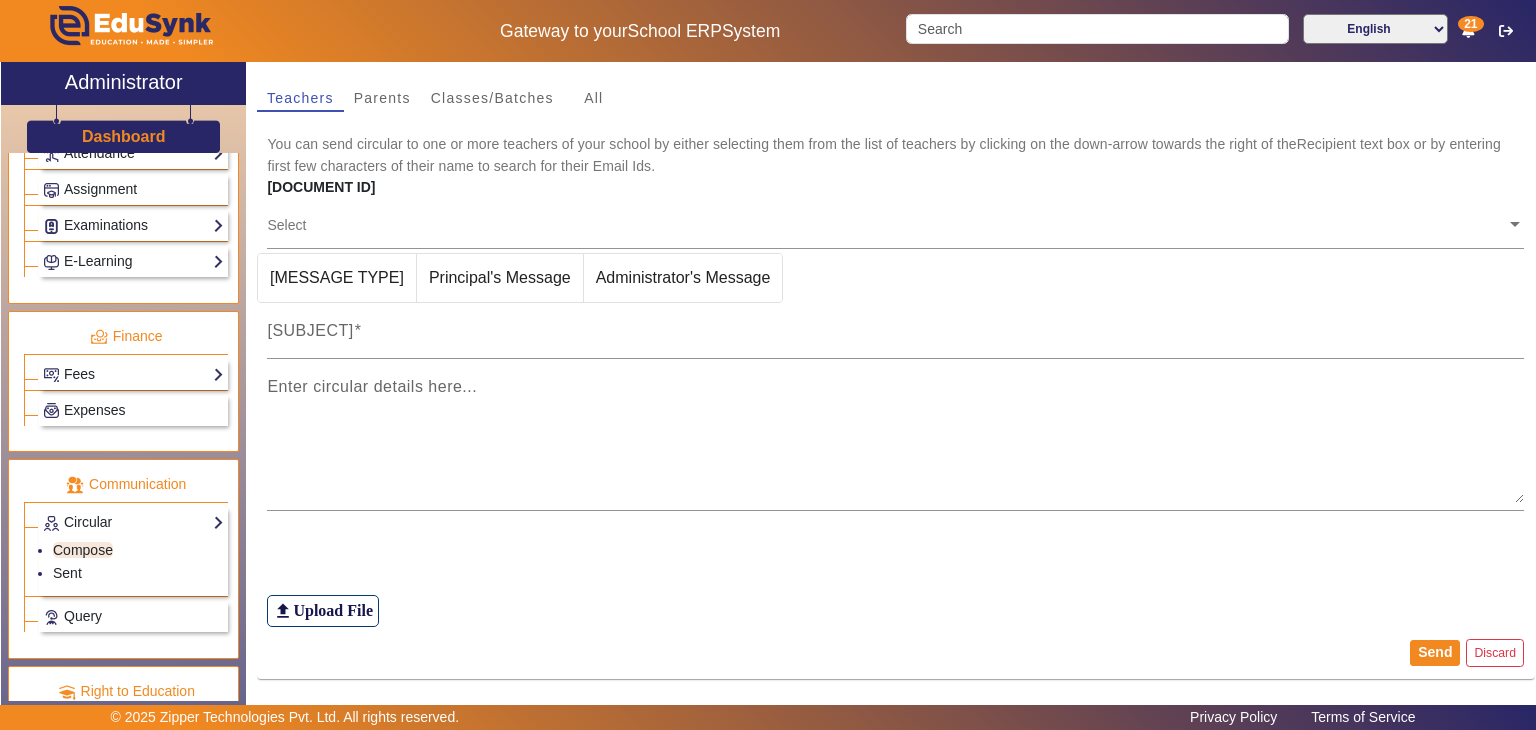 scroll, scrollTop: 201, scrollLeft: 0, axis: vertical 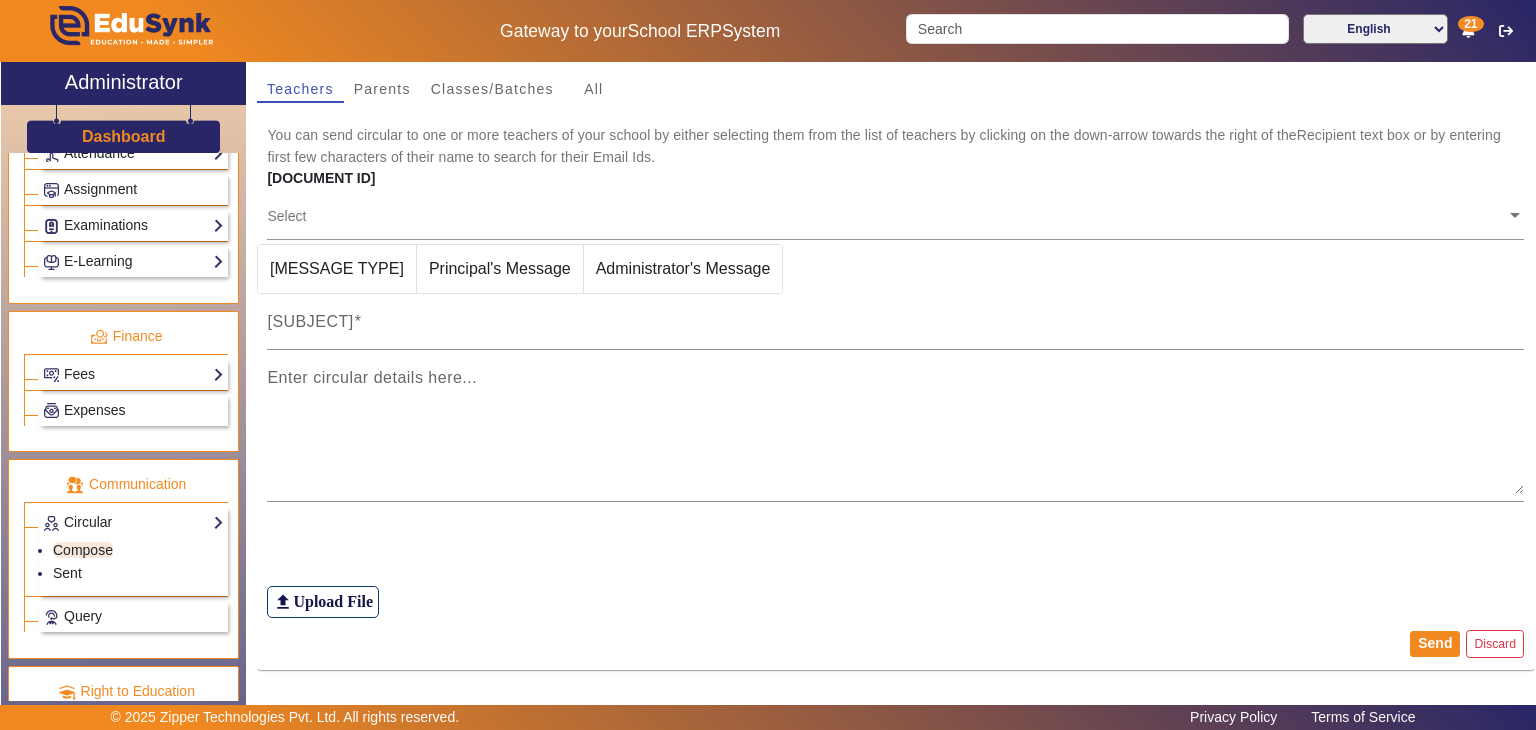 click on "Administration Institution Institution Details Session Configuration Classes/Batches Subjects Students Staff Teachers Non Teaching Staff Driver Support Staff Transportation Overview Vehicle Directory Routes Trip Record Library Overview Configuration Book Lists Issue a Book List of Books Issued Card Penalties ID Card Students Teachers Non Teaching Staff Template Birthday Students Admissions Admissions-Enquiry Front Desk Visitors Book Postal Receipt Postal Dispatch Phone Call Logs Complaint Book Report Import History App Invites Other Reports Inventory Gallery List Add Notice Board List Add Certificates Certificates TC Bonafide User Settings Roles Users Settings Biometric Configuration Live Class Setup Bank Account Chat Settings Sequence Change Password Subscription Promotion Profile Photo Add Profile Photo Profile Photo List Academics TimeTable Assign Teacher Academic Calendar Period Structure Leave" 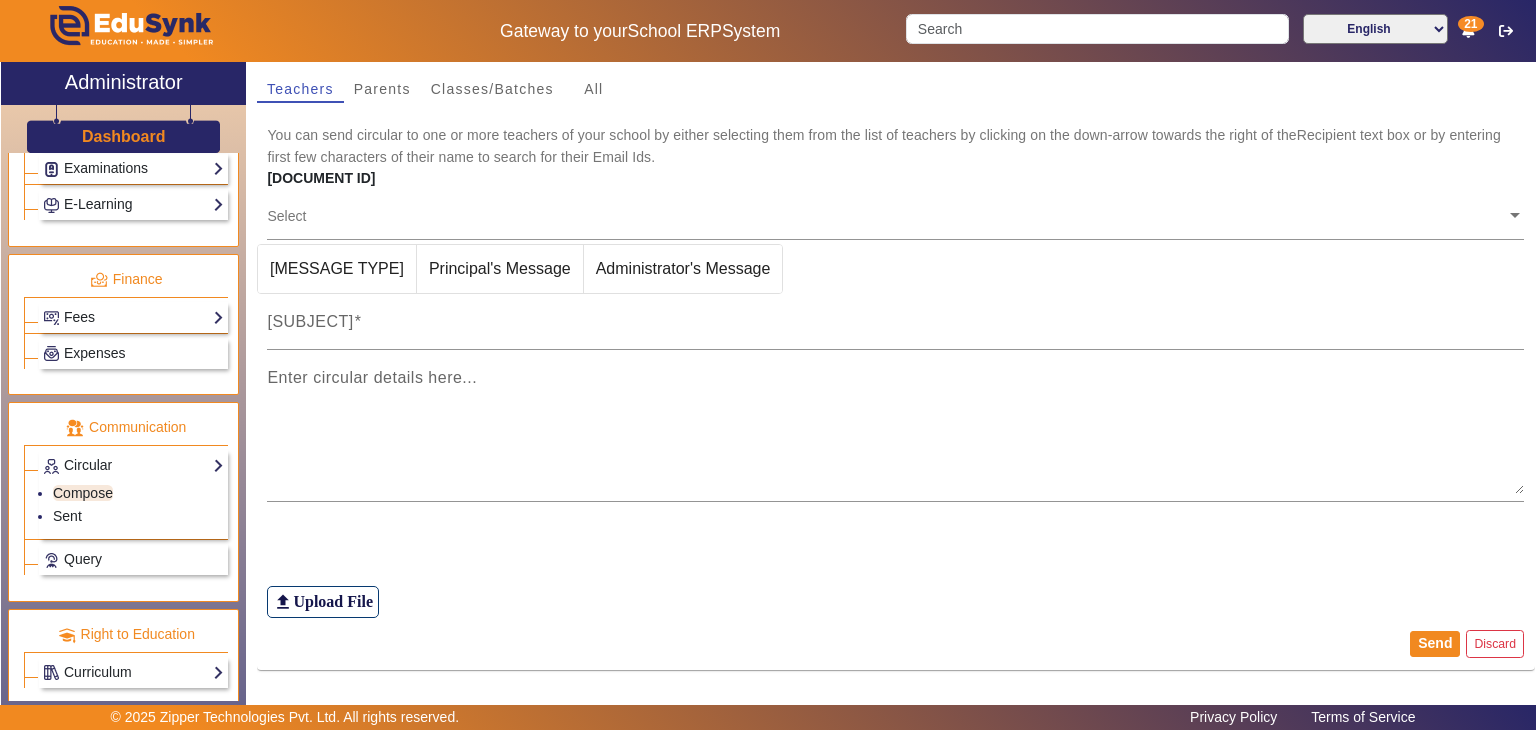 scroll, scrollTop: 991, scrollLeft: 0, axis: vertical 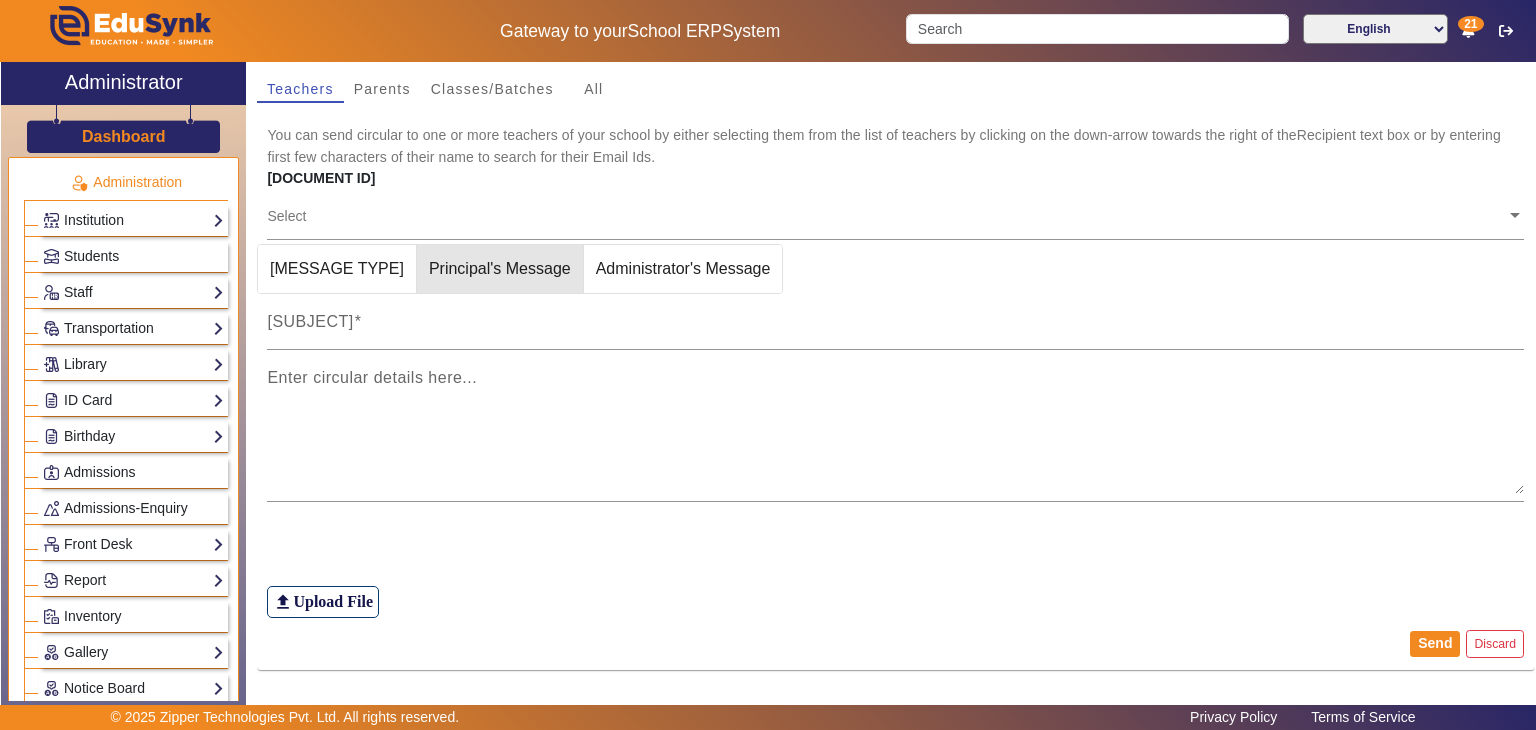 click on "Principal's Message" at bounding box center [500, 269] 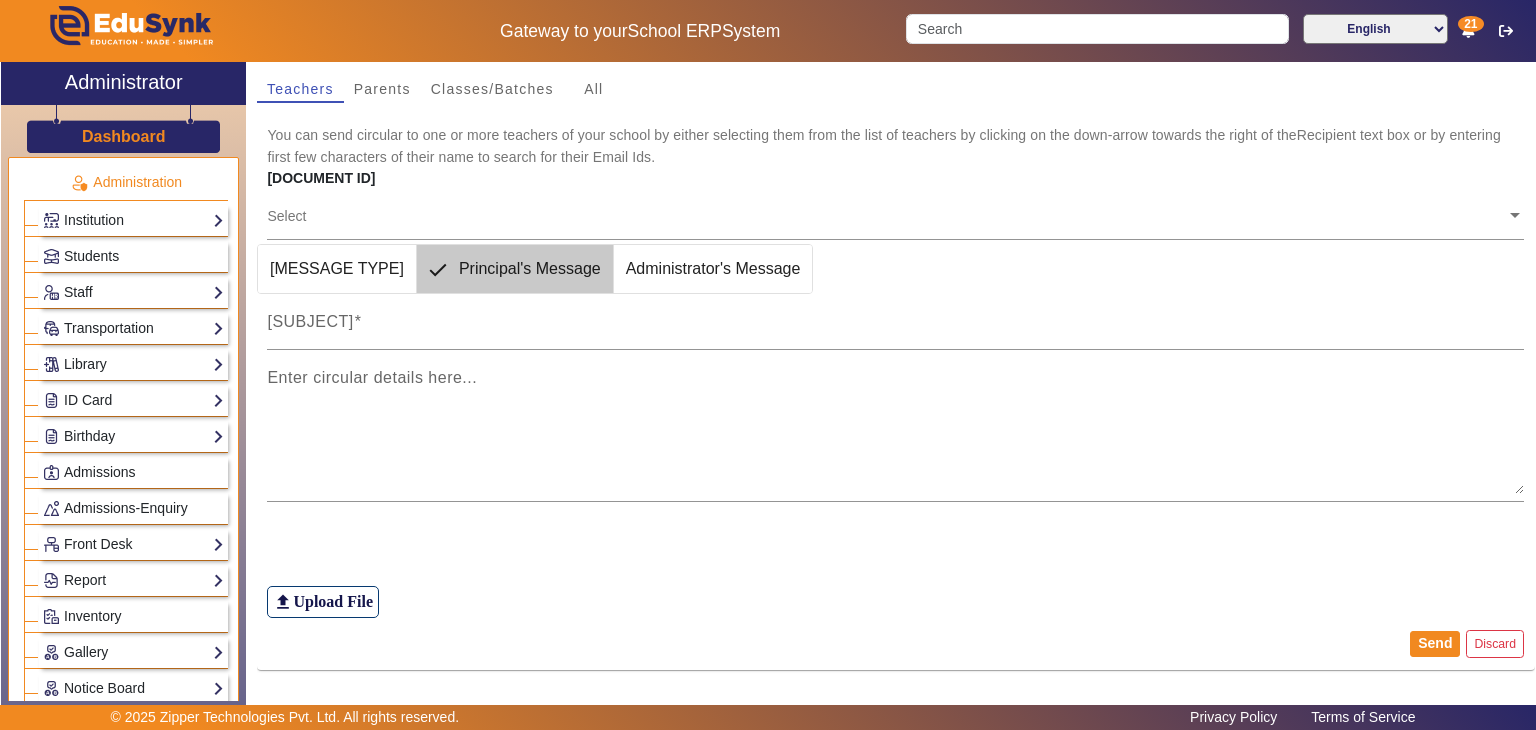 click on "Principal's Message" at bounding box center [530, 269] 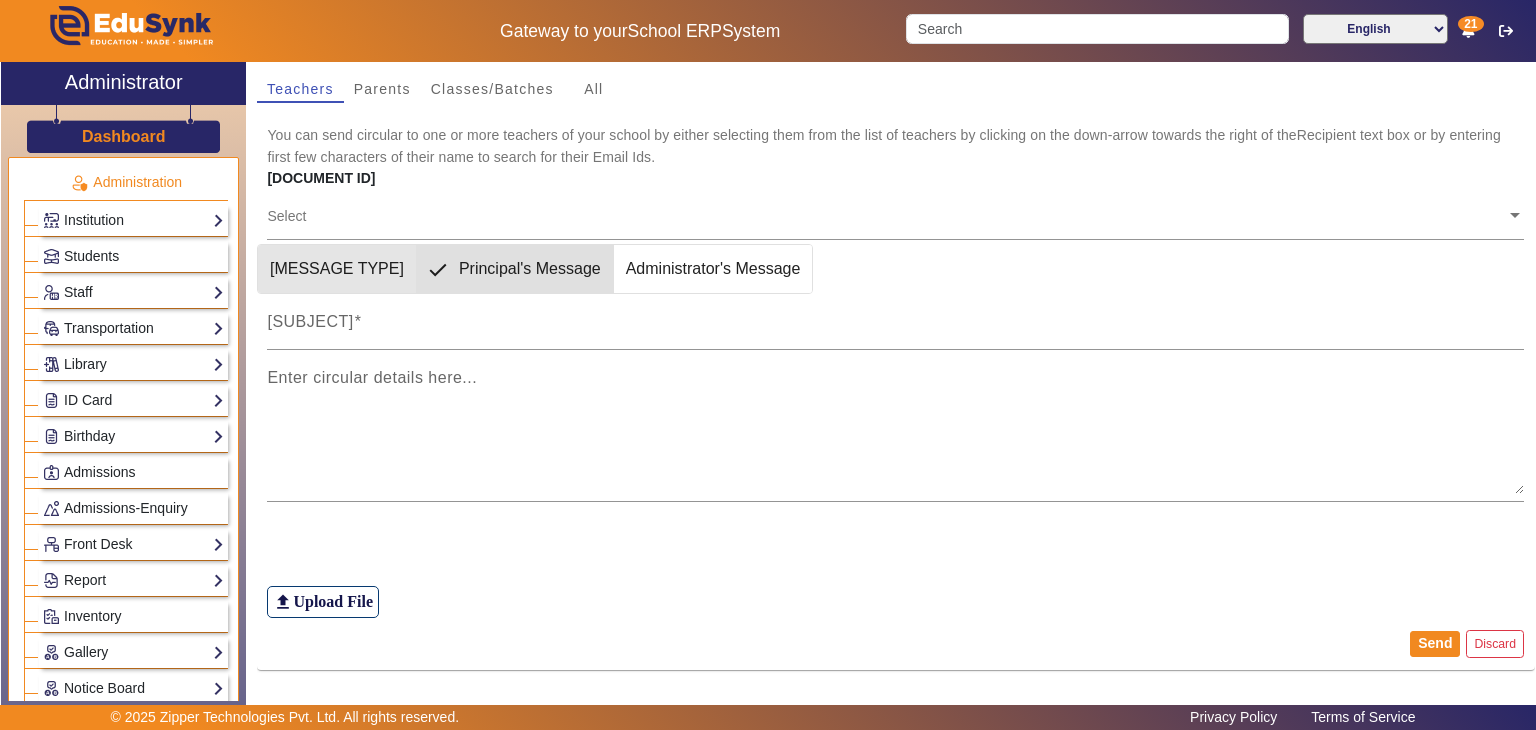 click on "[MESSAGE TYPE]" at bounding box center (337, 269) 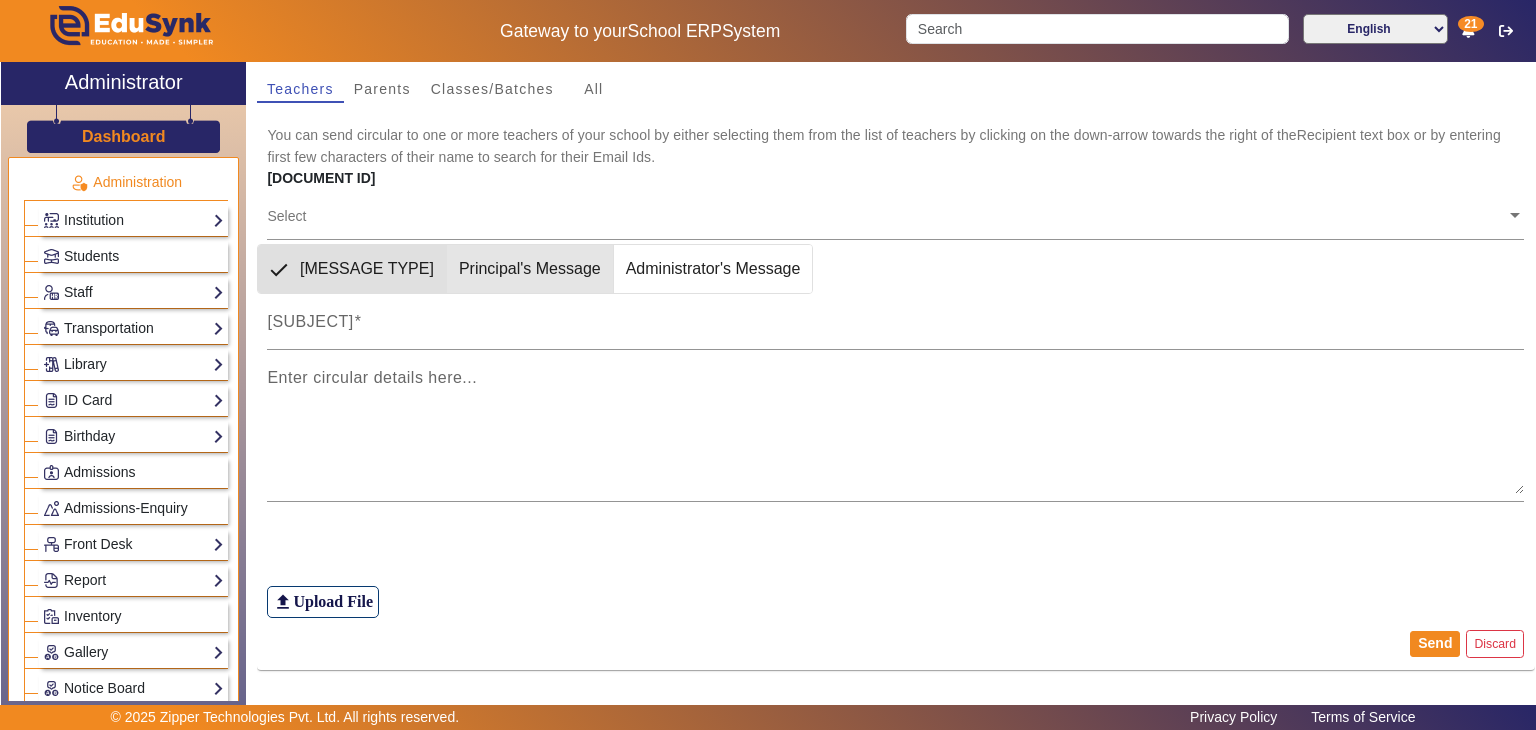 click on "Principal's Message" at bounding box center [530, 269] 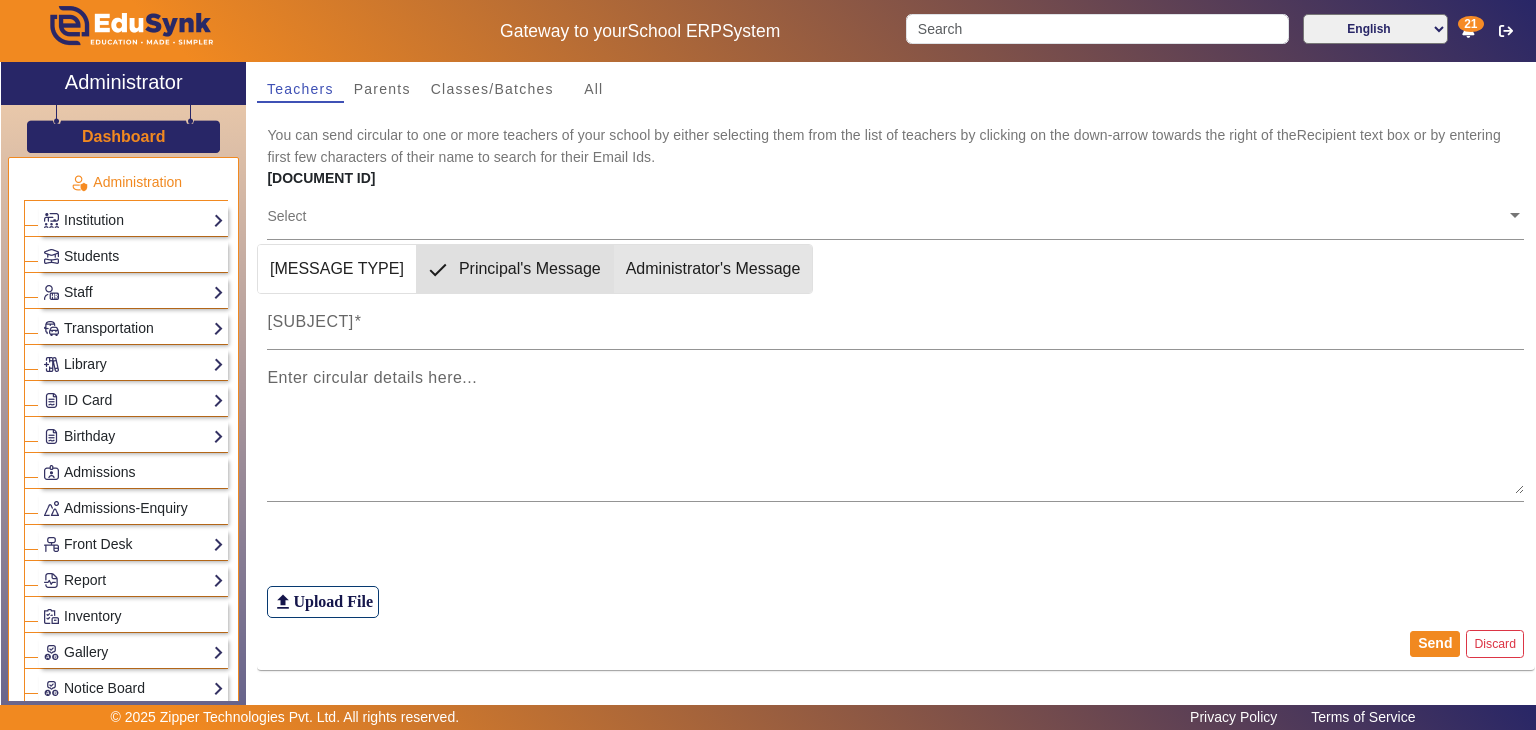 click on "Administrator's Message" at bounding box center [713, 269] 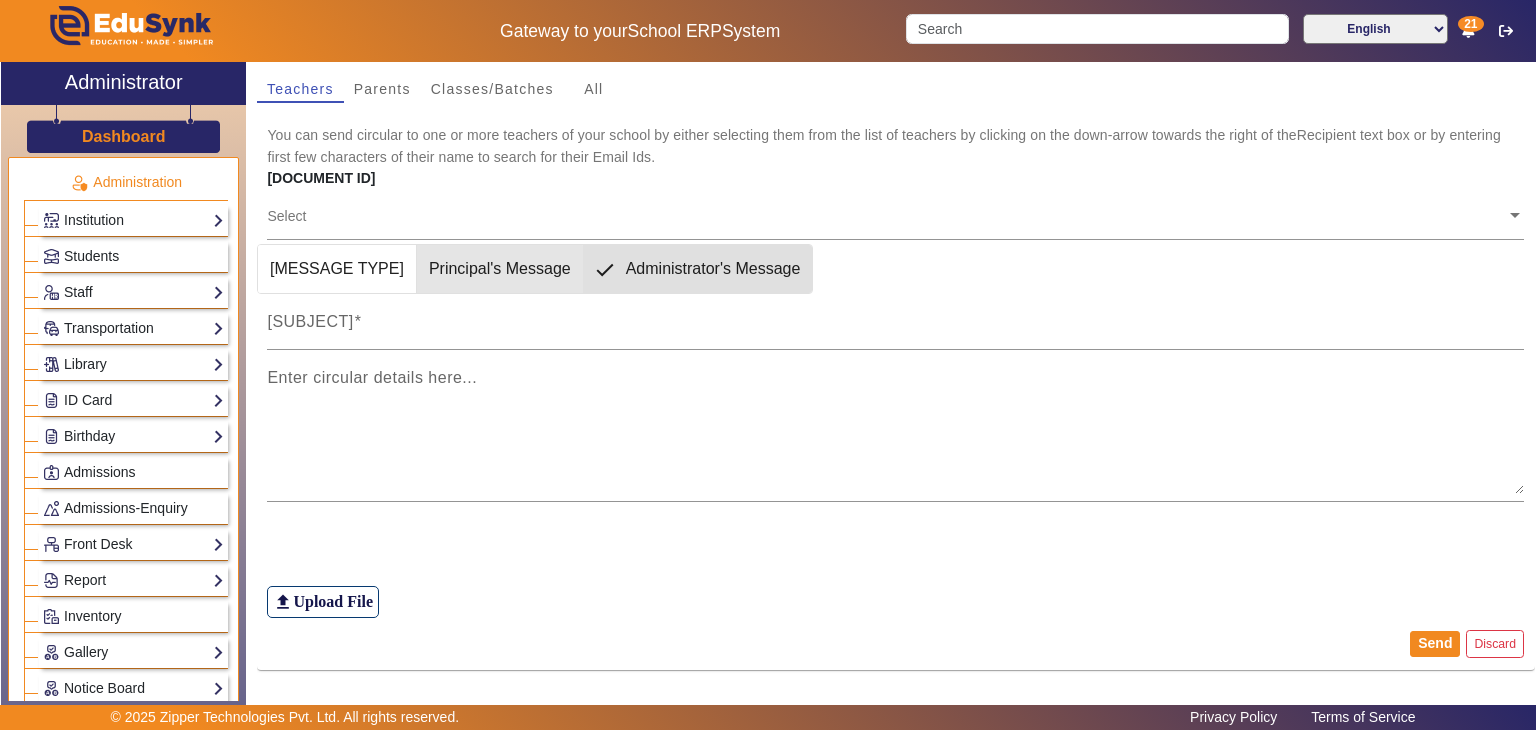 click on "Principal's Message" at bounding box center (500, 269) 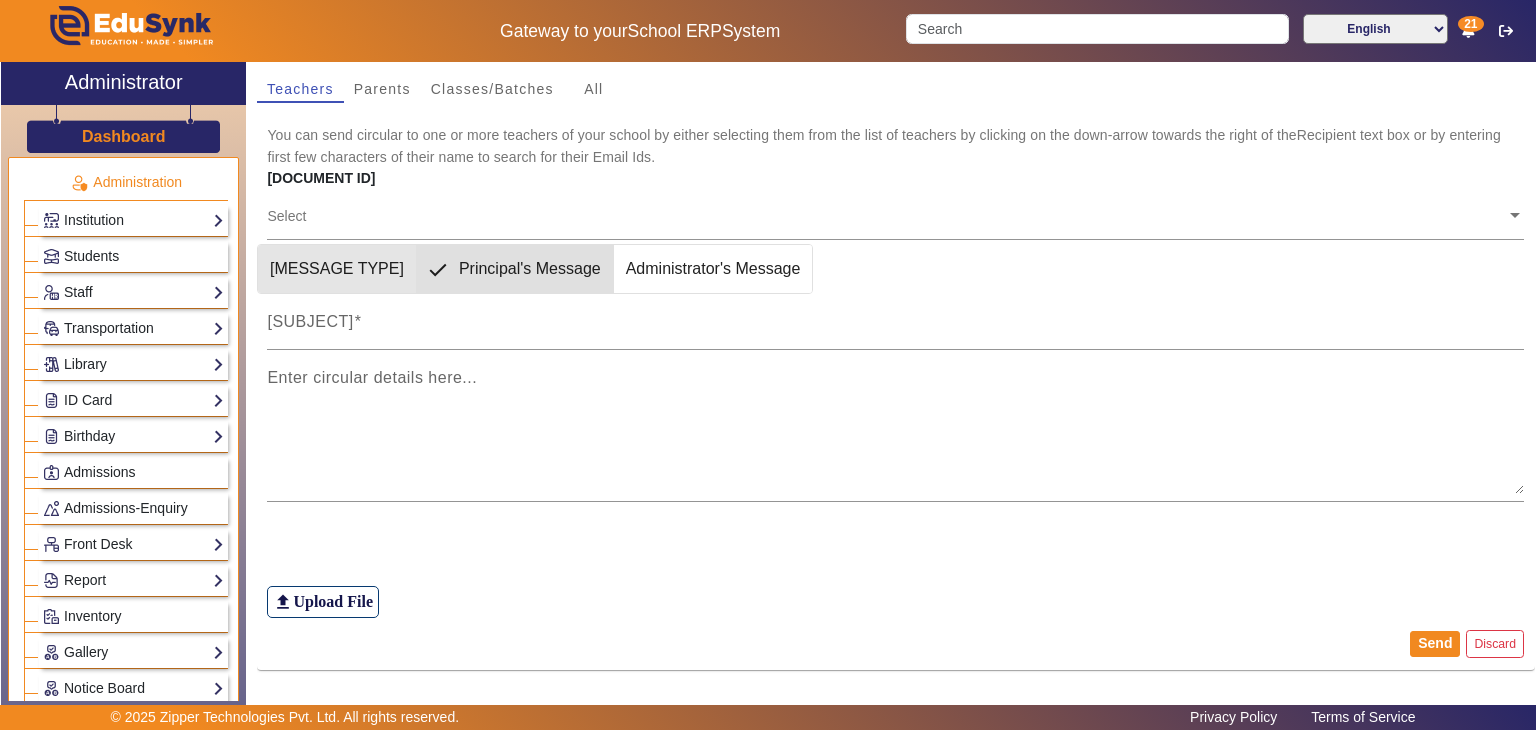 click on "[MESSAGE TYPE]" at bounding box center [337, 269] 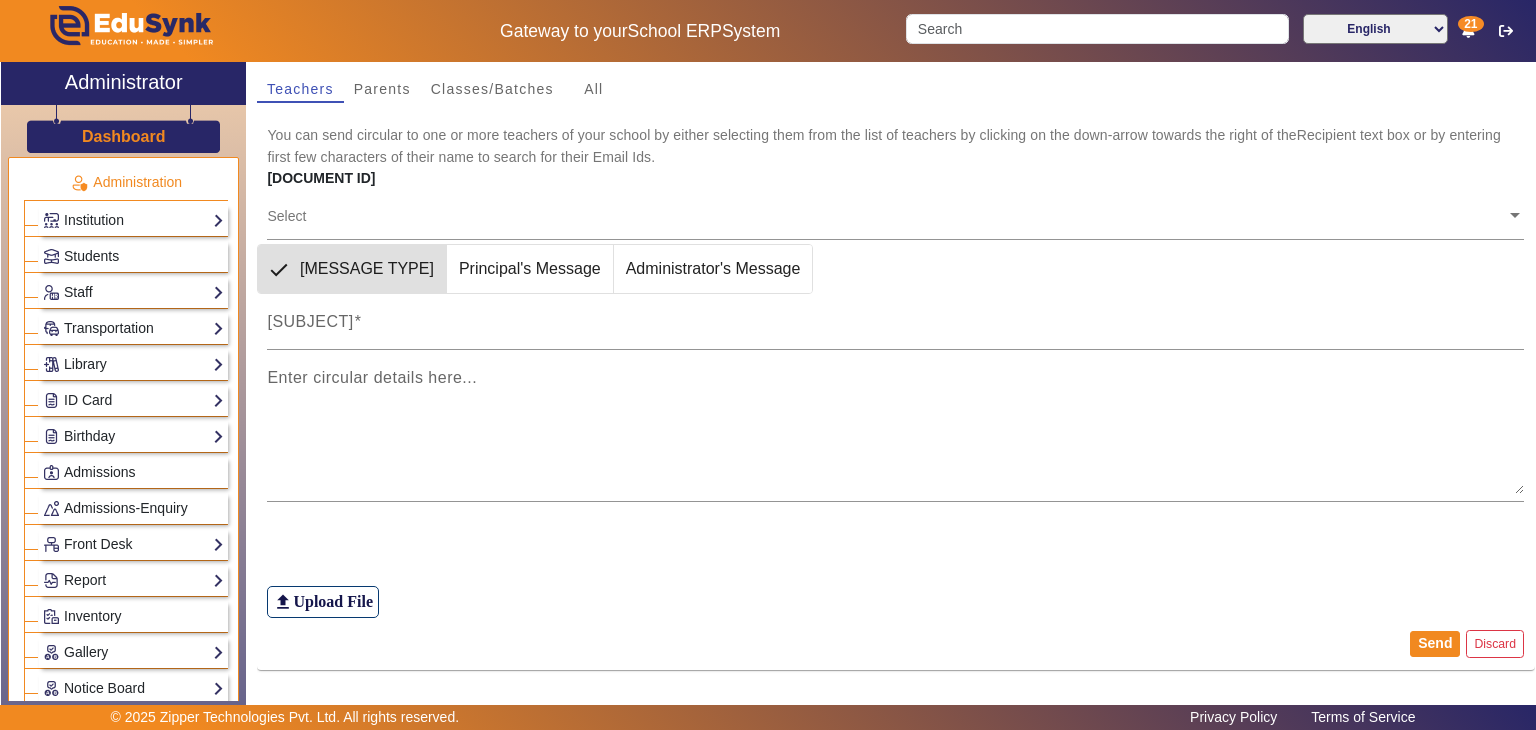 click on "Principal's Message" at bounding box center [530, 269] 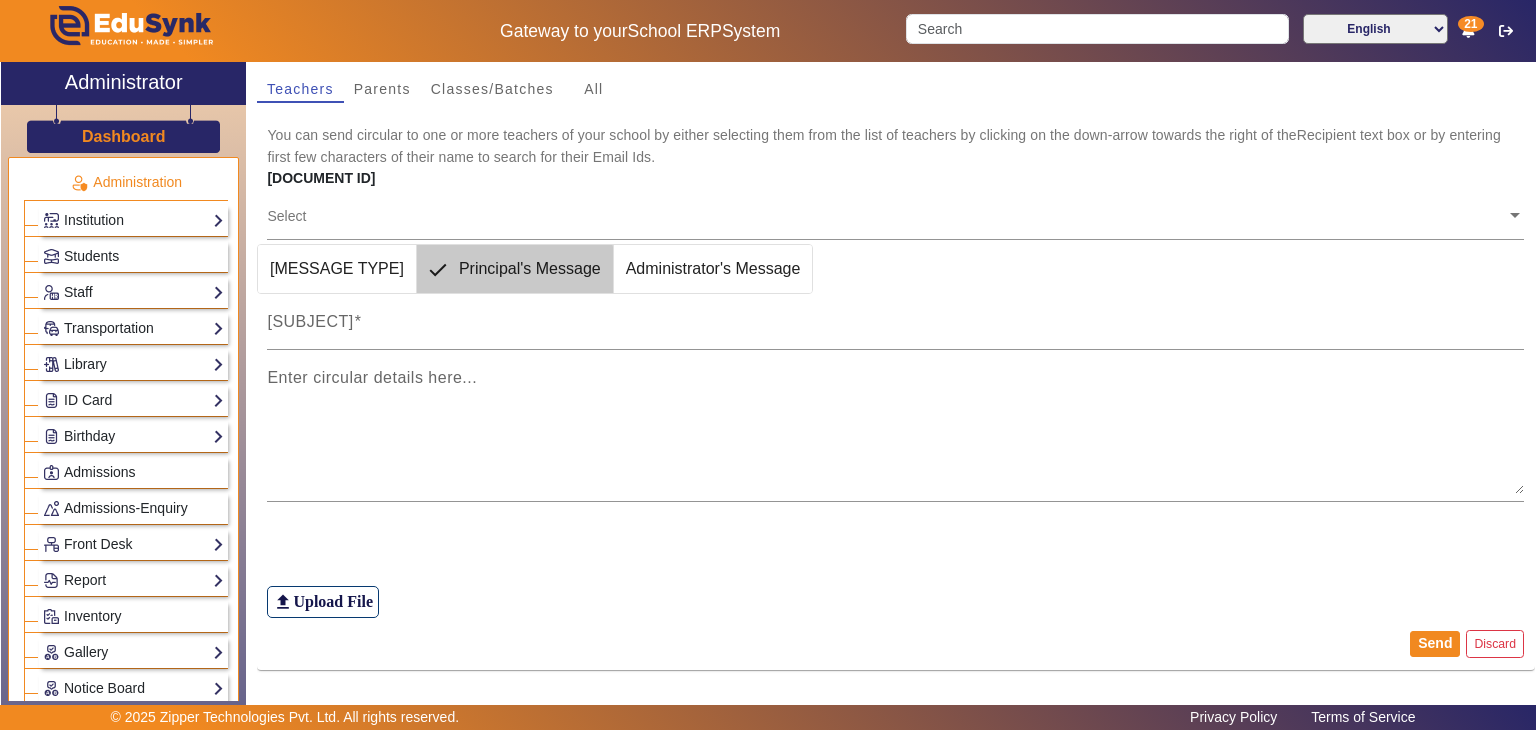 click on "Principal's Message" at bounding box center [530, 269] 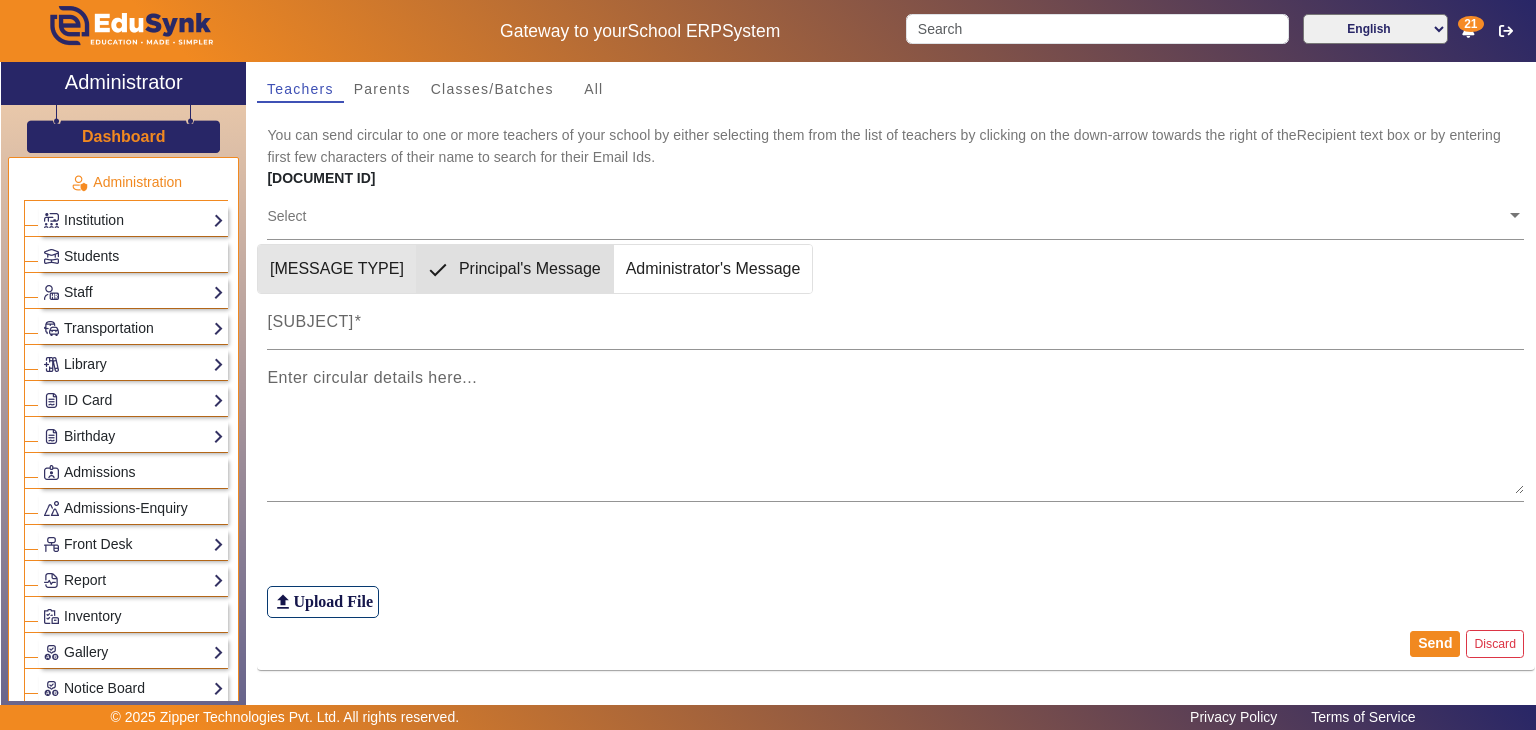 click on "[MESSAGE TYPE]" at bounding box center (337, 269) 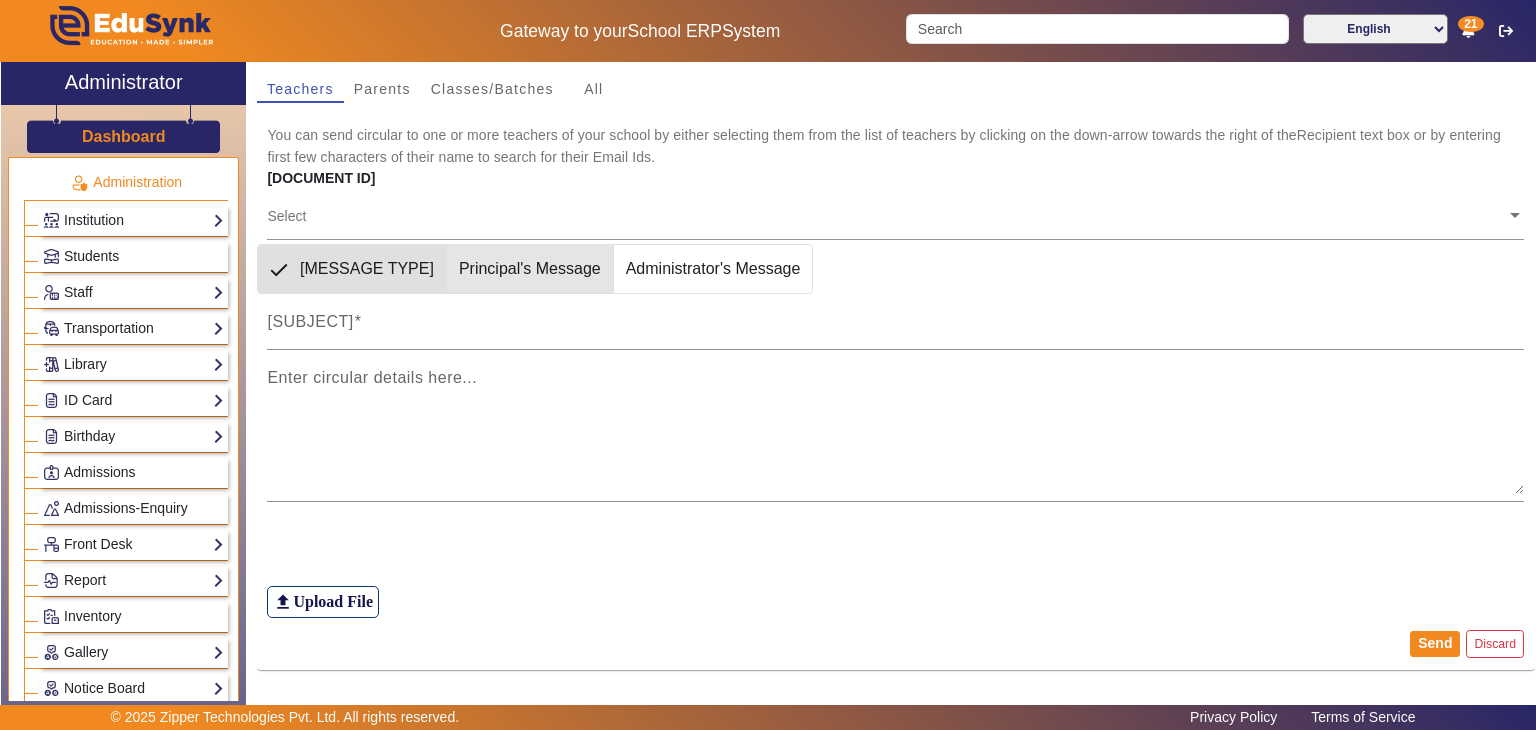 click on "Principal's Message" at bounding box center (530, 269) 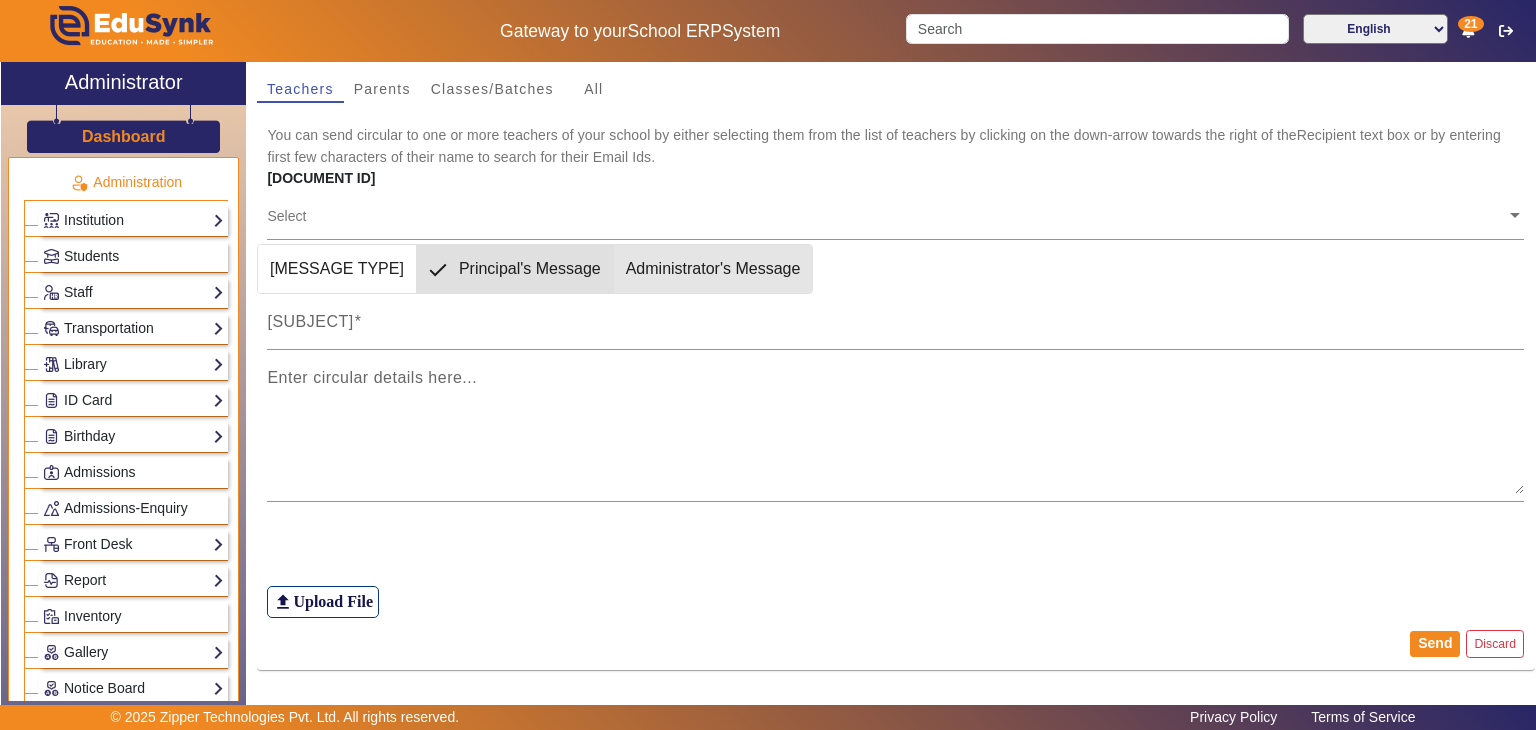 click on "Administrator's Message" at bounding box center (713, 269) 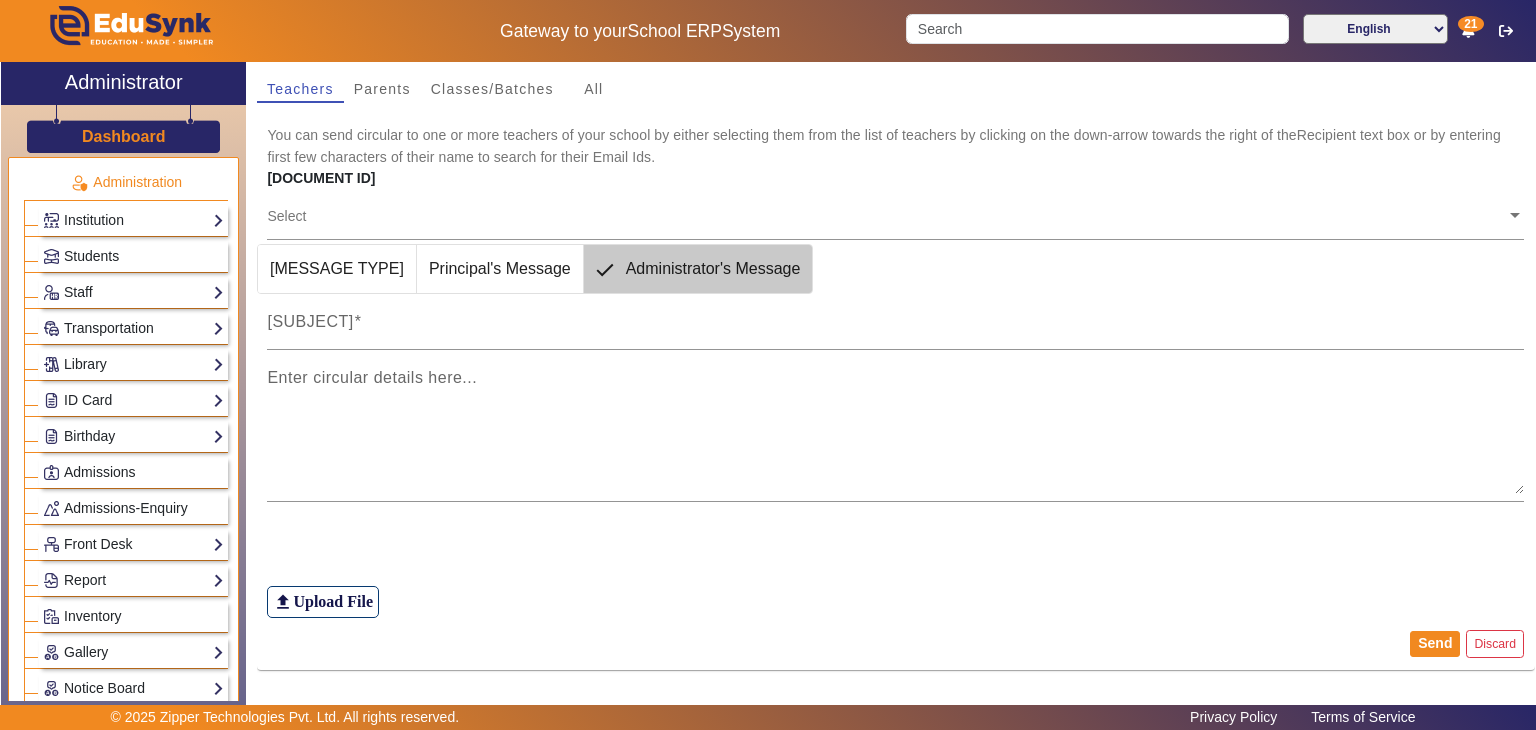 click on "Administrator's Message" at bounding box center [713, 269] 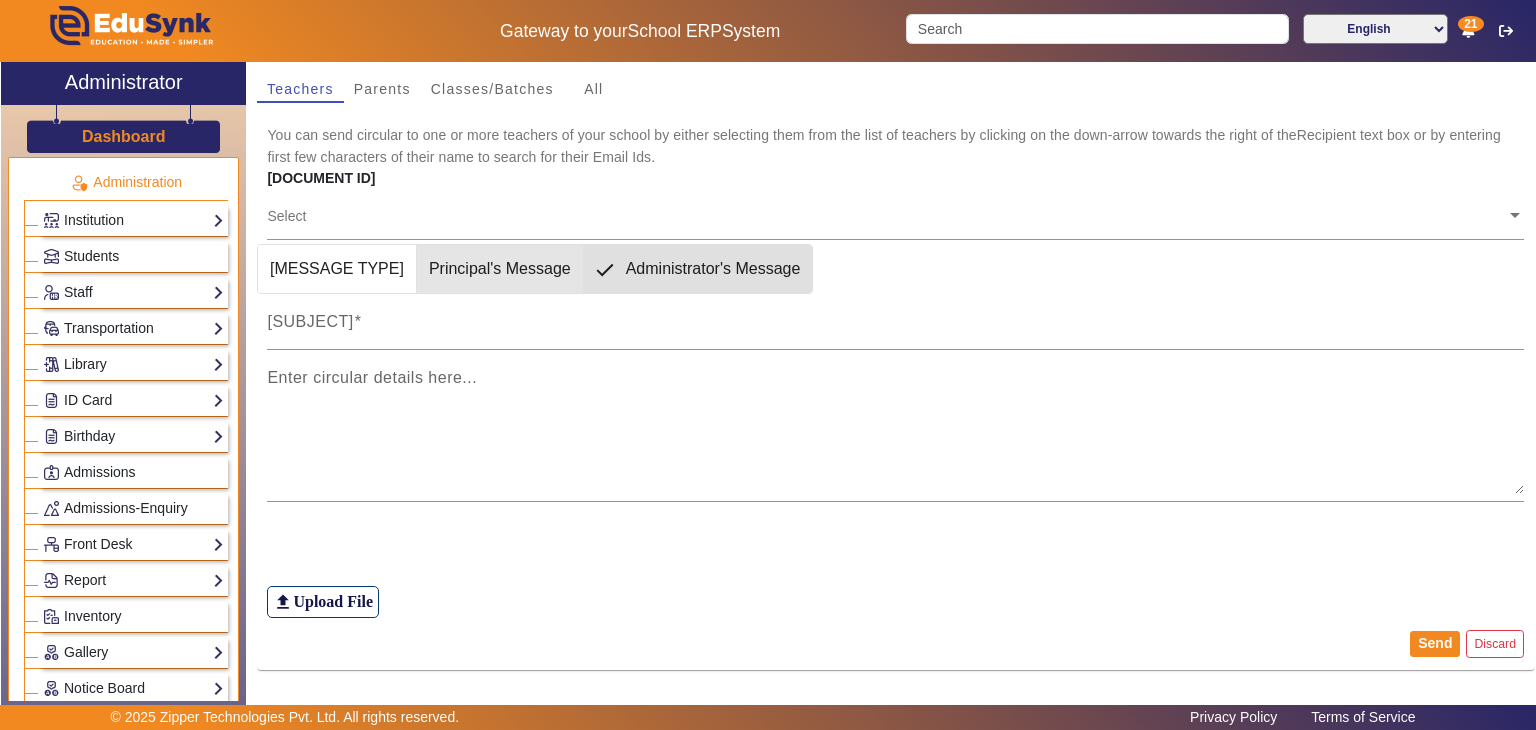 click on "Principal's Message" at bounding box center (500, 269) 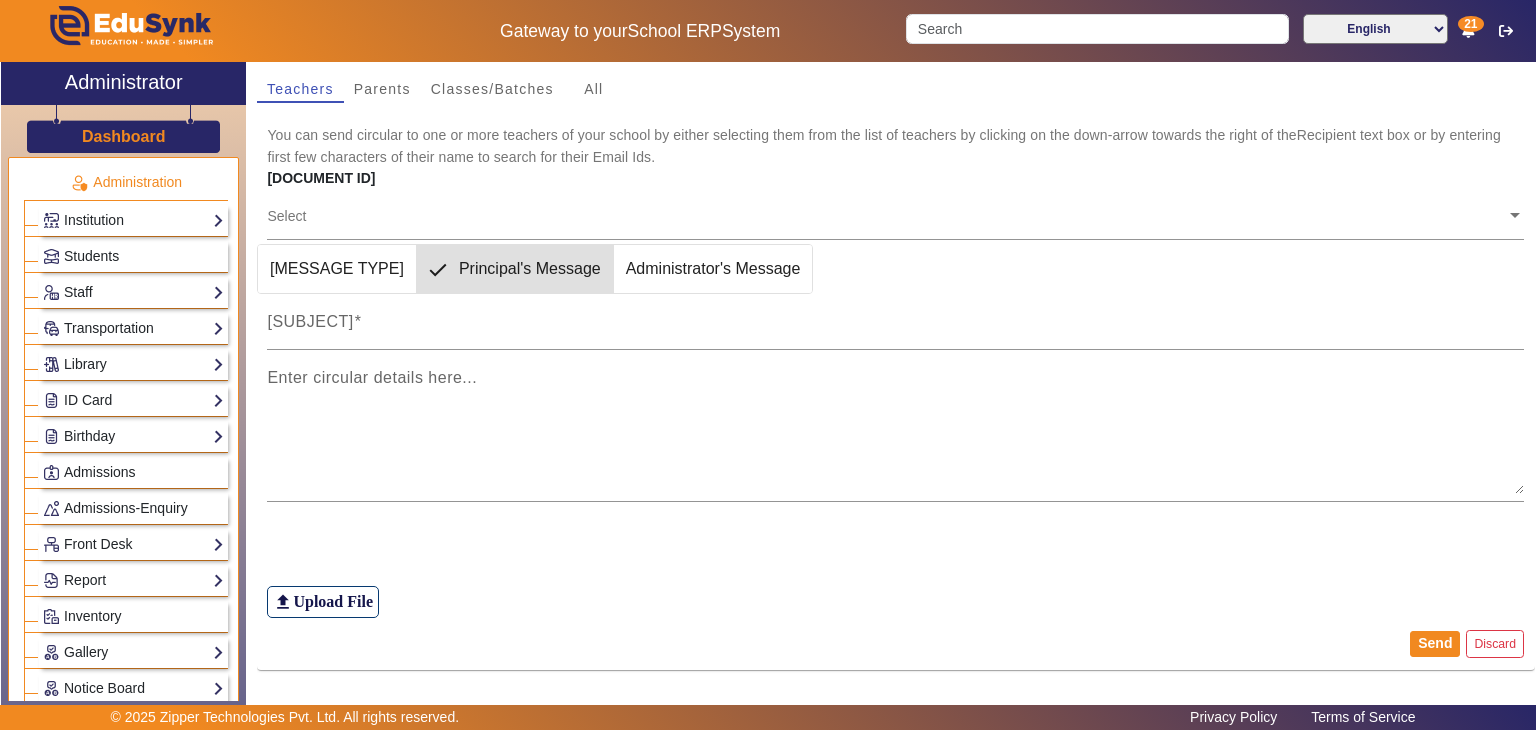 click on "[MESSAGE TYPE]" at bounding box center [337, 269] 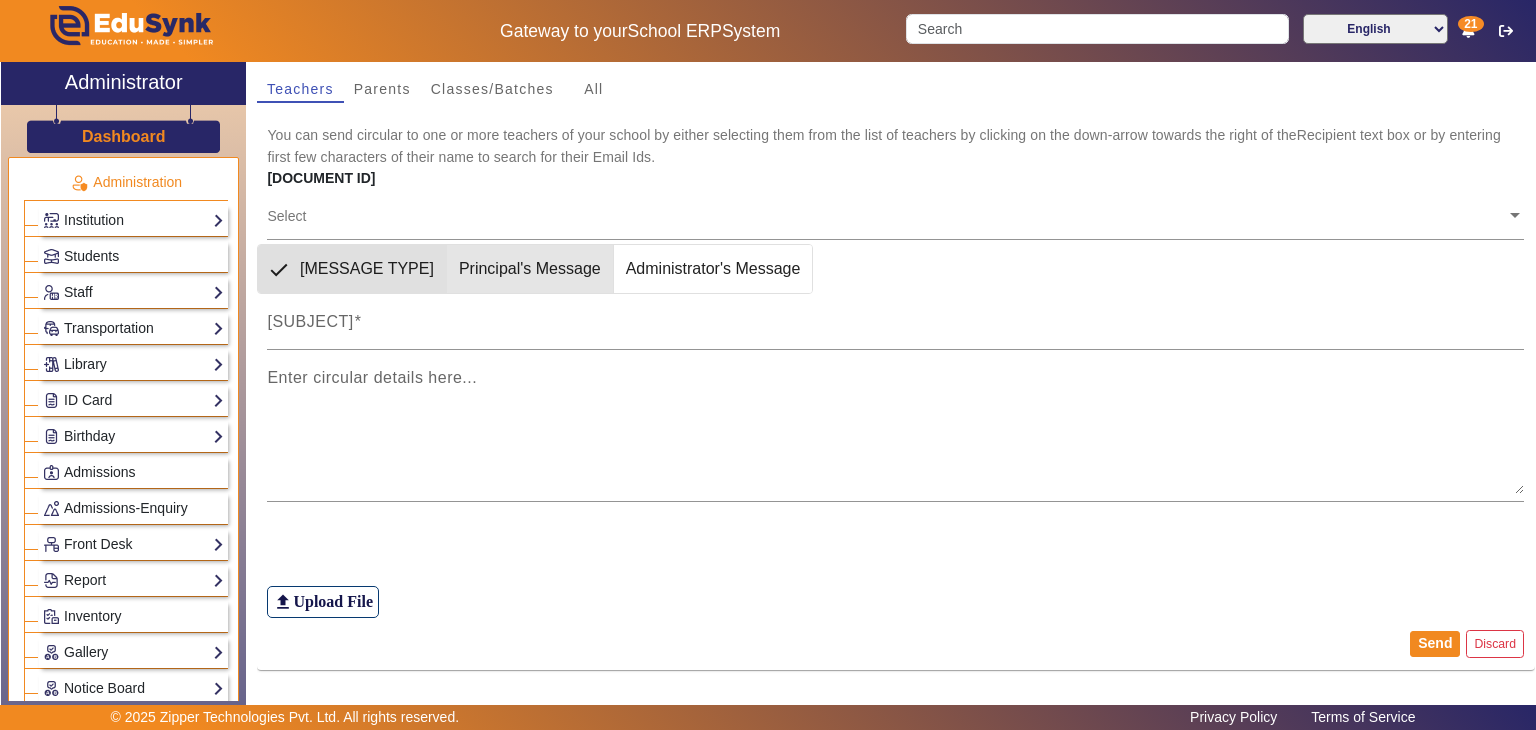 click on "Principal's Message" at bounding box center (530, 269) 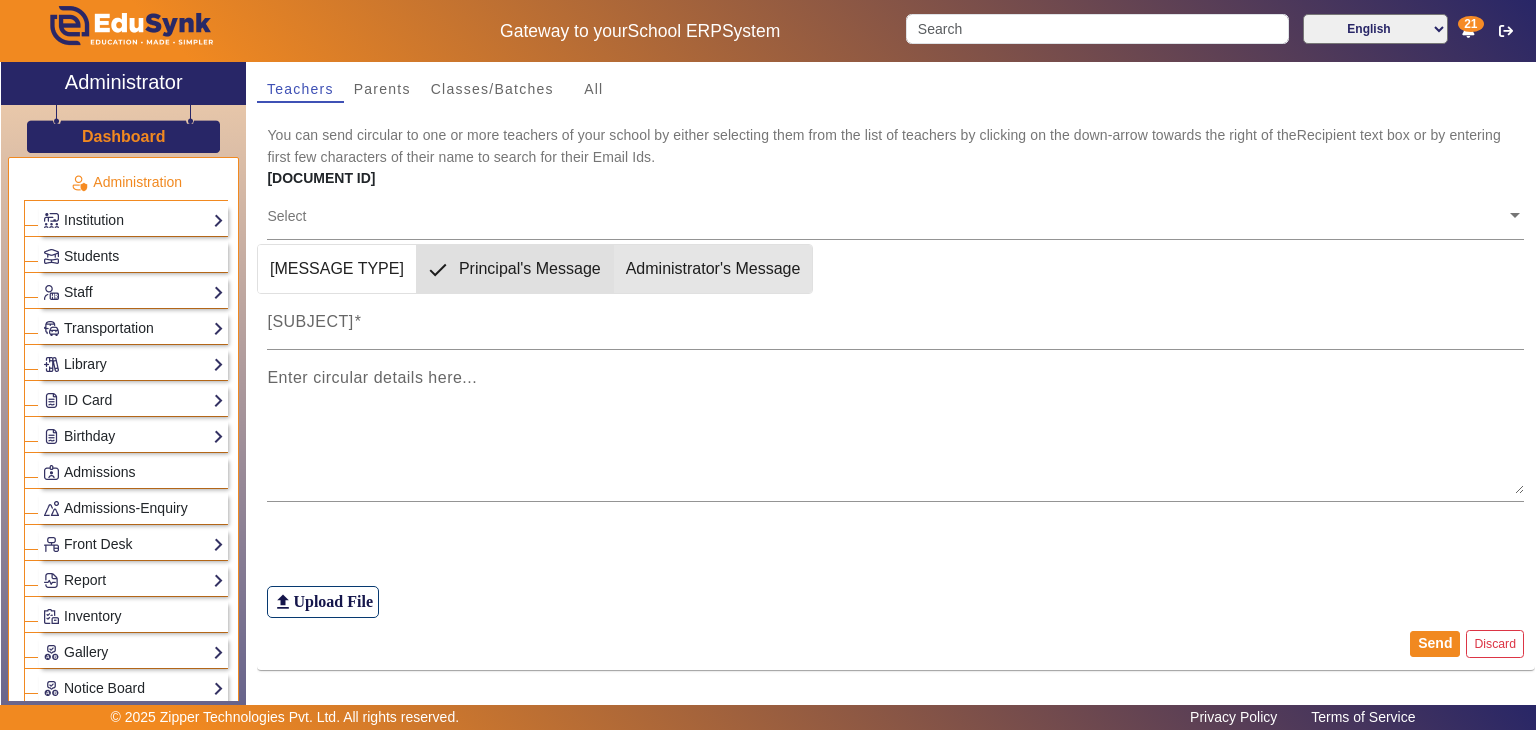 click on "Administrator's Message" at bounding box center (713, 269) 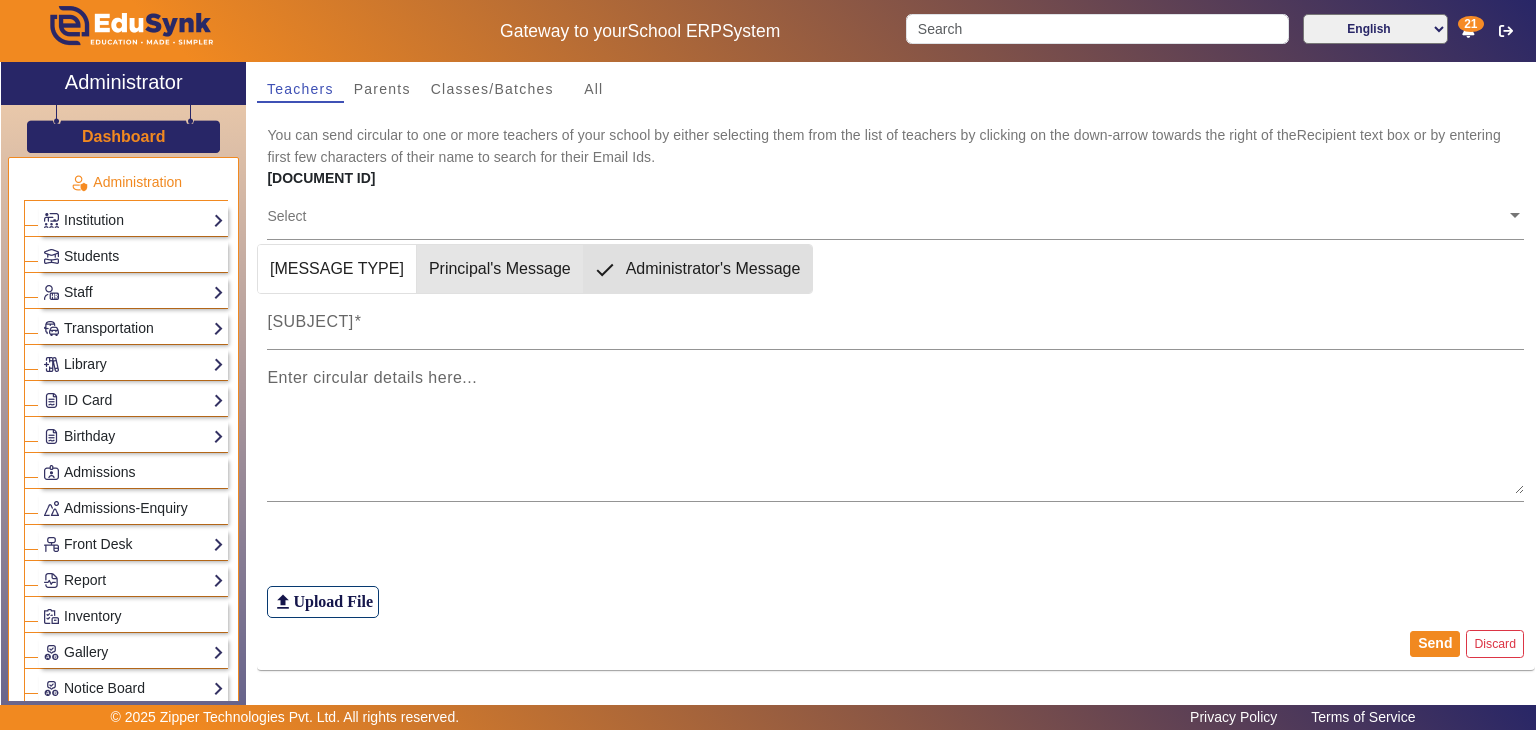click on "Principal's Message" at bounding box center [500, 269] 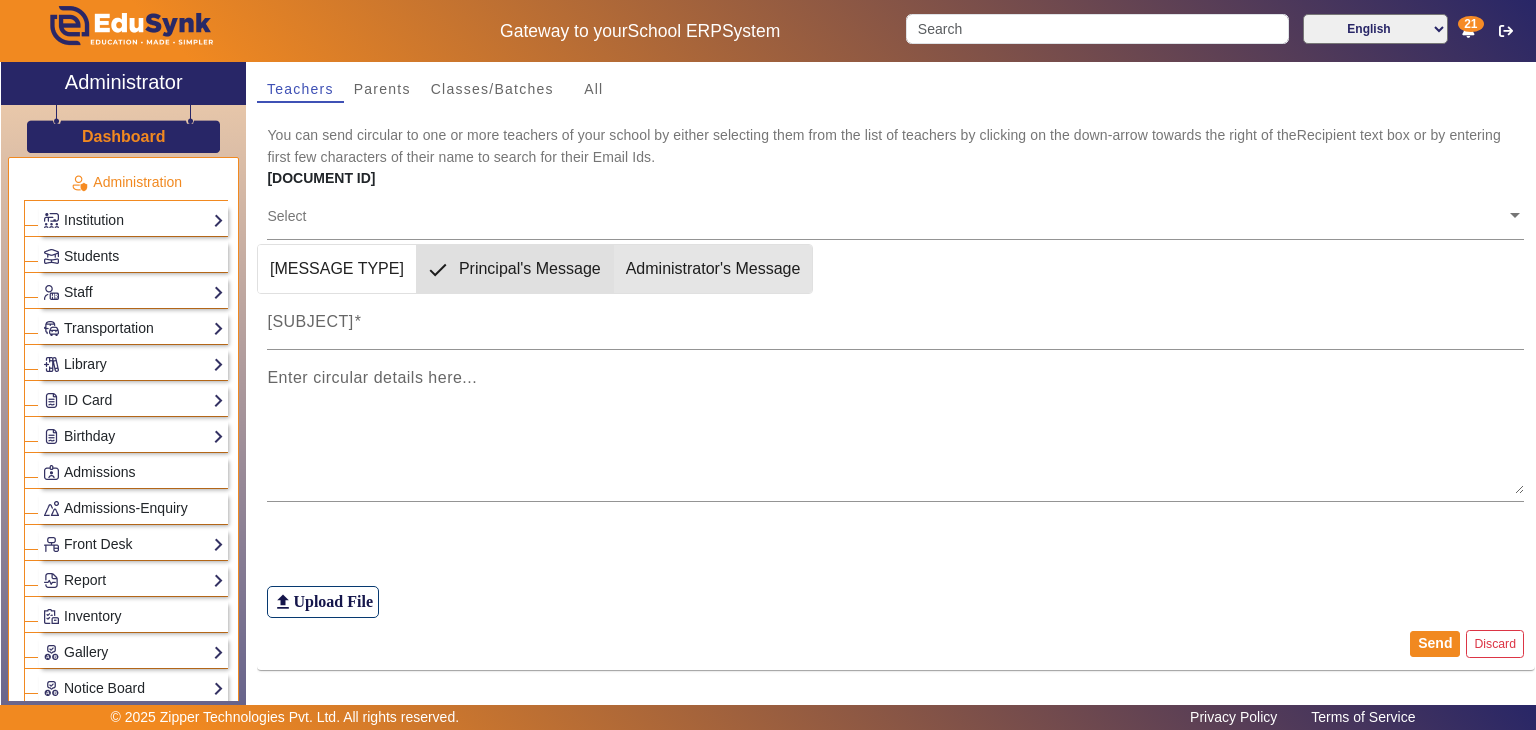 click on "Administrator's Message" at bounding box center (713, 269) 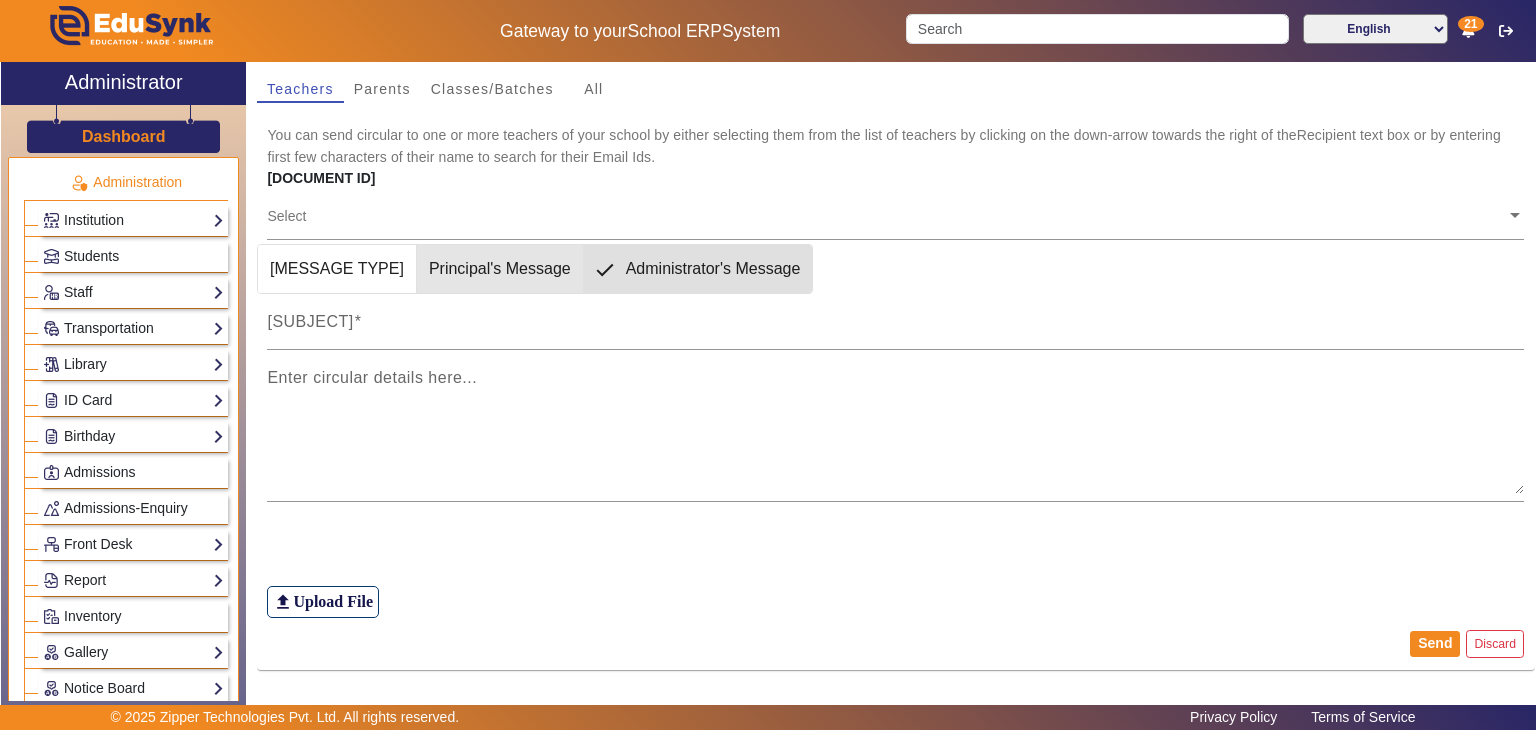 click on "Principal's Message" at bounding box center (500, 269) 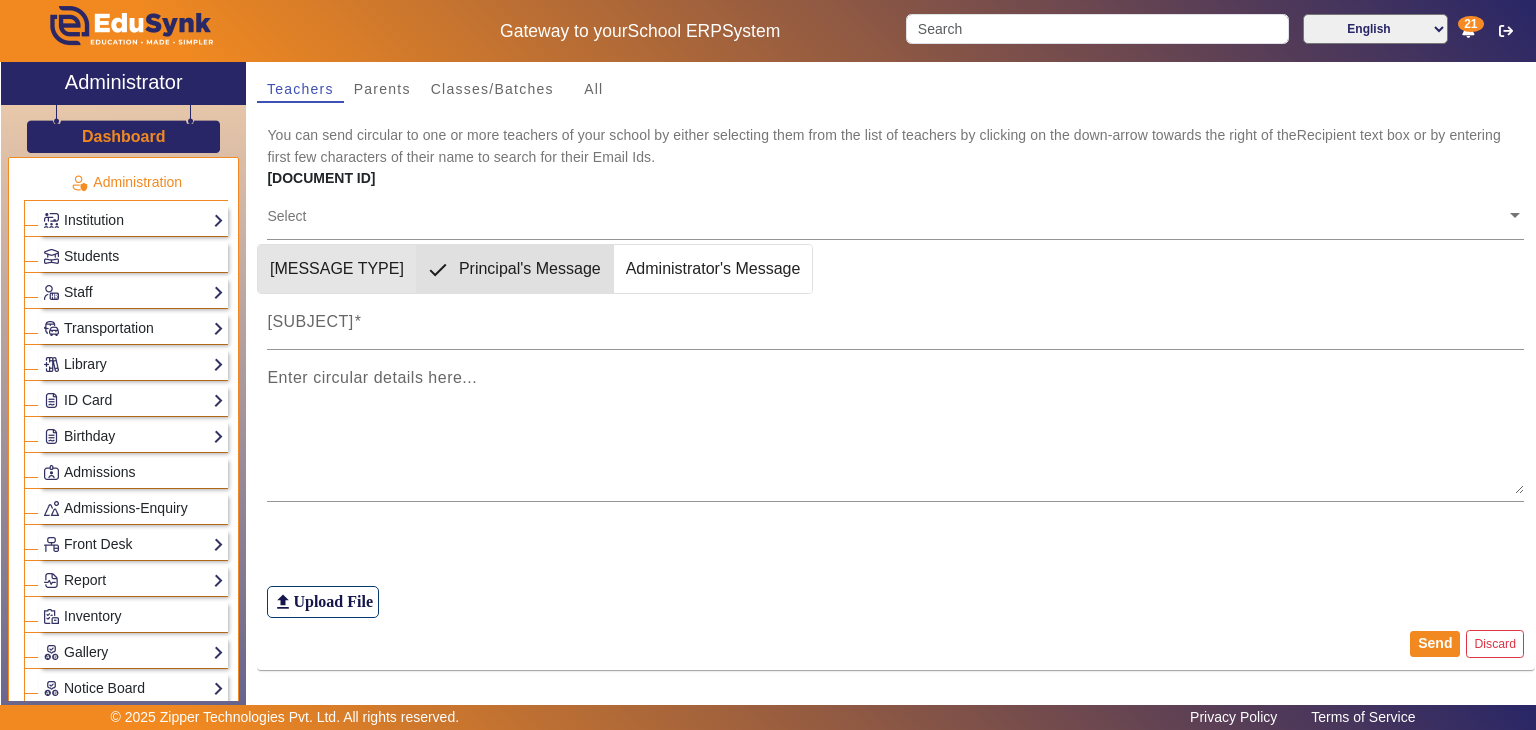 click on "[MESSAGE TYPE]" at bounding box center (337, 269) 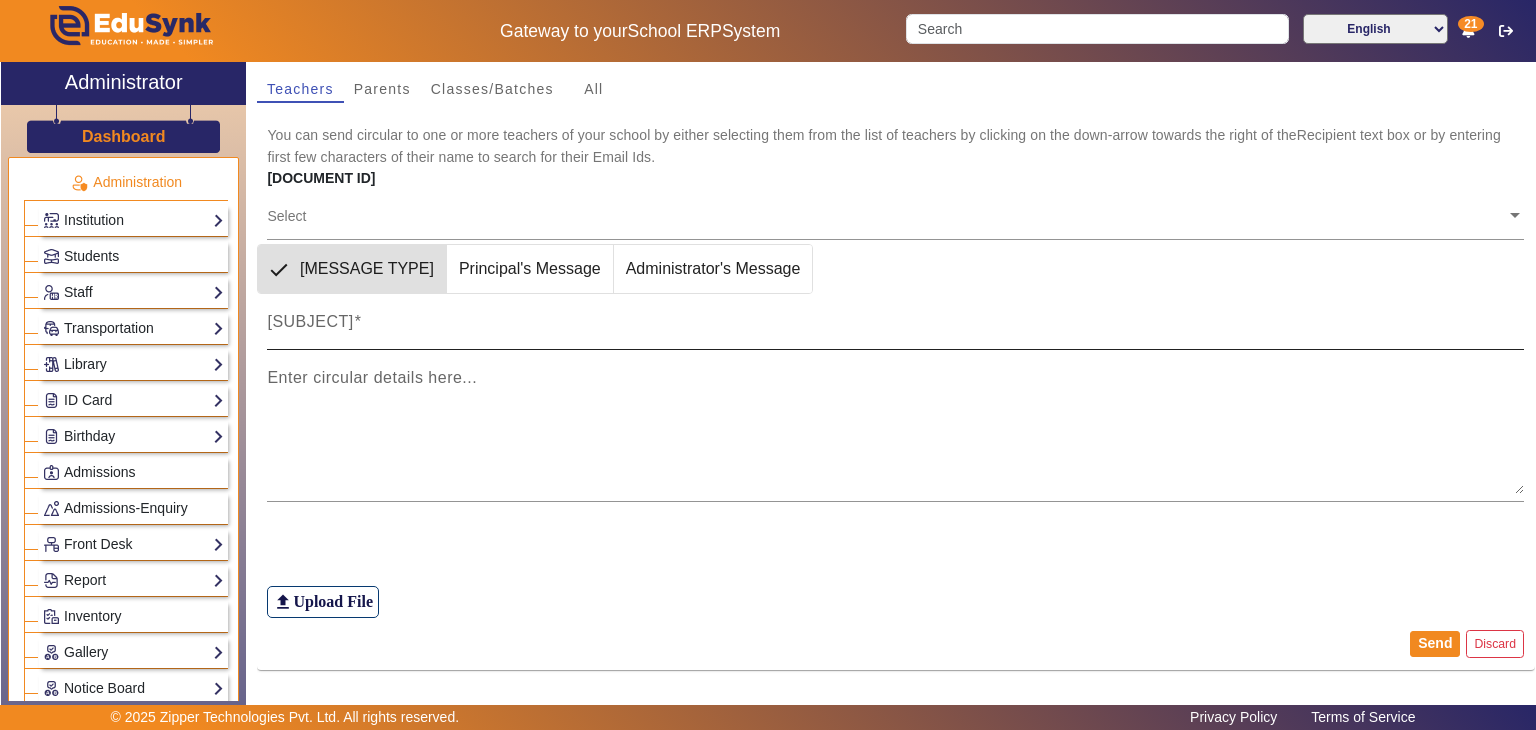 click on "[SUBJECT]" 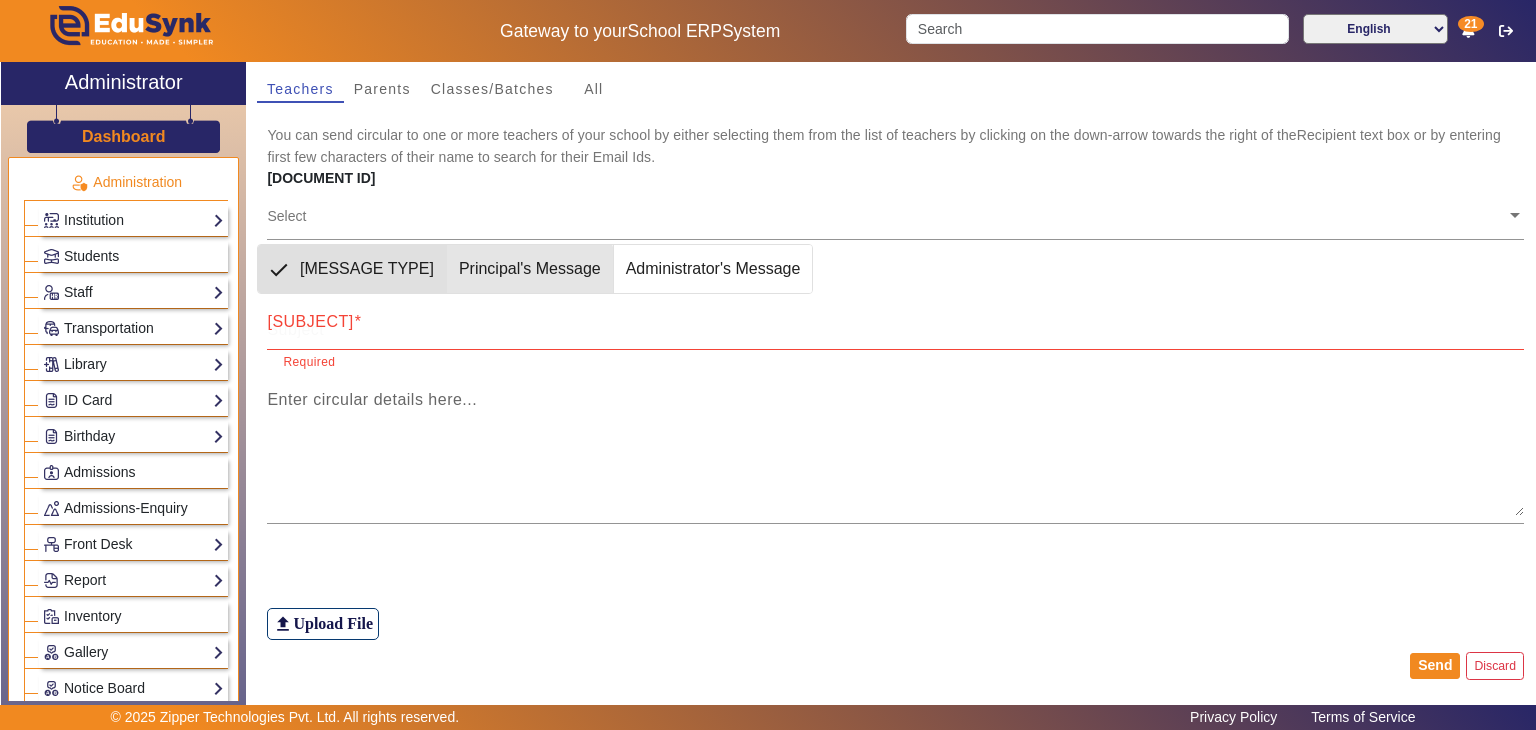 click on "Principal's Message" at bounding box center (530, 269) 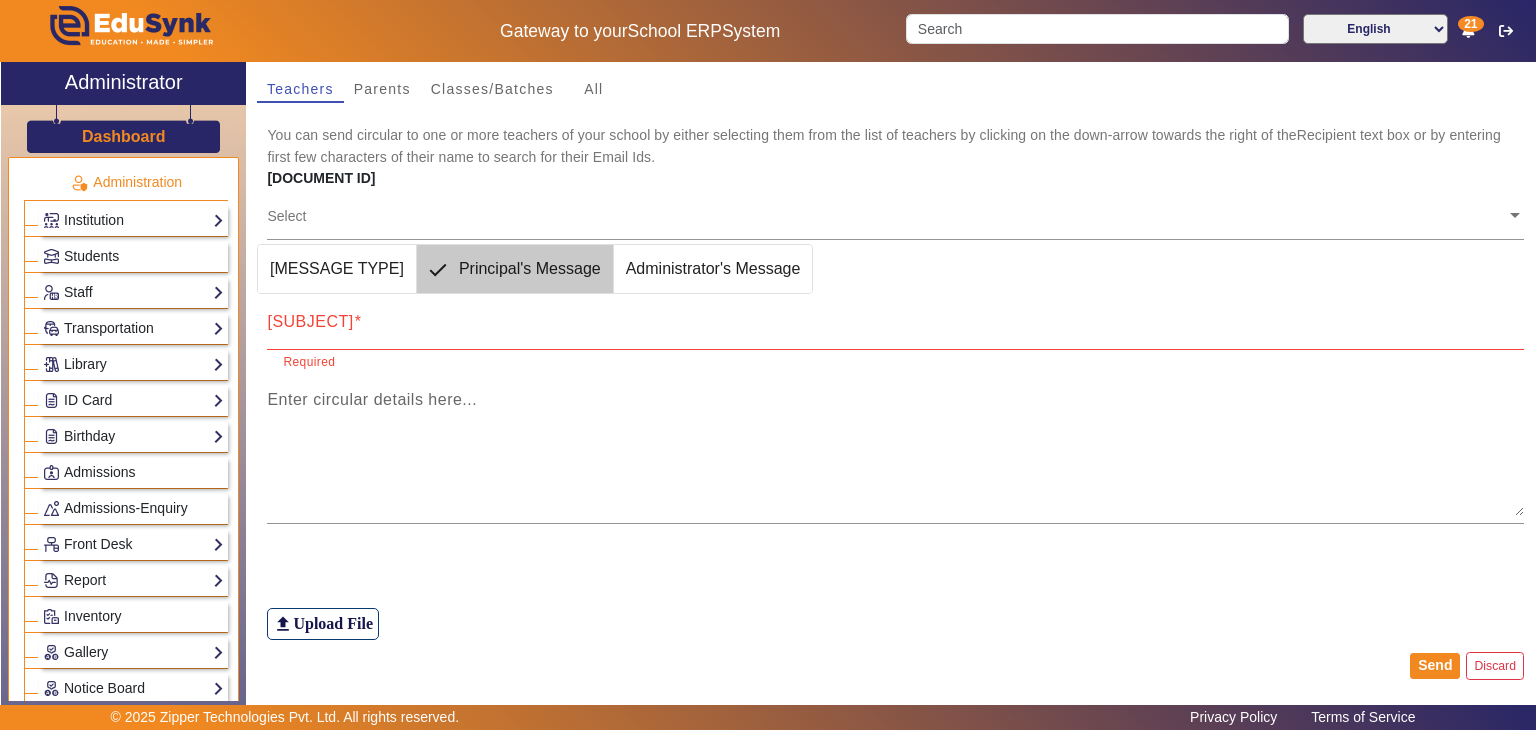 click on "Principal's Message" at bounding box center (530, 269) 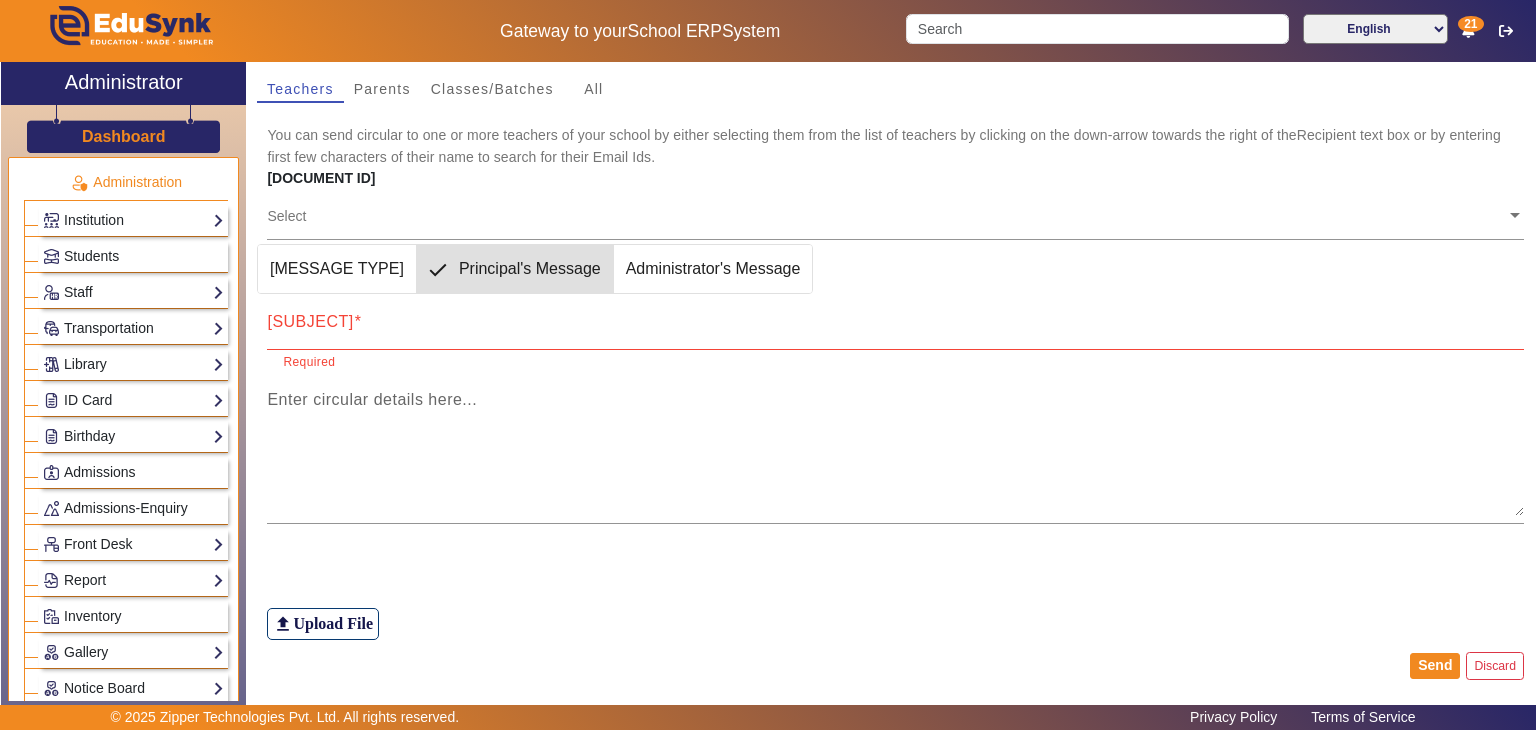 click on "Administrator's Message" at bounding box center (713, 269) 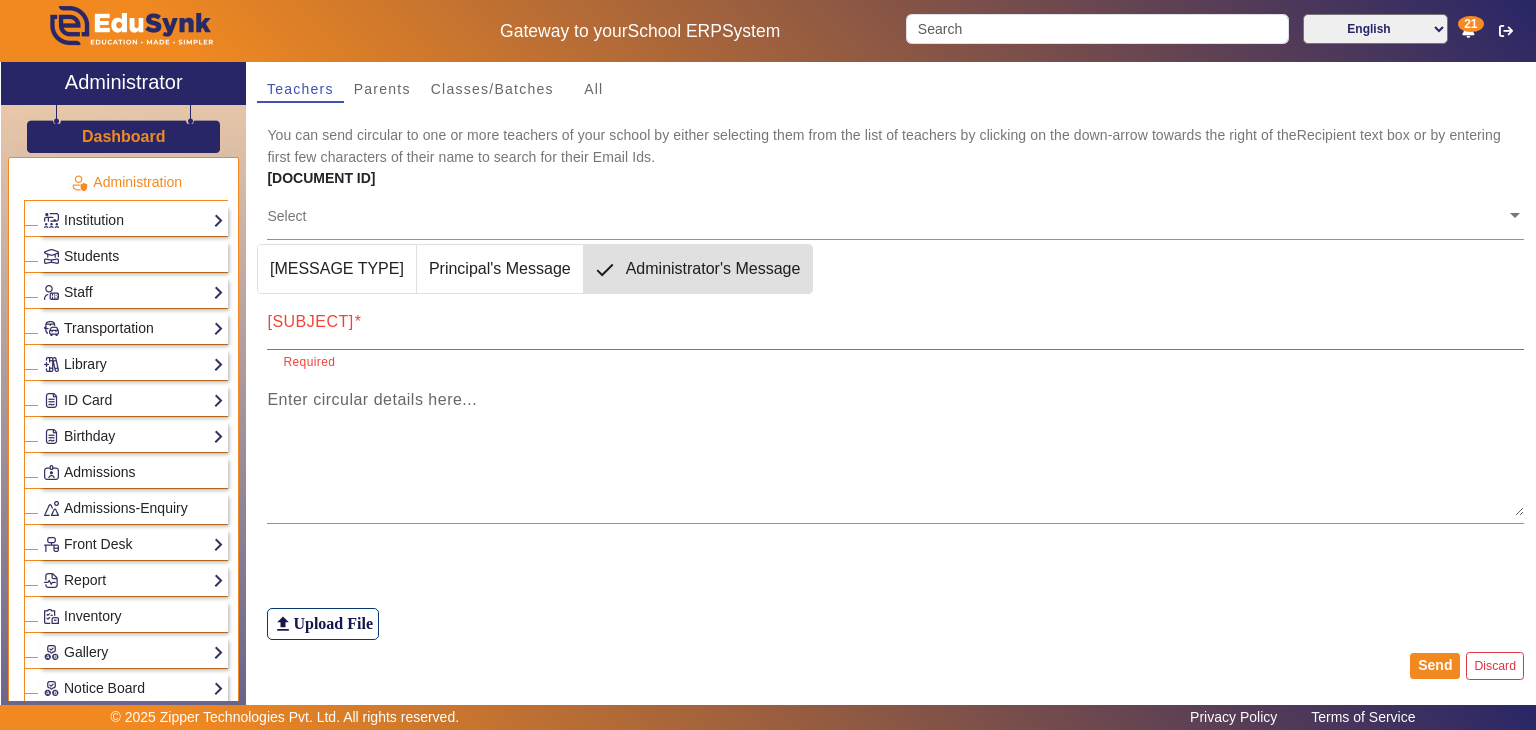 drag, startPoint x: 556, startPoint y: 292, endPoint x: 525, endPoint y: 317, distance: 39.824615 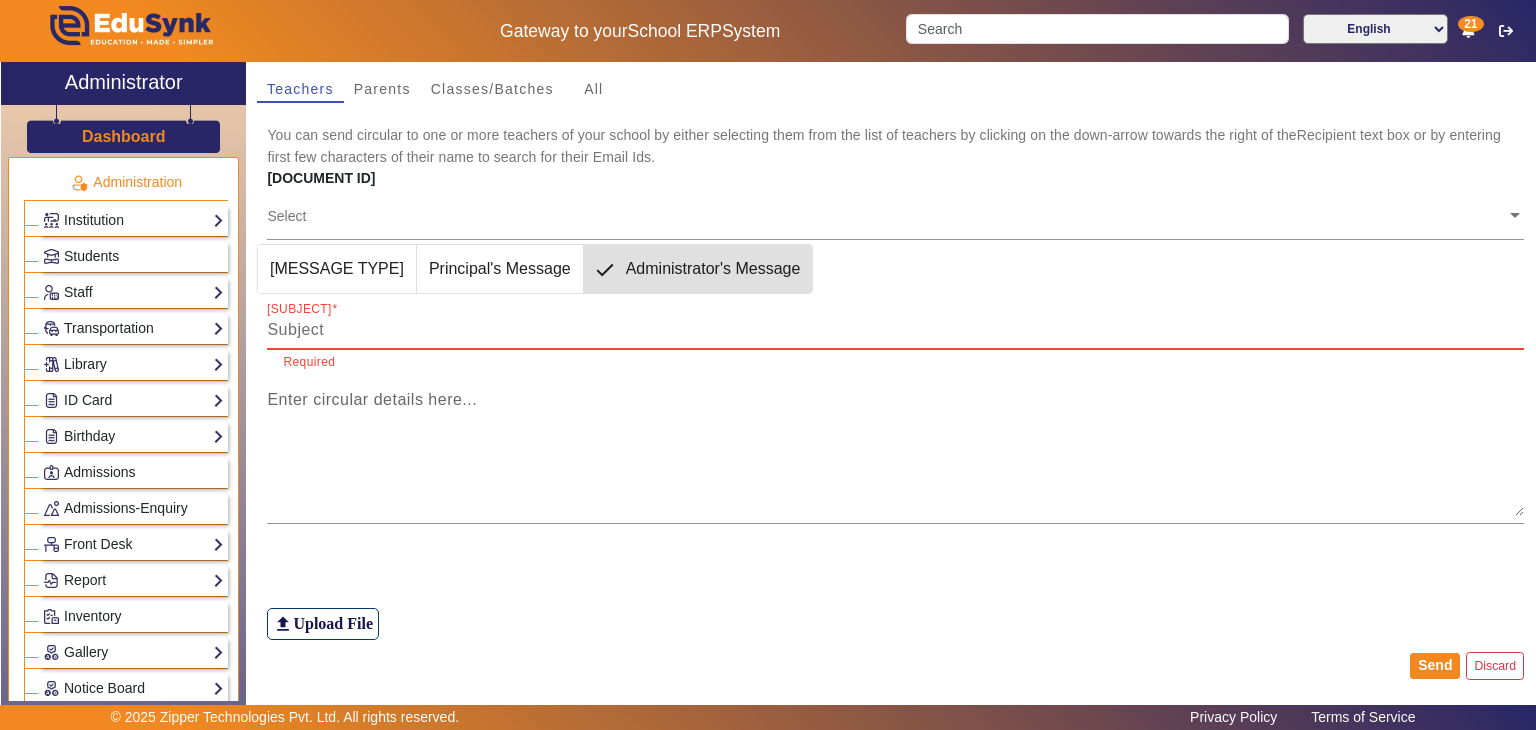 click on "[SUBJECT]" at bounding box center (895, 330) 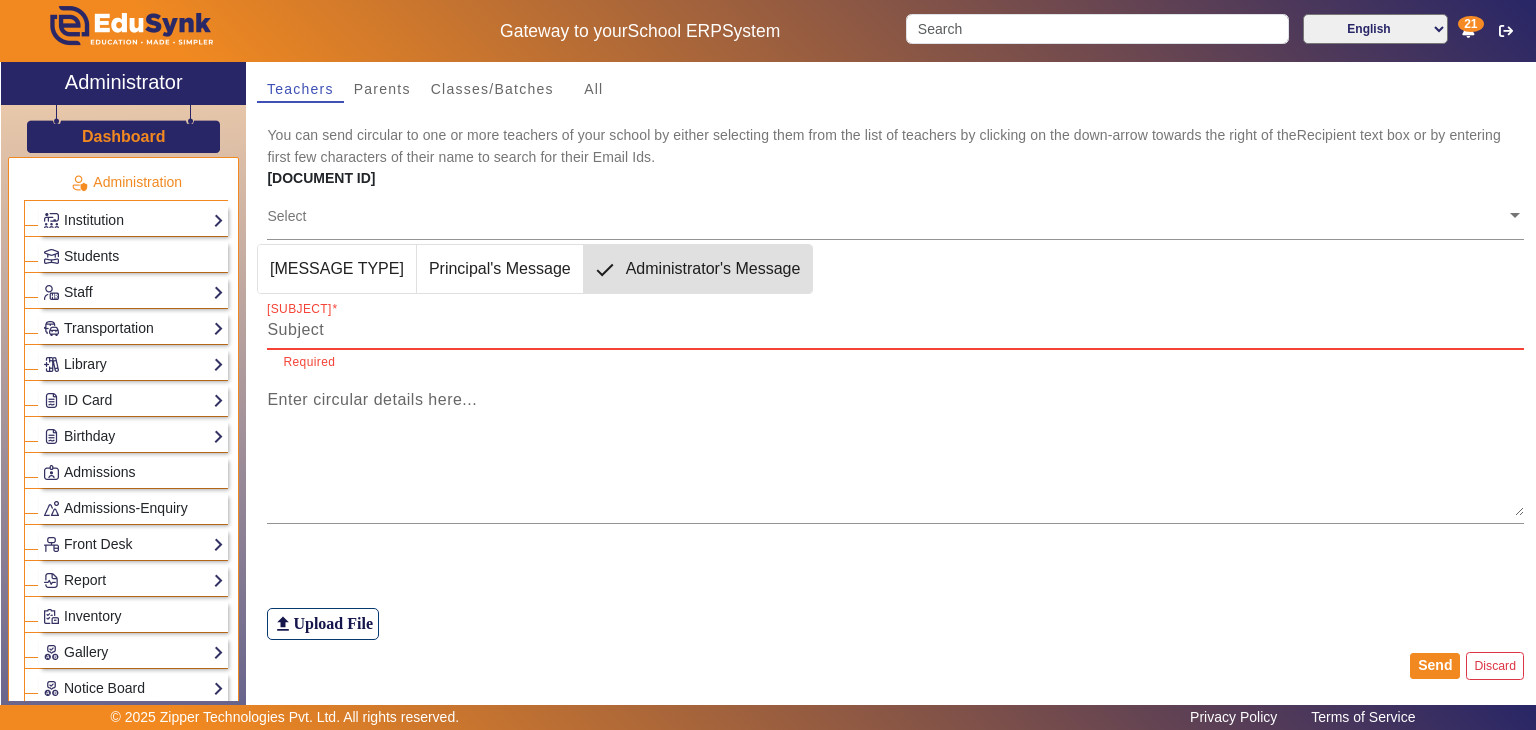 click on "Principal's Message" at bounding box center [500, 269] 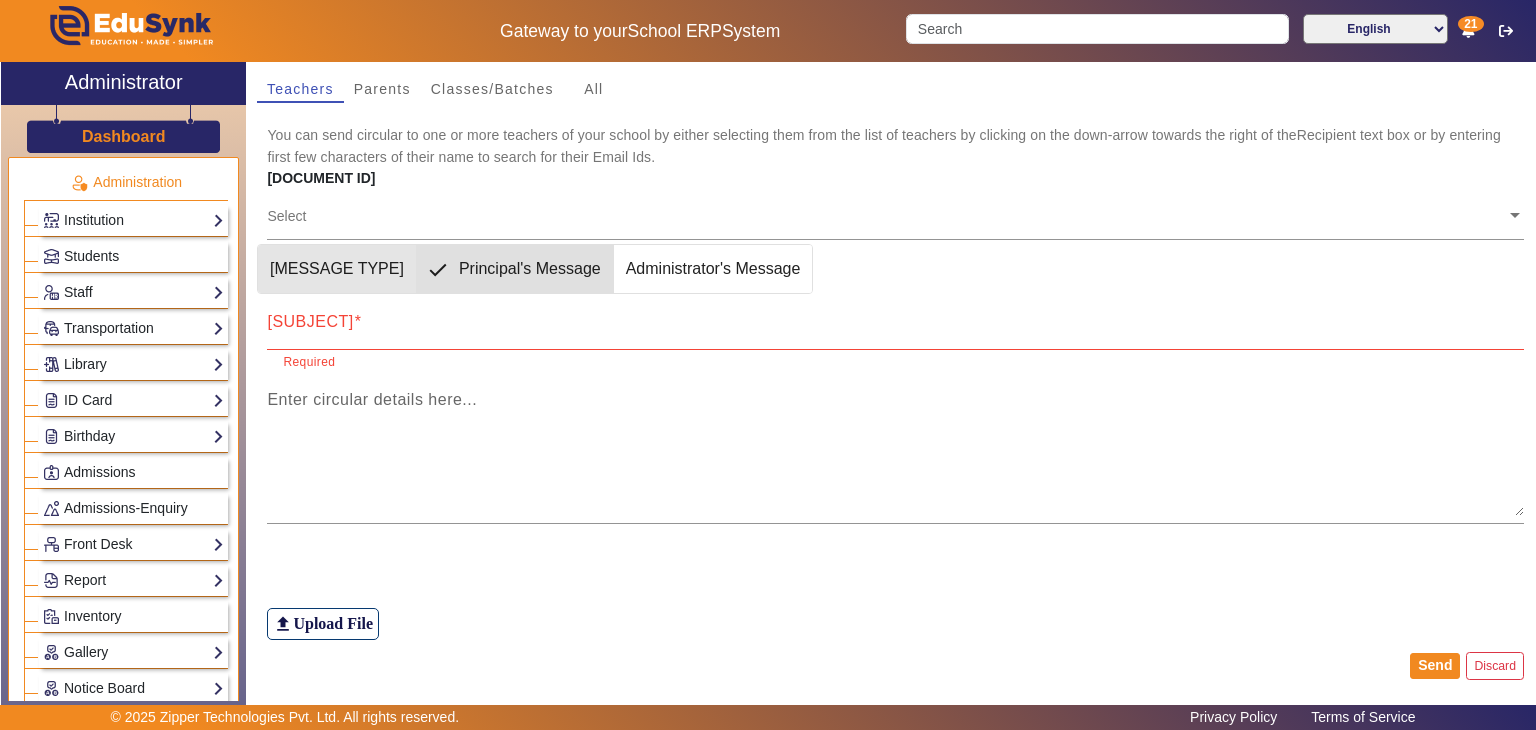 click on "[MESSAGE TYPE]" at bounding box center [337, 269] 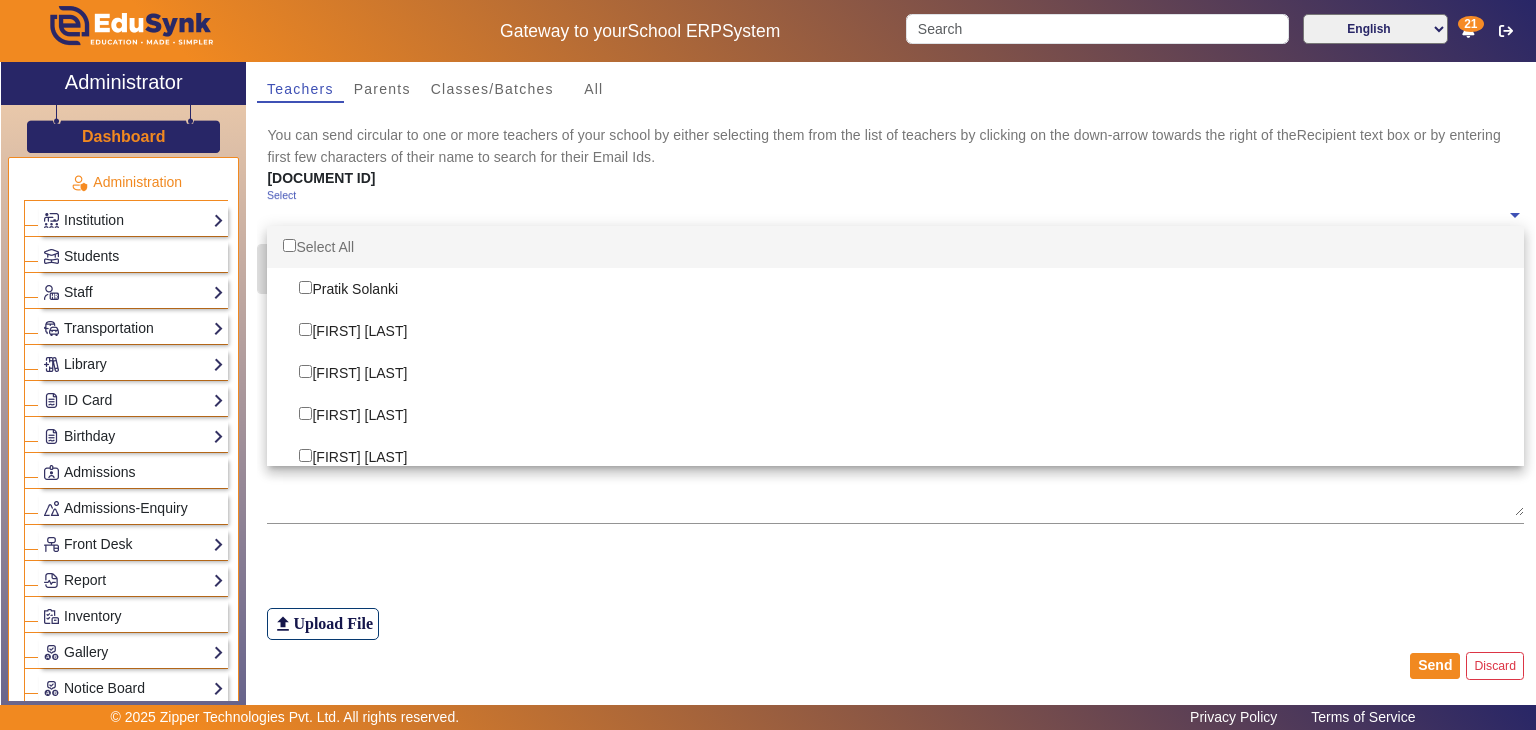 click 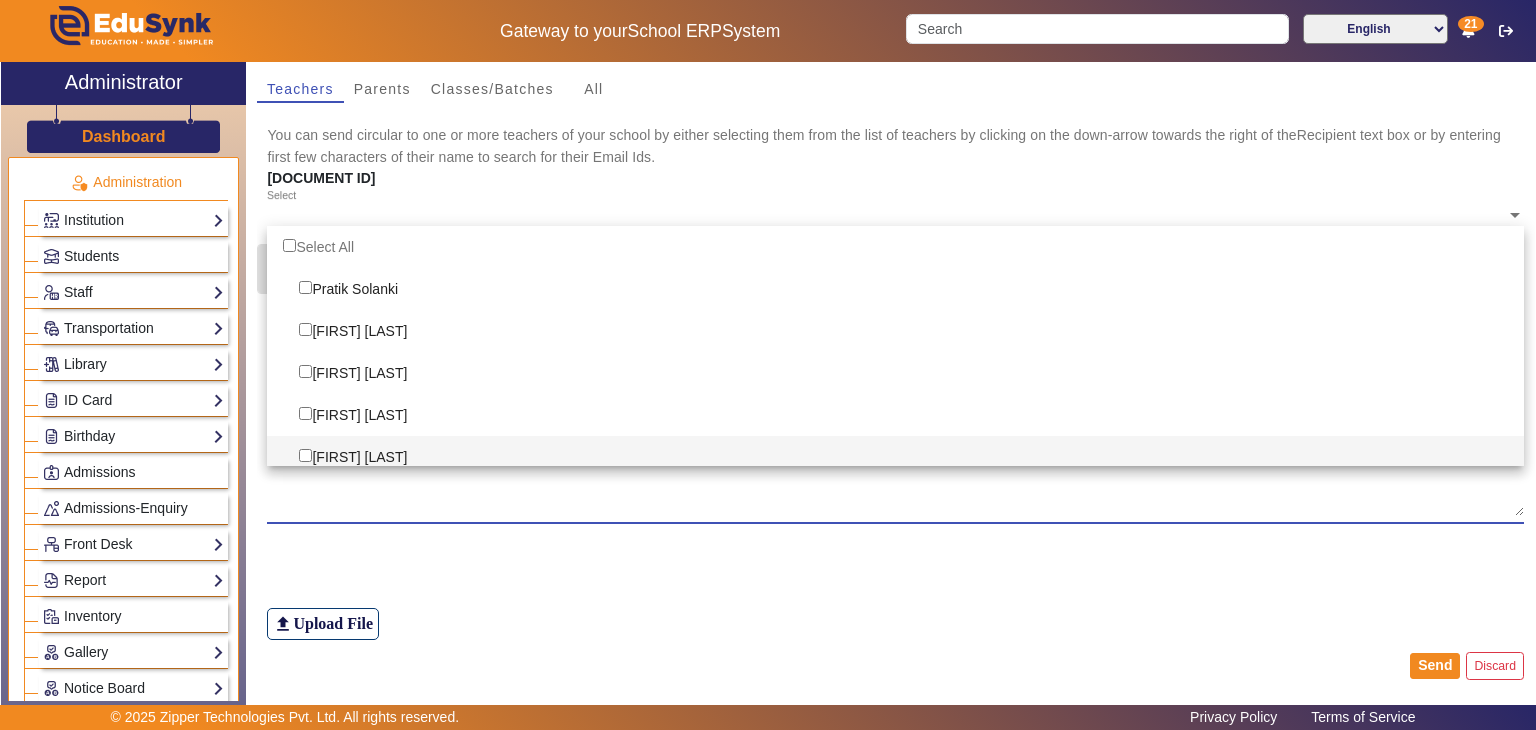 click on "Enter circular details here..." at bounding box center [895, 456] 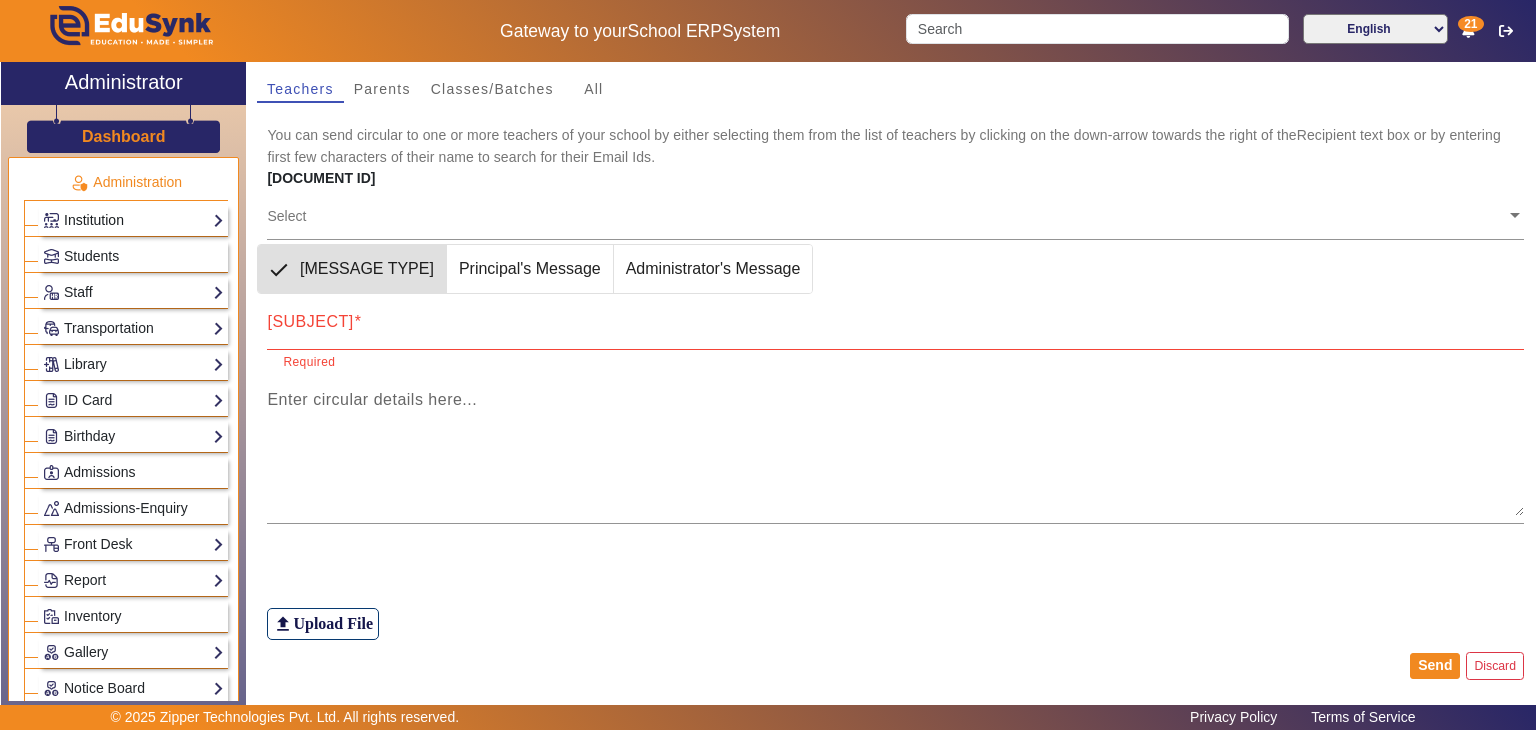 click on "Institution" 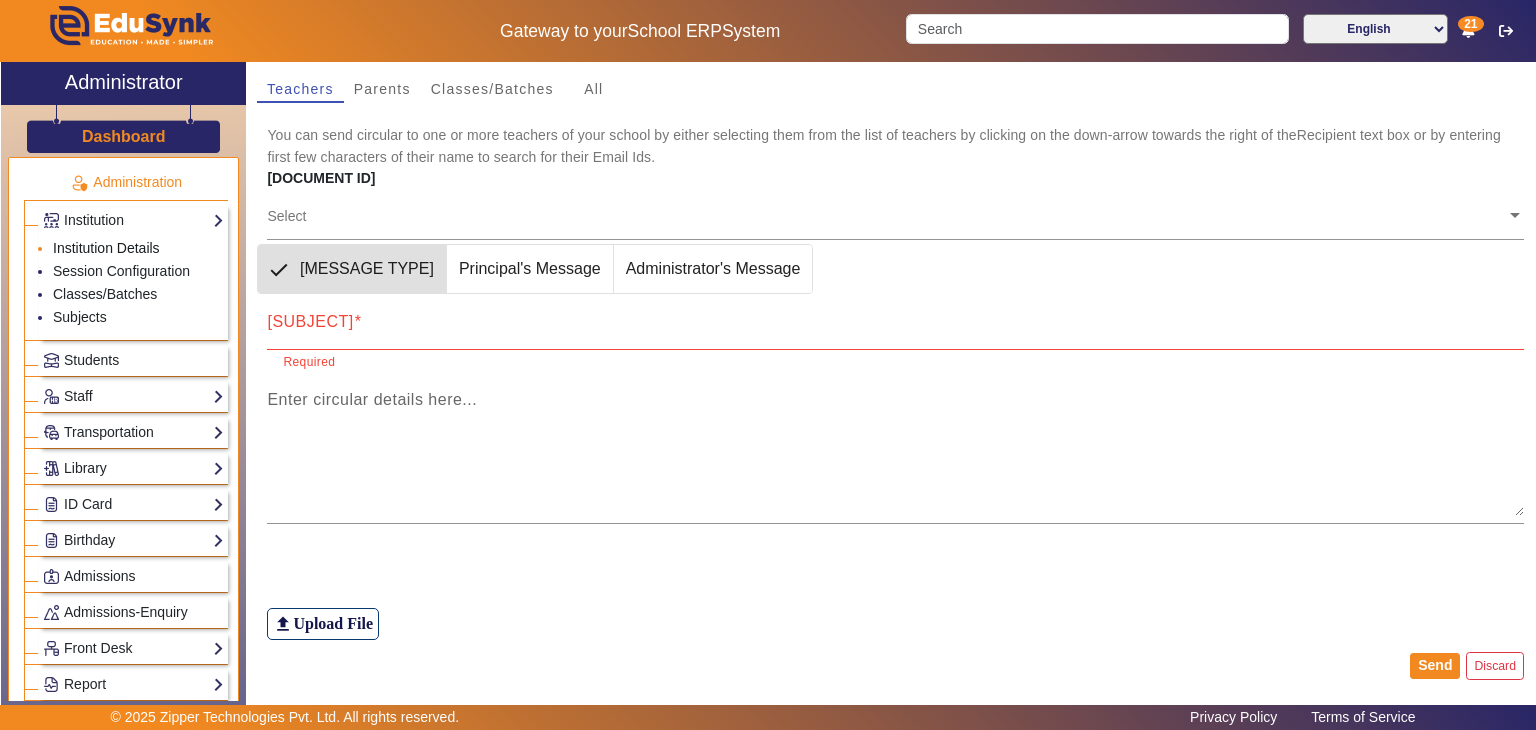 click on "Institution Details" 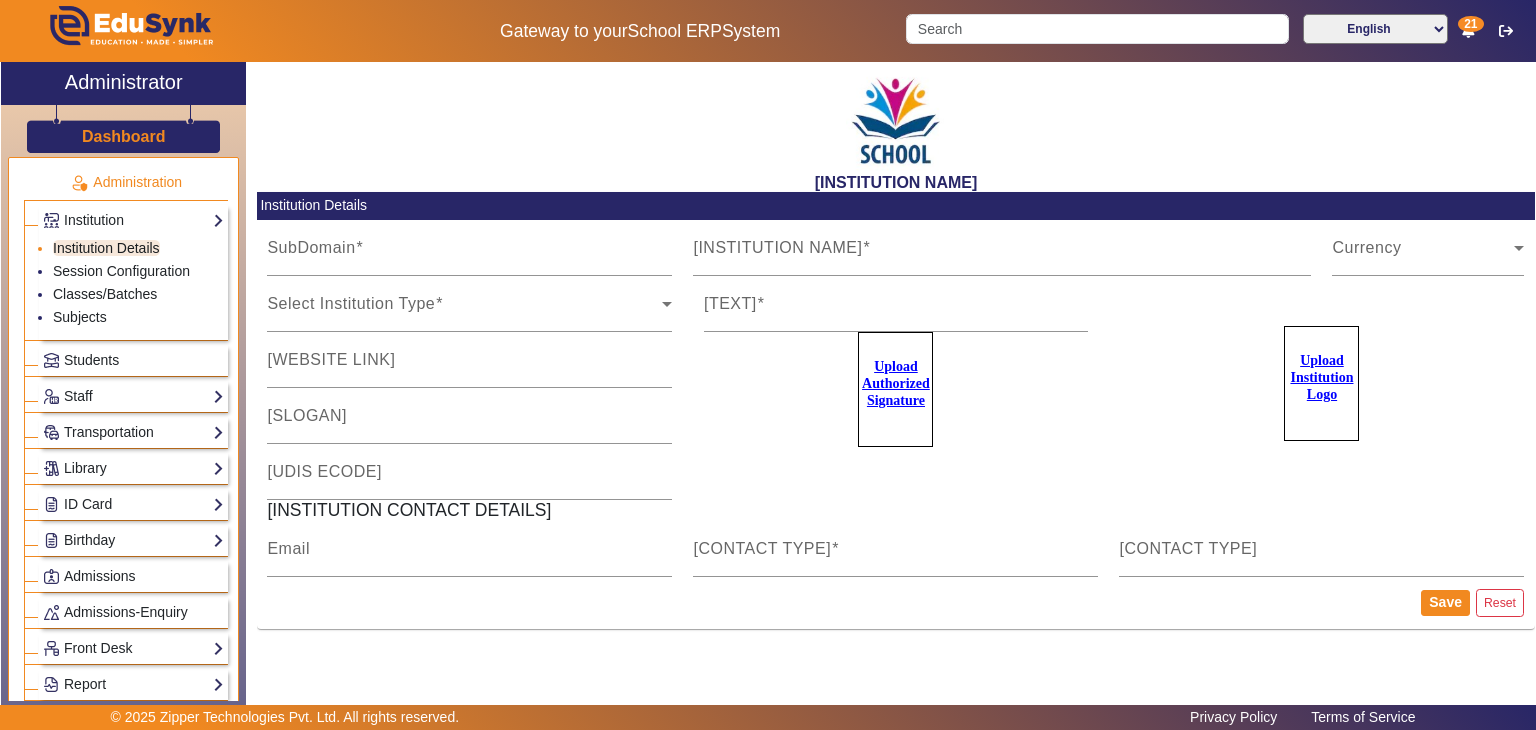 type on "[SUBDOMAIN]" 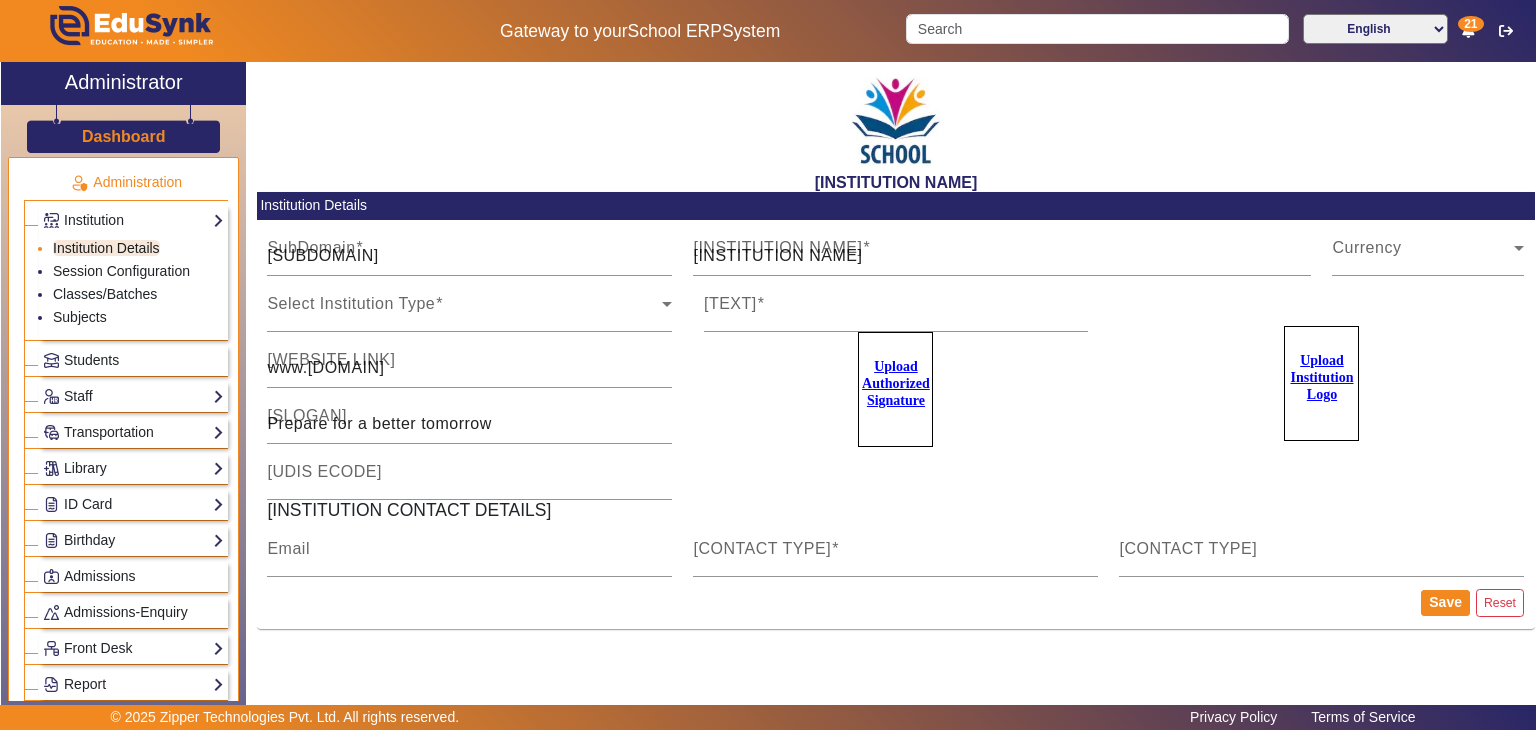 type on "[ALPHANUMERIC]/[NUMBER]" 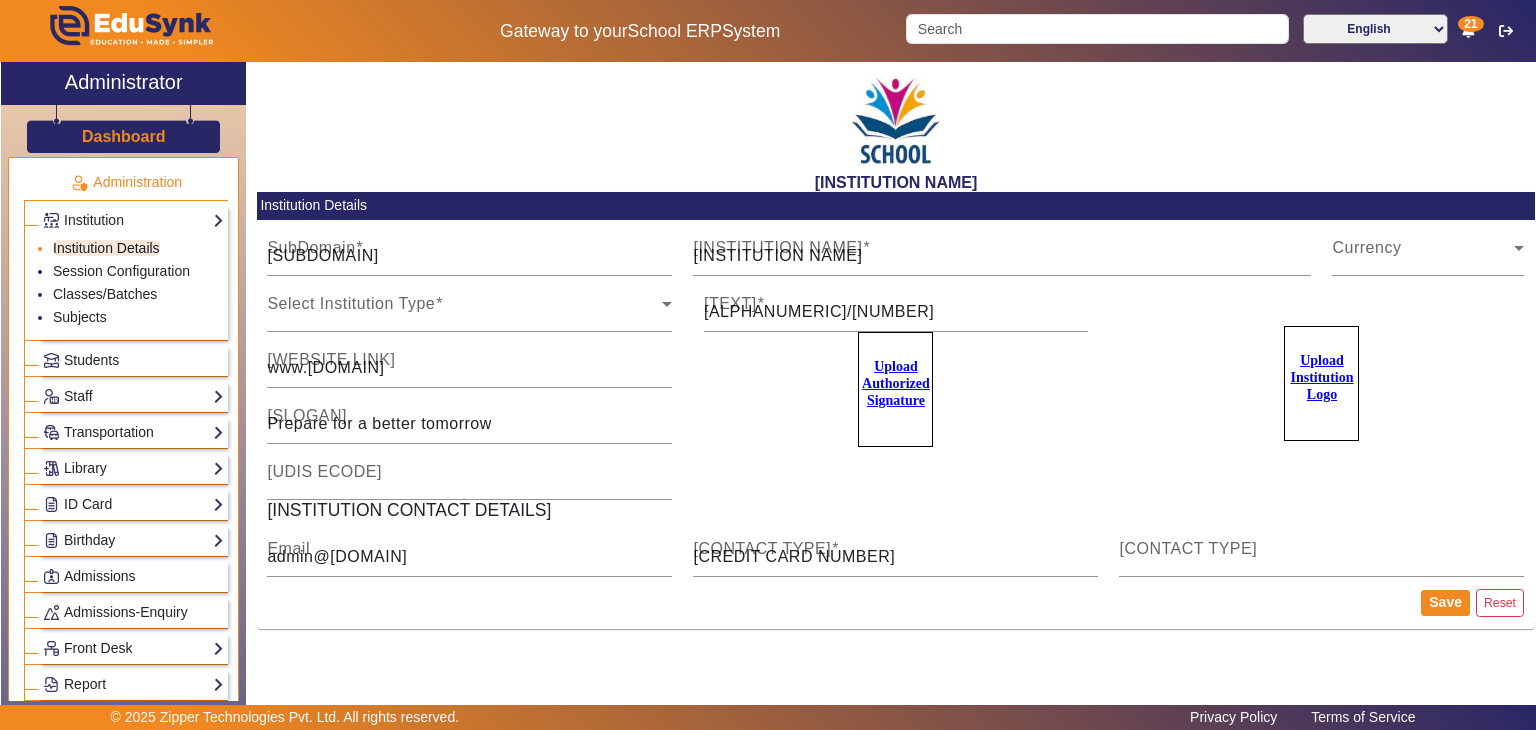 scroll, scrollTop: 0, scrollLeft: 0, axis: both 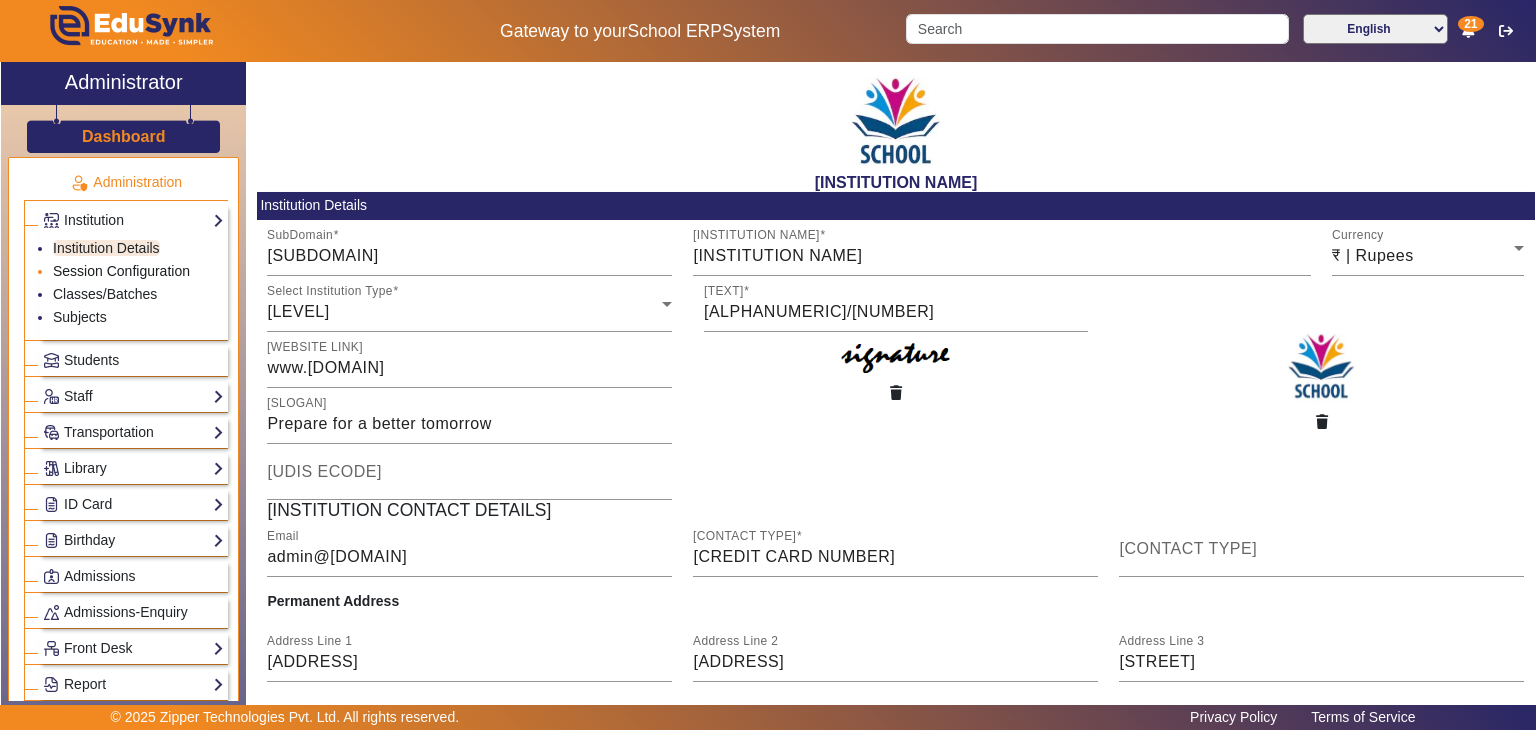 click on "Session Configuration" 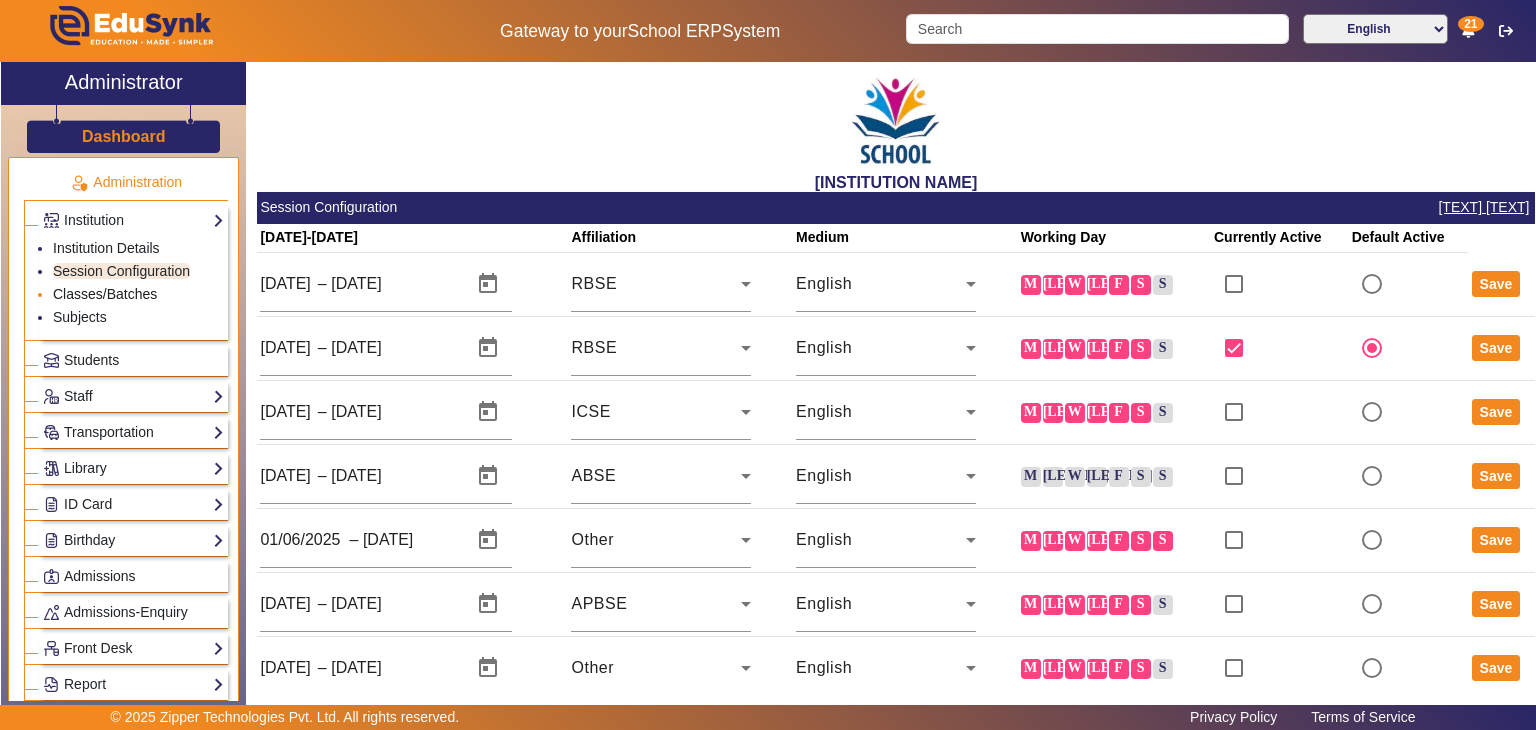 click on "Classes/Batches" 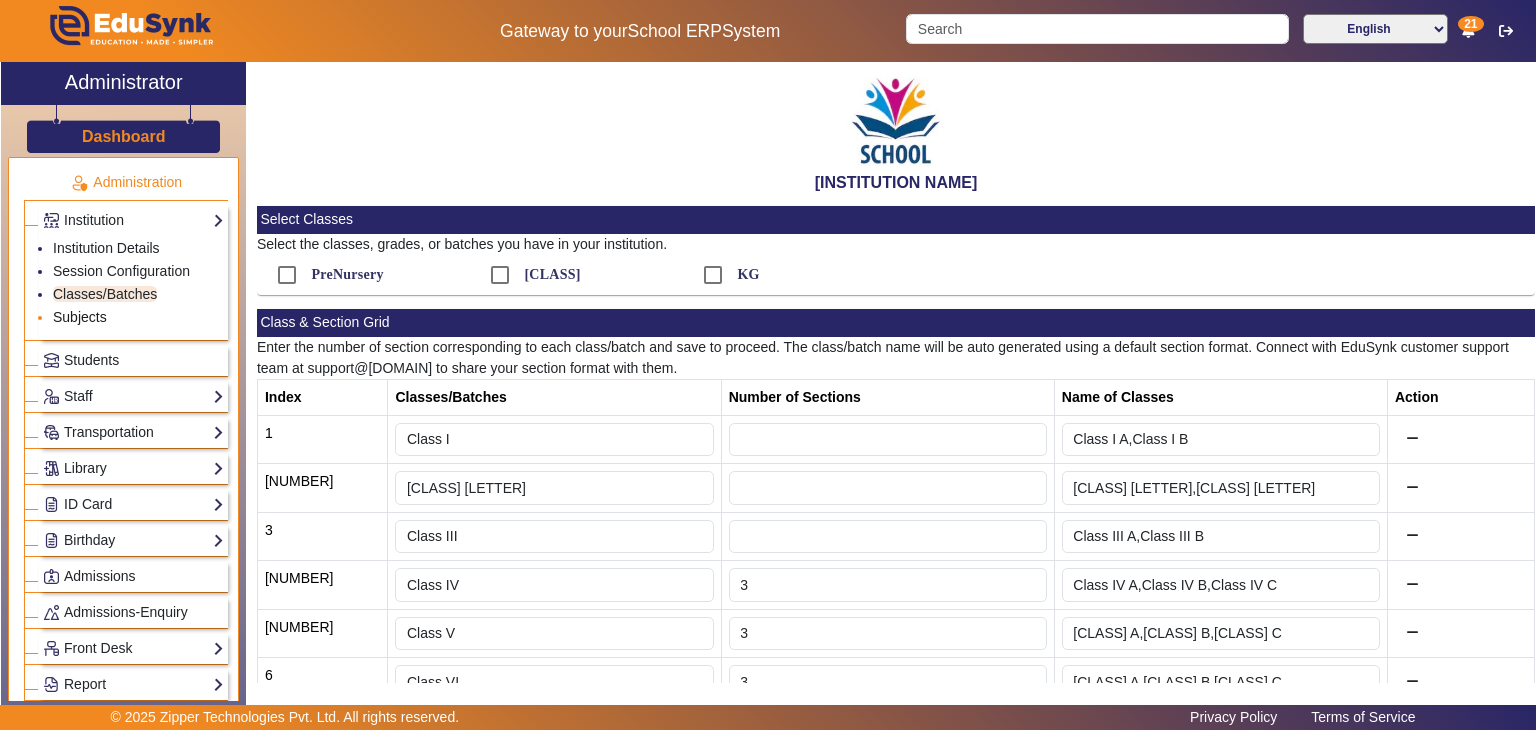 click on "Subjects" 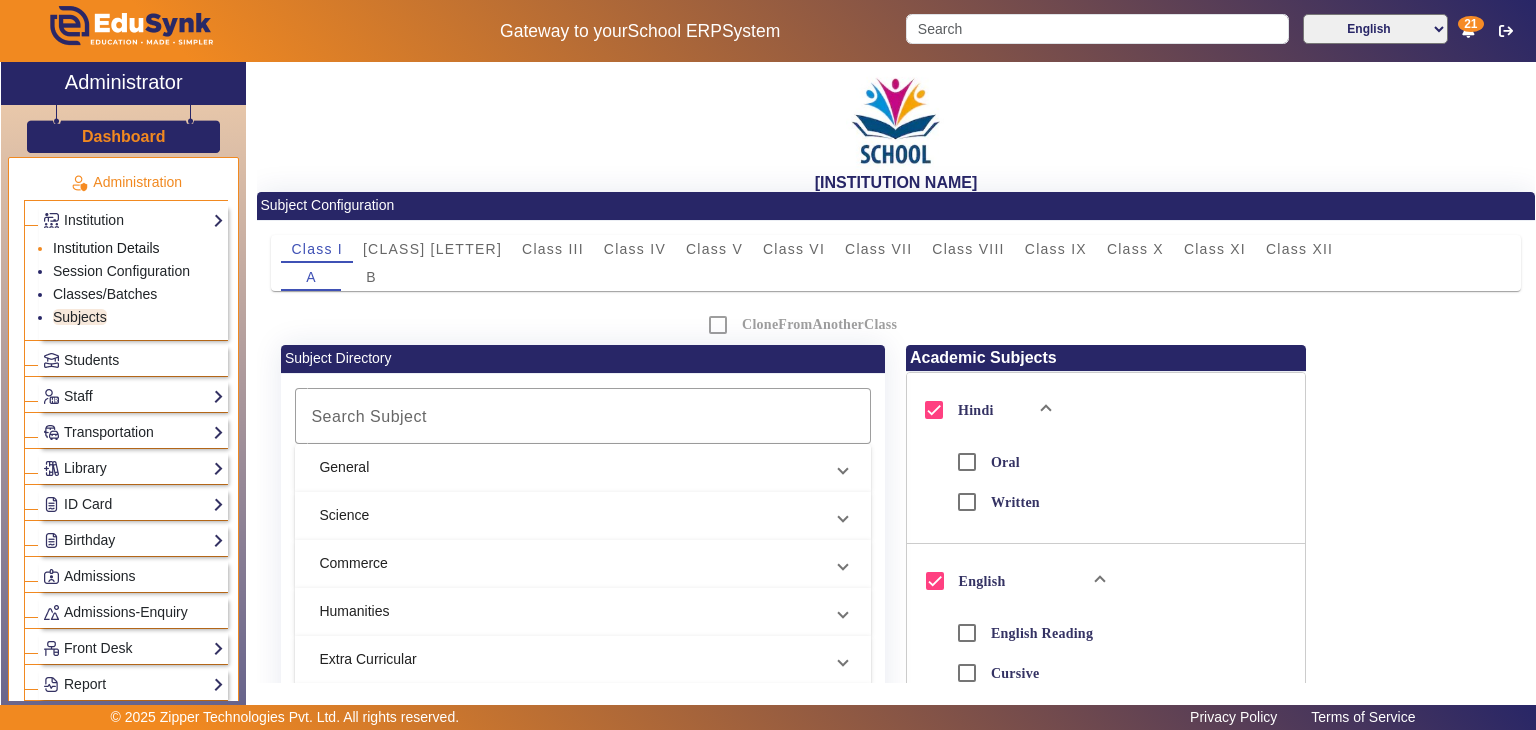 click on "Institution Details" 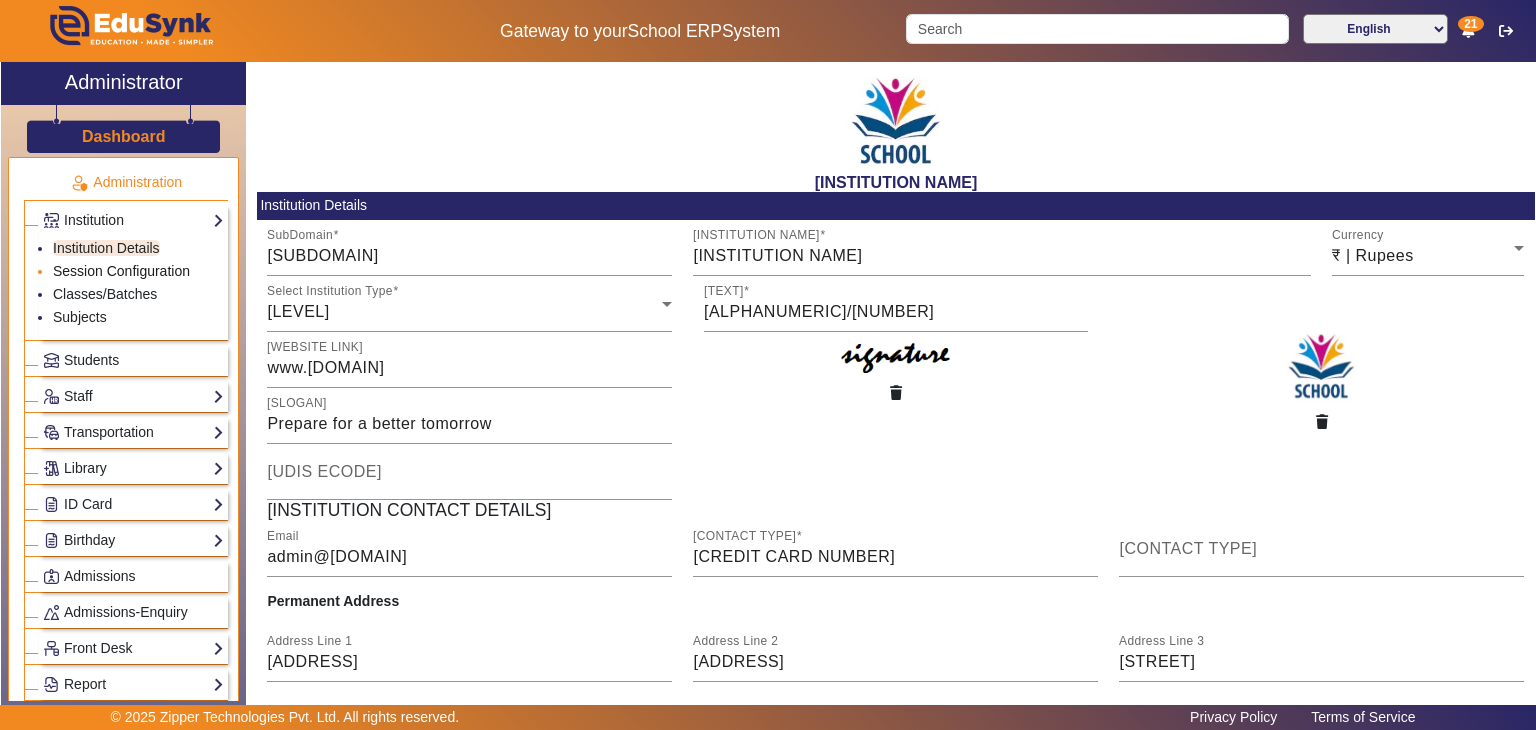 click on "Session Configuration" 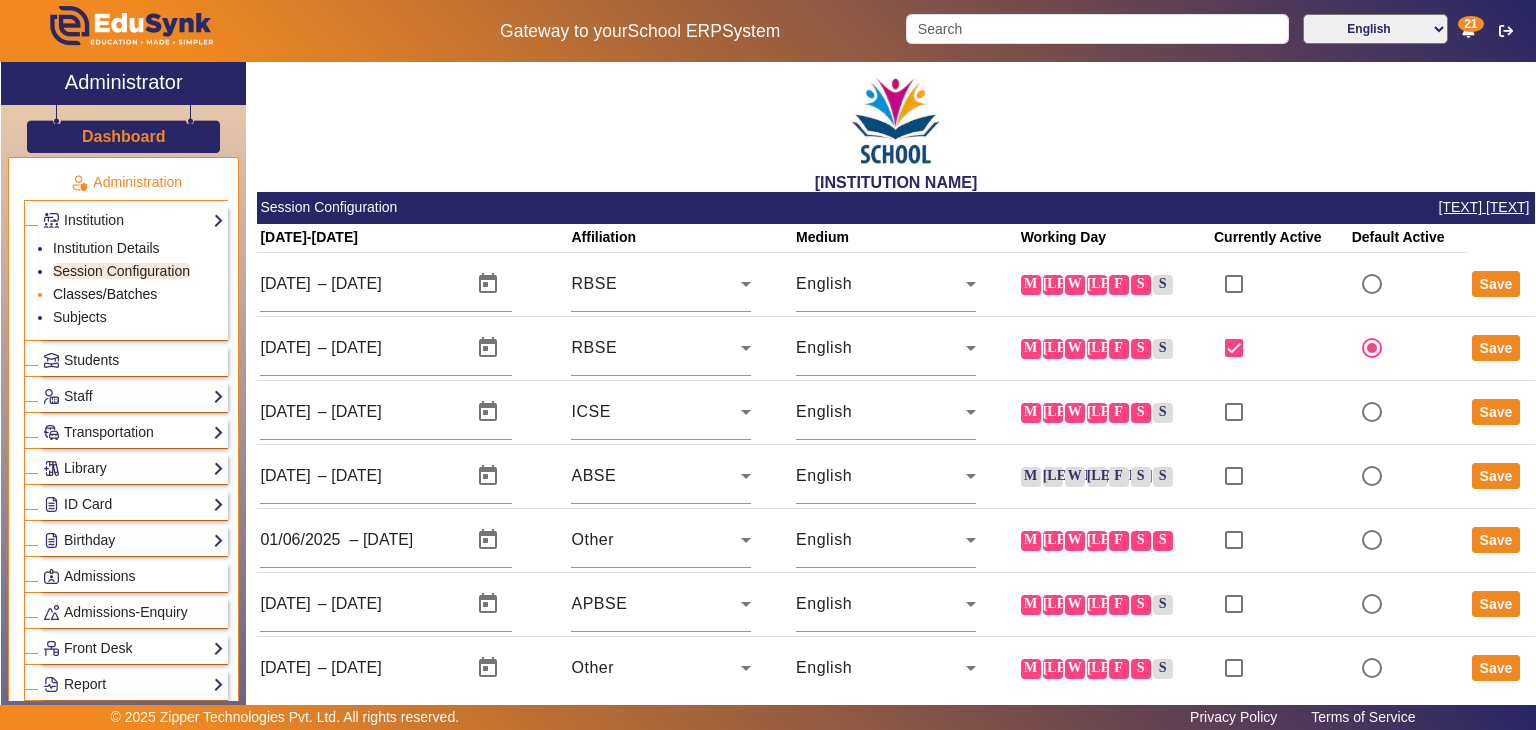 click on "Classes/Batches" 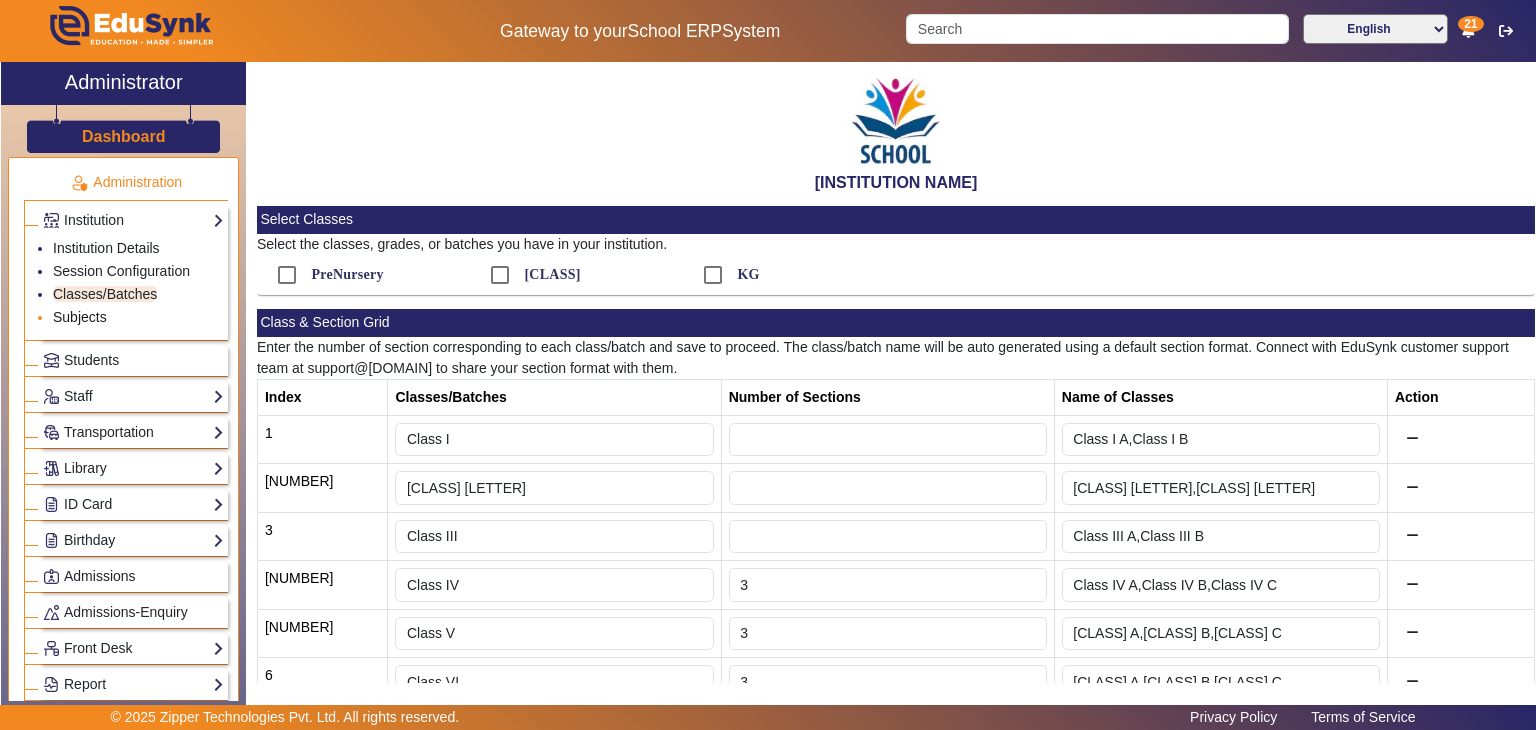 click on "Subjects" 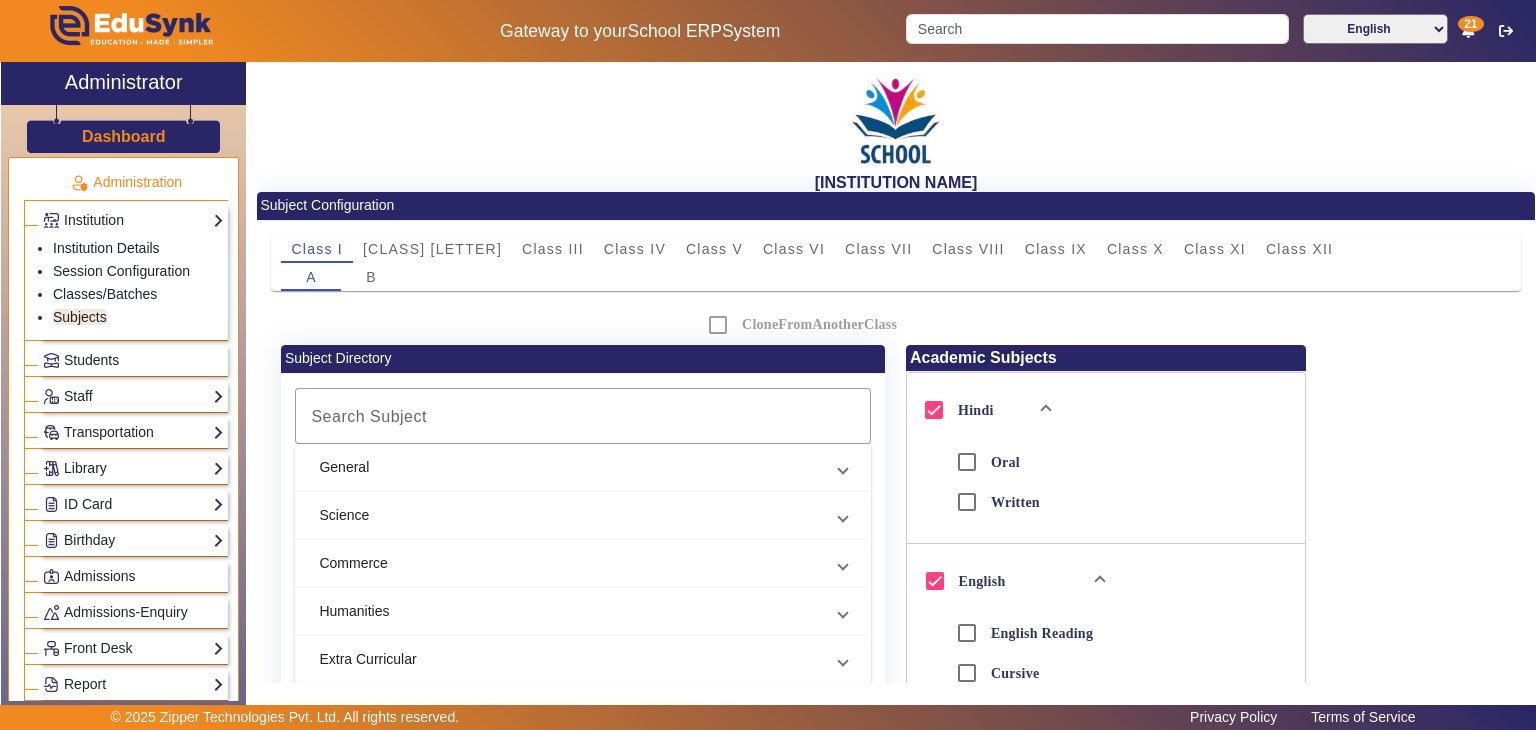 click on "Dashboard" 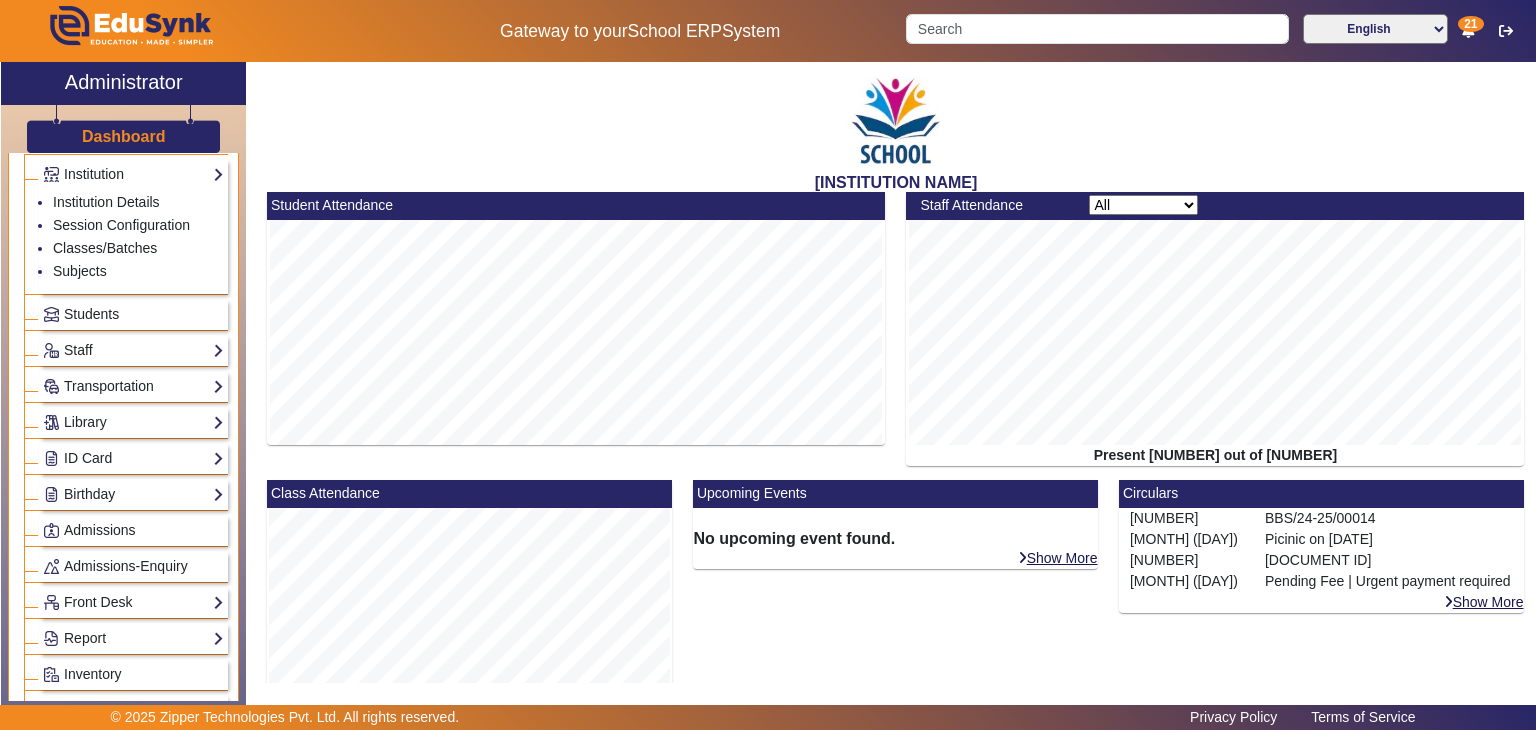 scroll, scrollTop: 559, scrollLeft: 0, axis: vertical 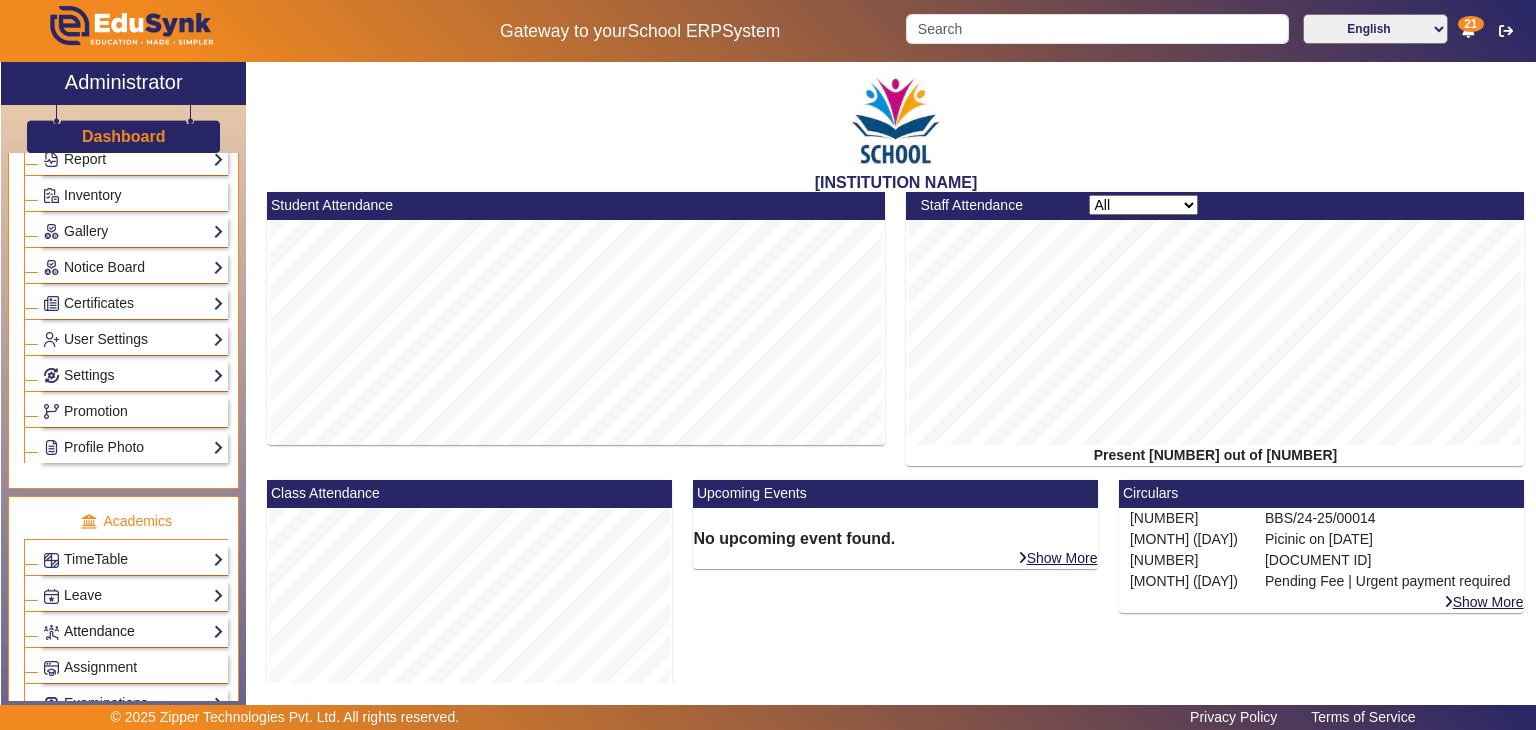 click on "Attendance" 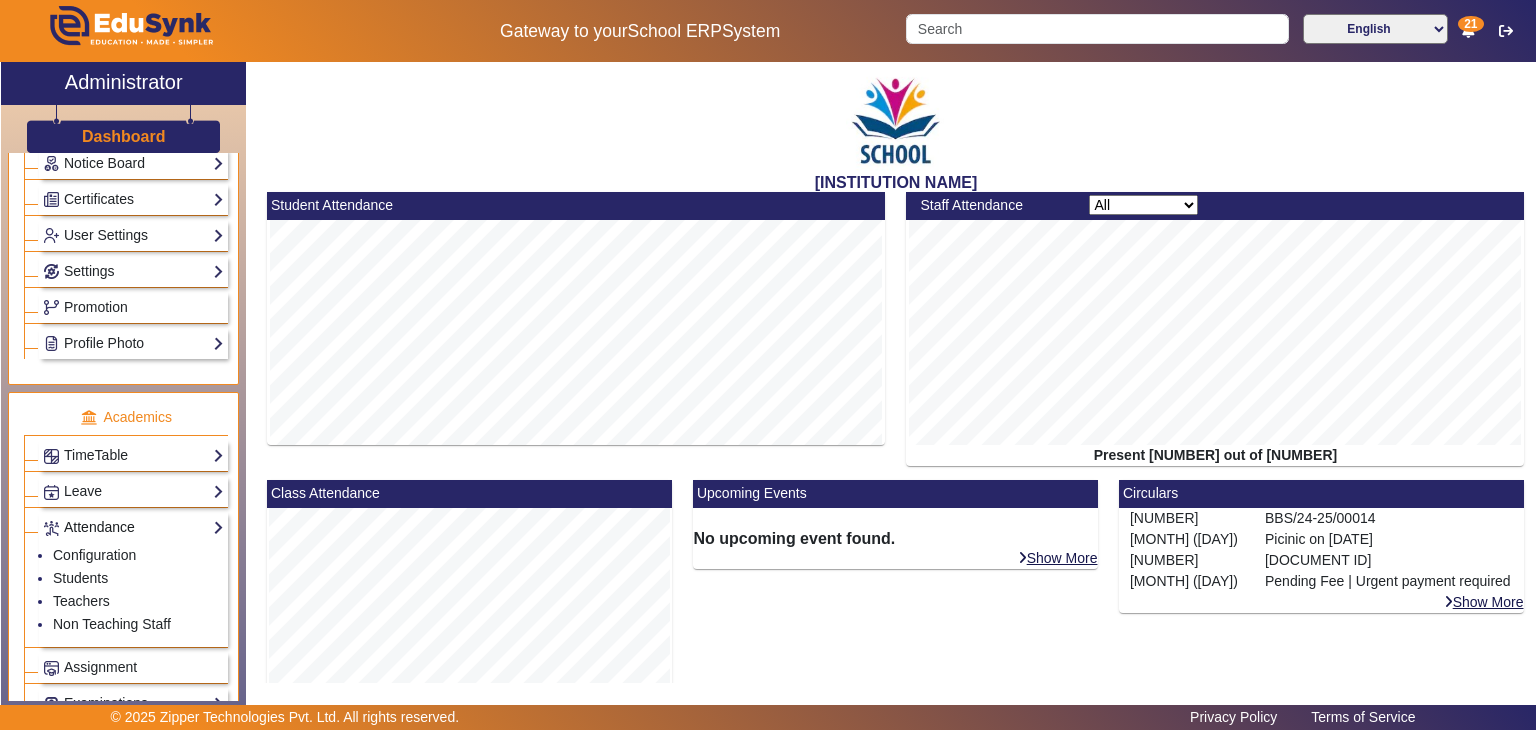 scroll, scrollTop: 455, scrollLeft: 0, axis: vertical 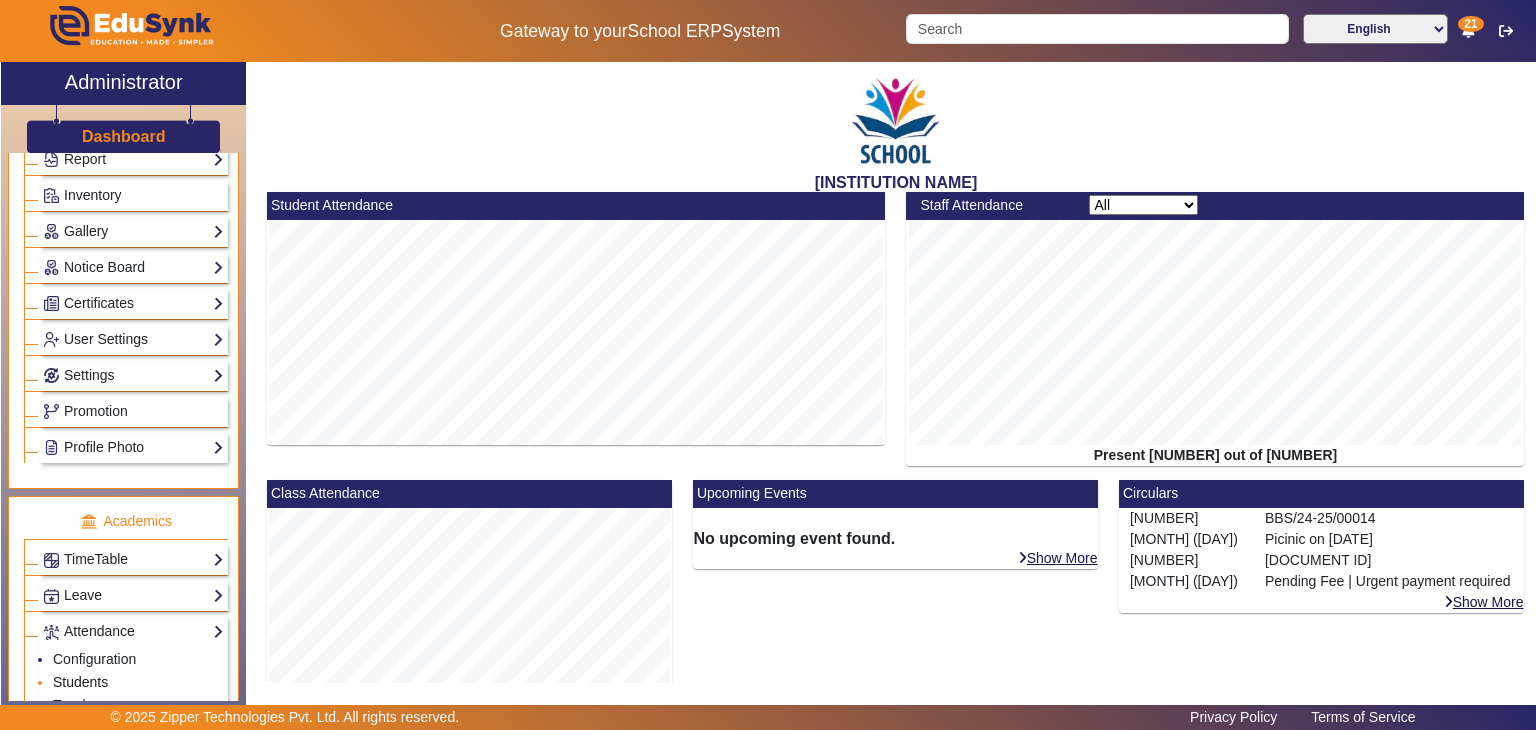 click on "Students" 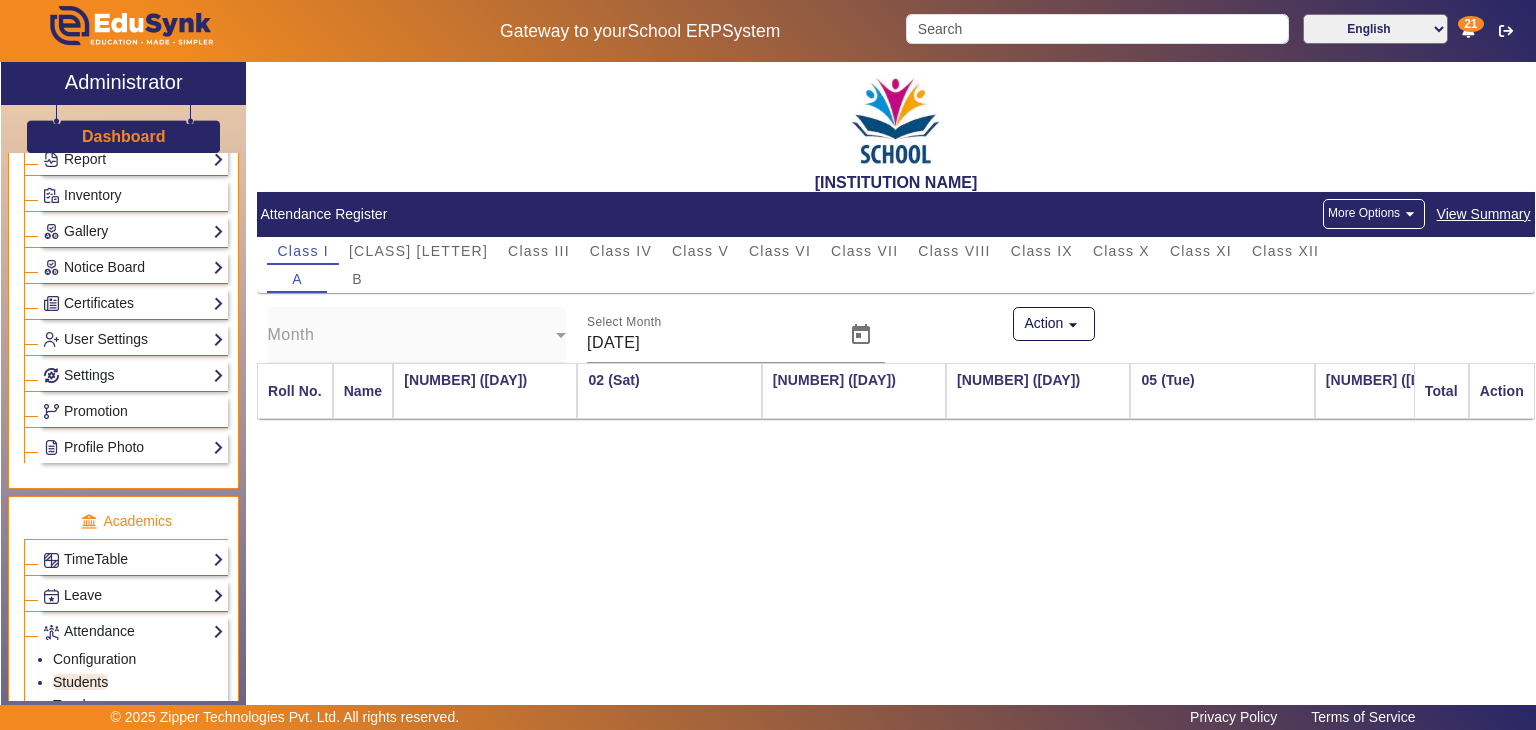 scroll, scrollTop: 0, scrollLeft: 620, axis: horizontal 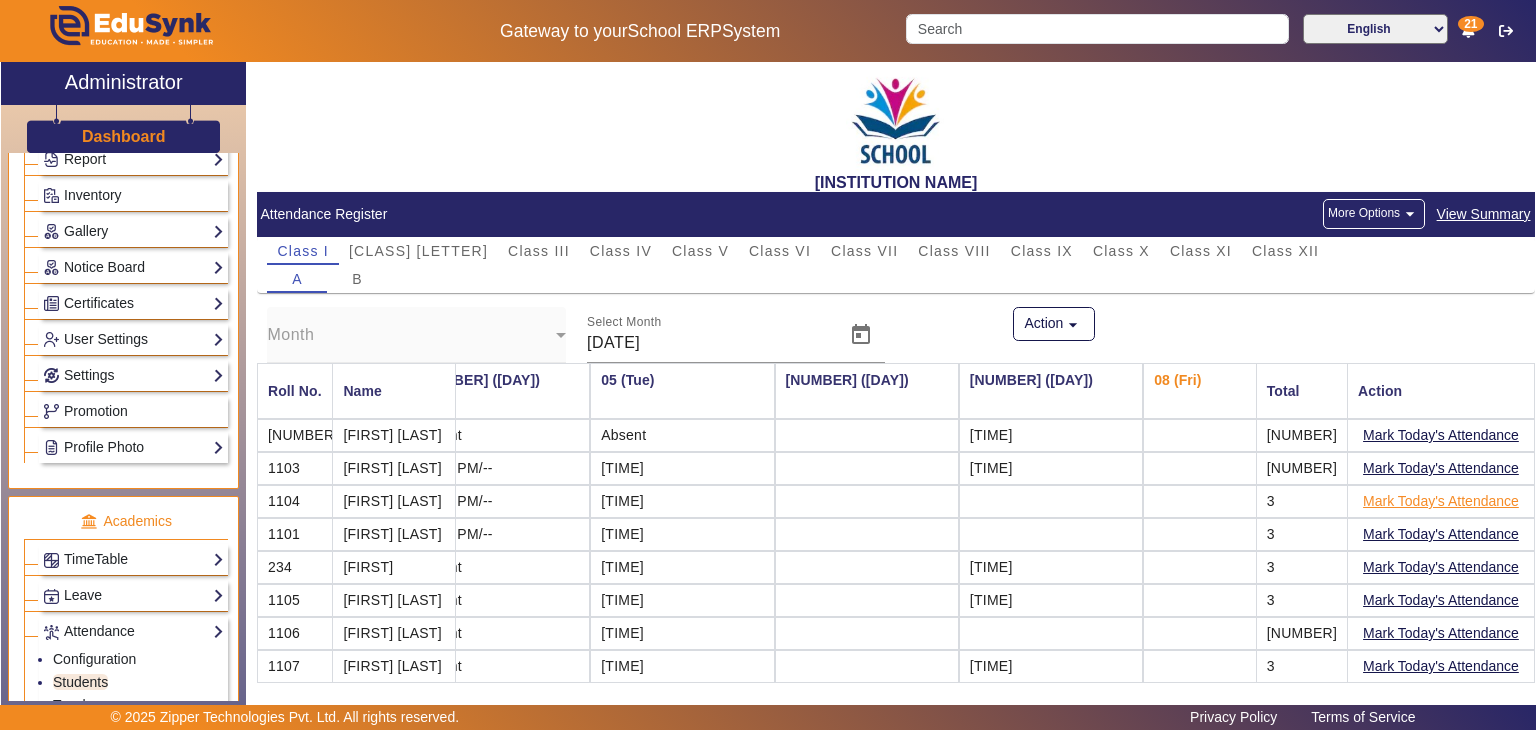 click on "Mark Today's Attendance" at bounding box center [1441, 501] 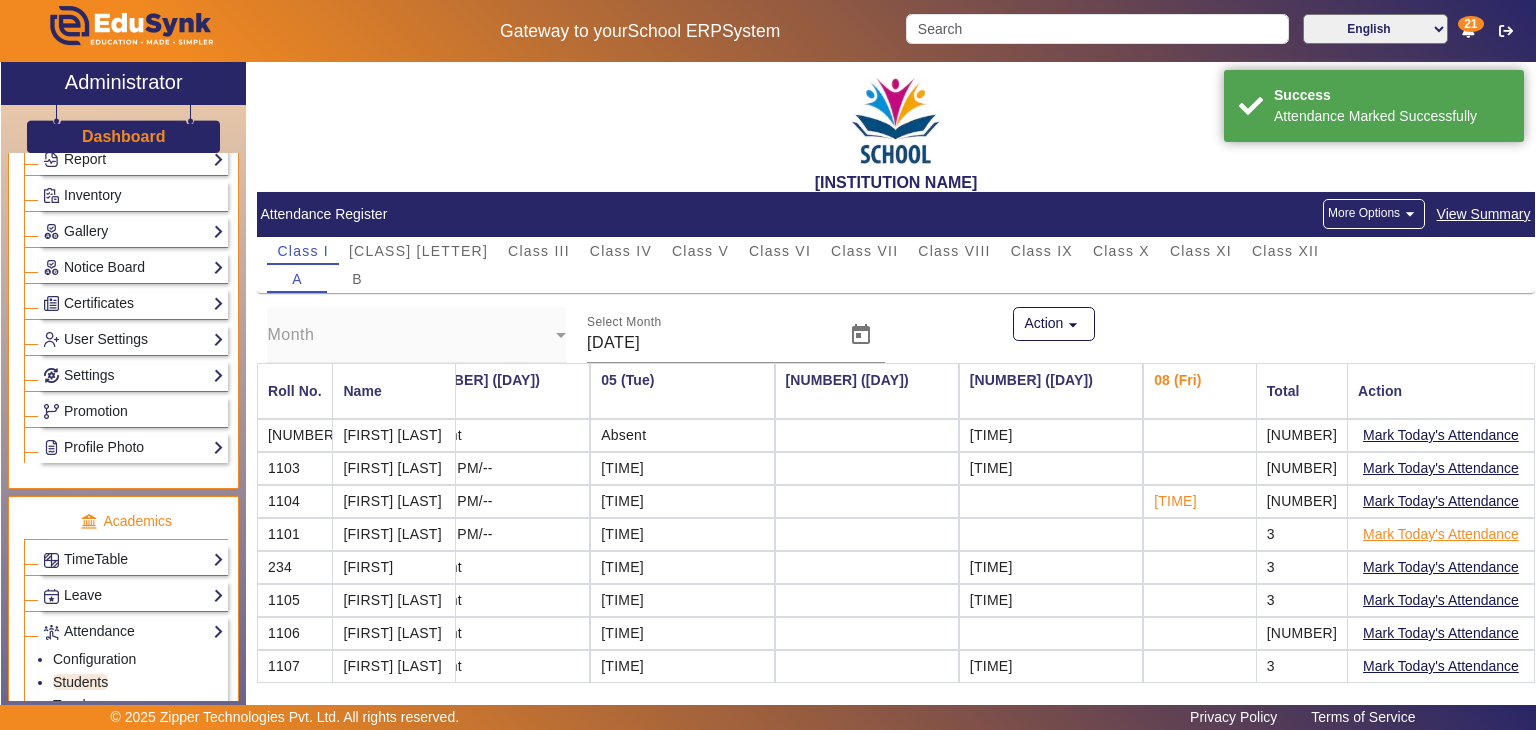 click on "Mark Today's Attendance" at bounding box center (1441, 534) 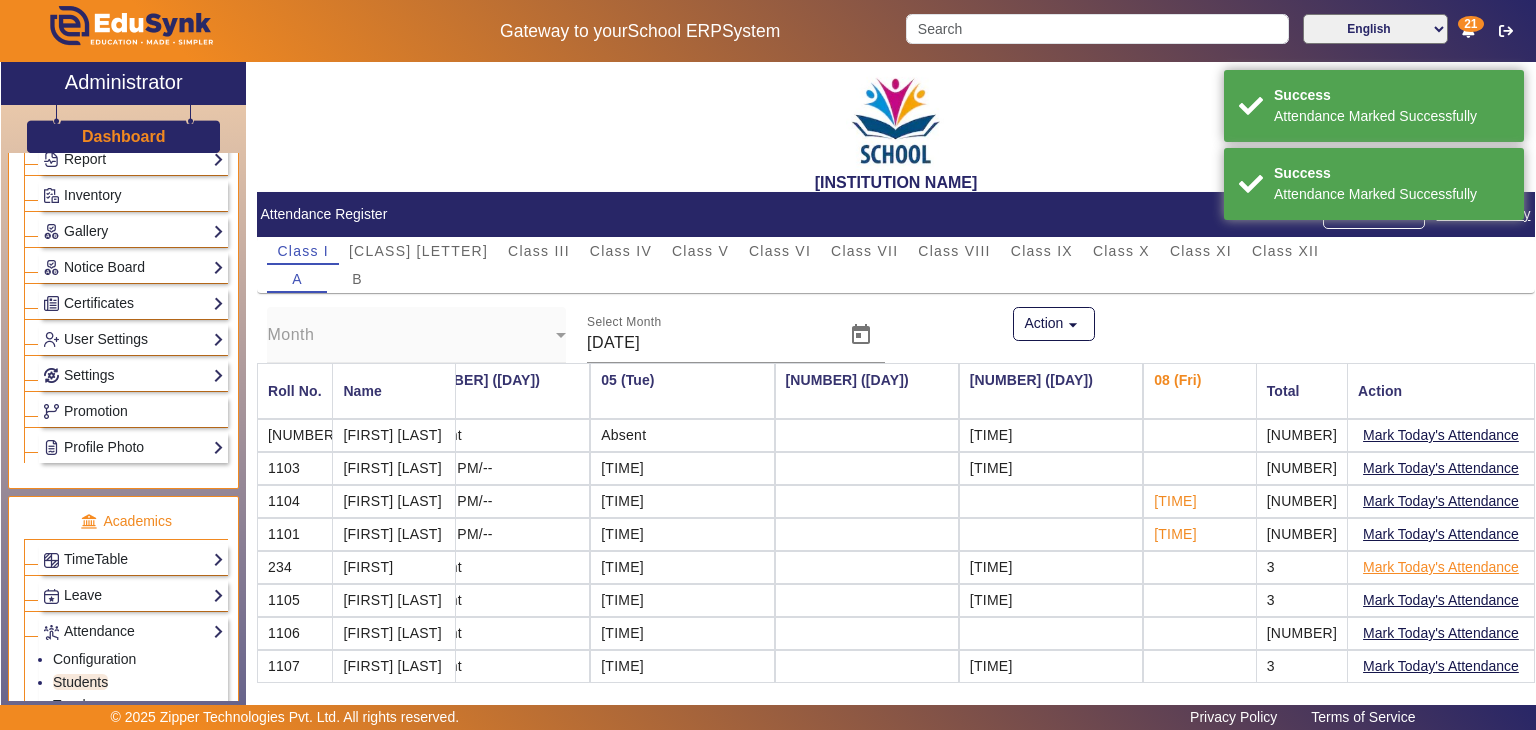 click on "Mark Today's Attendance" at bounding box center (1441, 567) 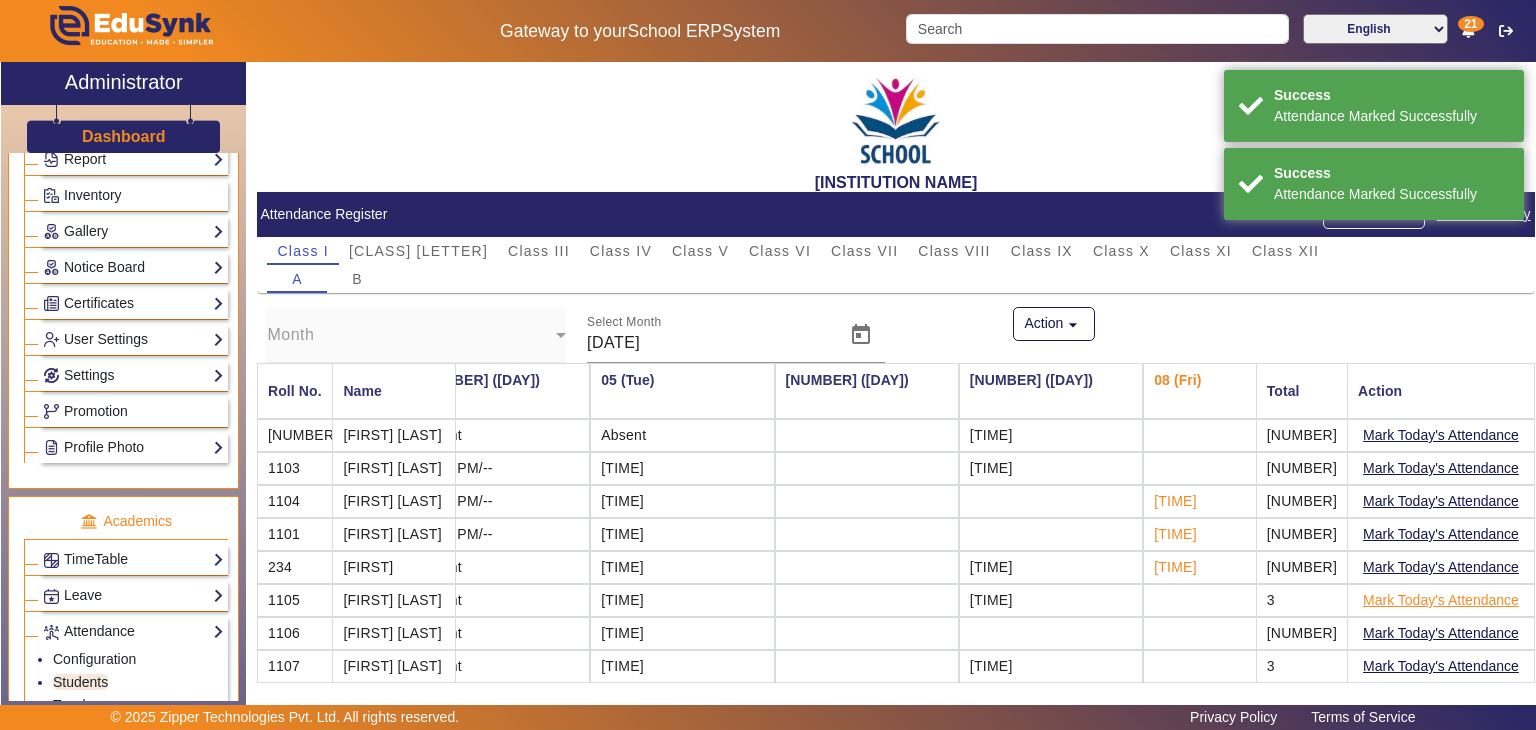 click on "Mark Today's Attendance" at bounding box center (1441, 600) 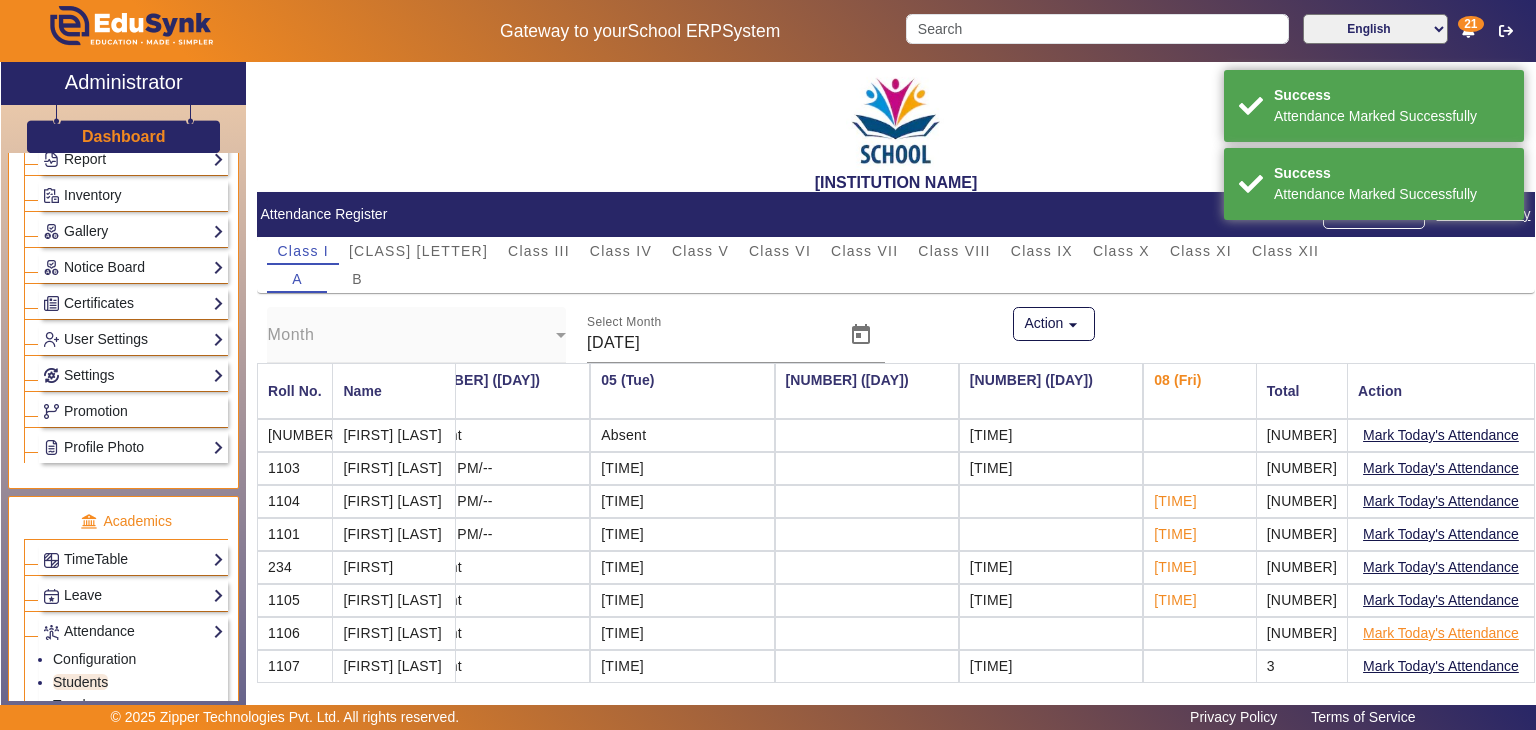 click on "Mark Today's Attendance" at bounding box center [1441, 633] 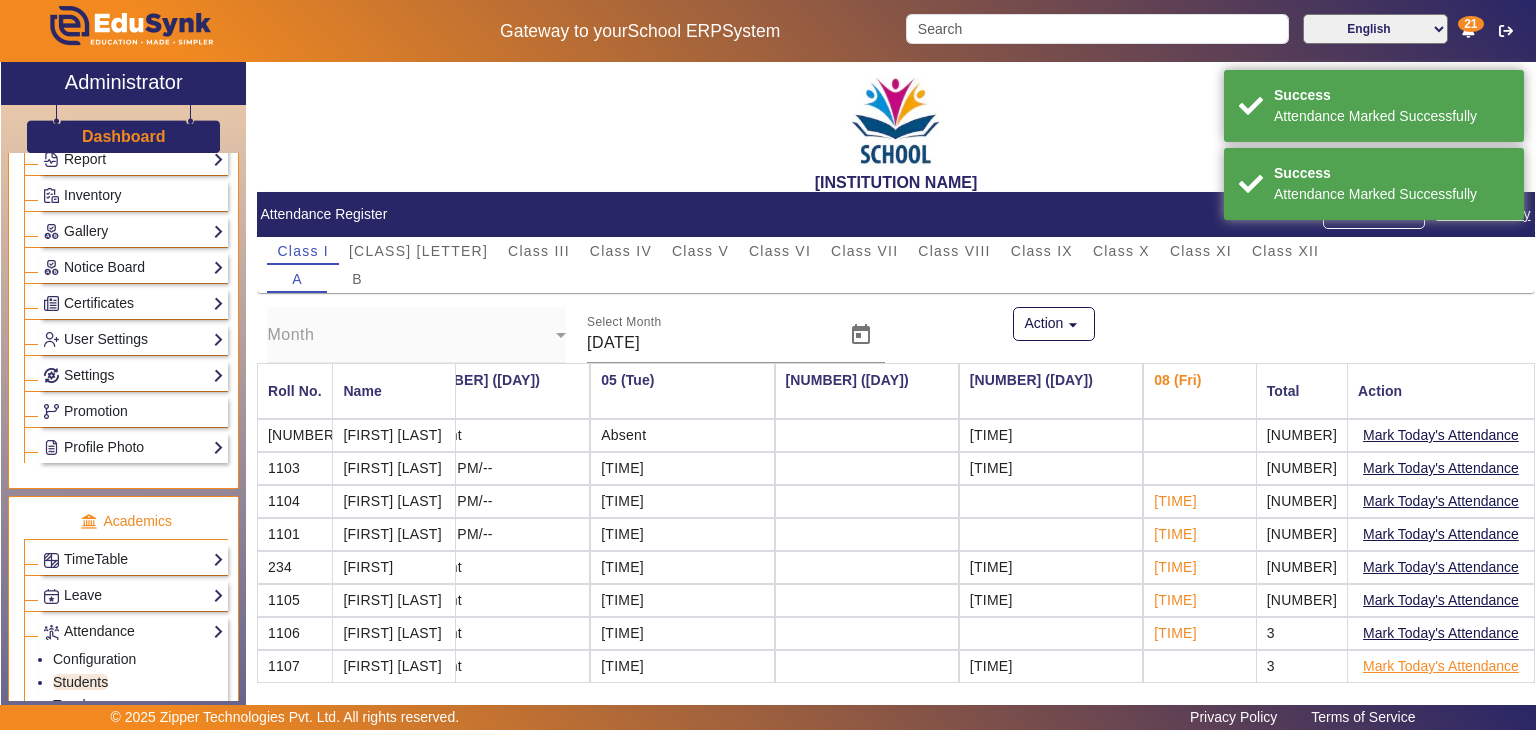 click on "Mark Today's Attendance" at bounding box center [1441, 666] 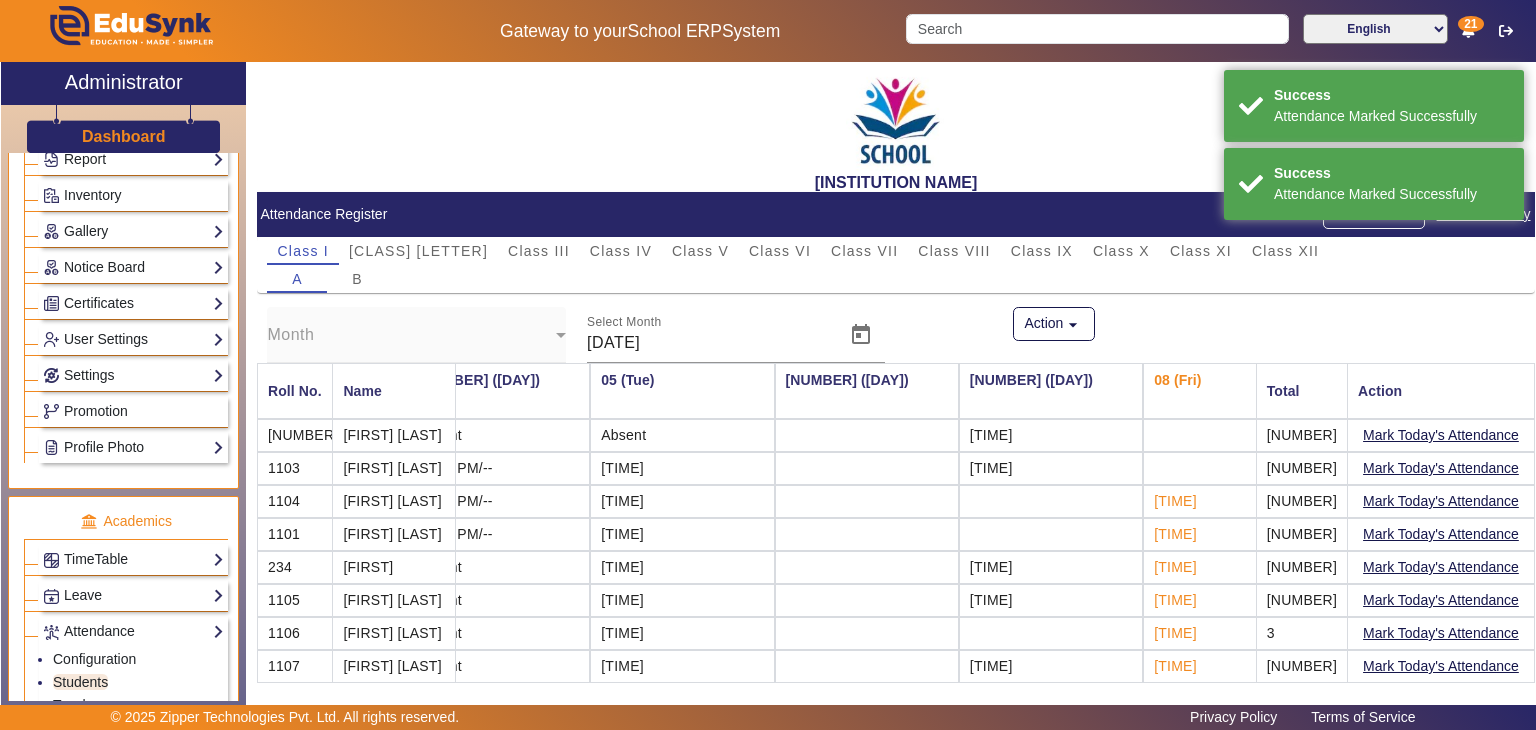 click on "Mark Today's Attendance" at bounding box center [1441, 435] 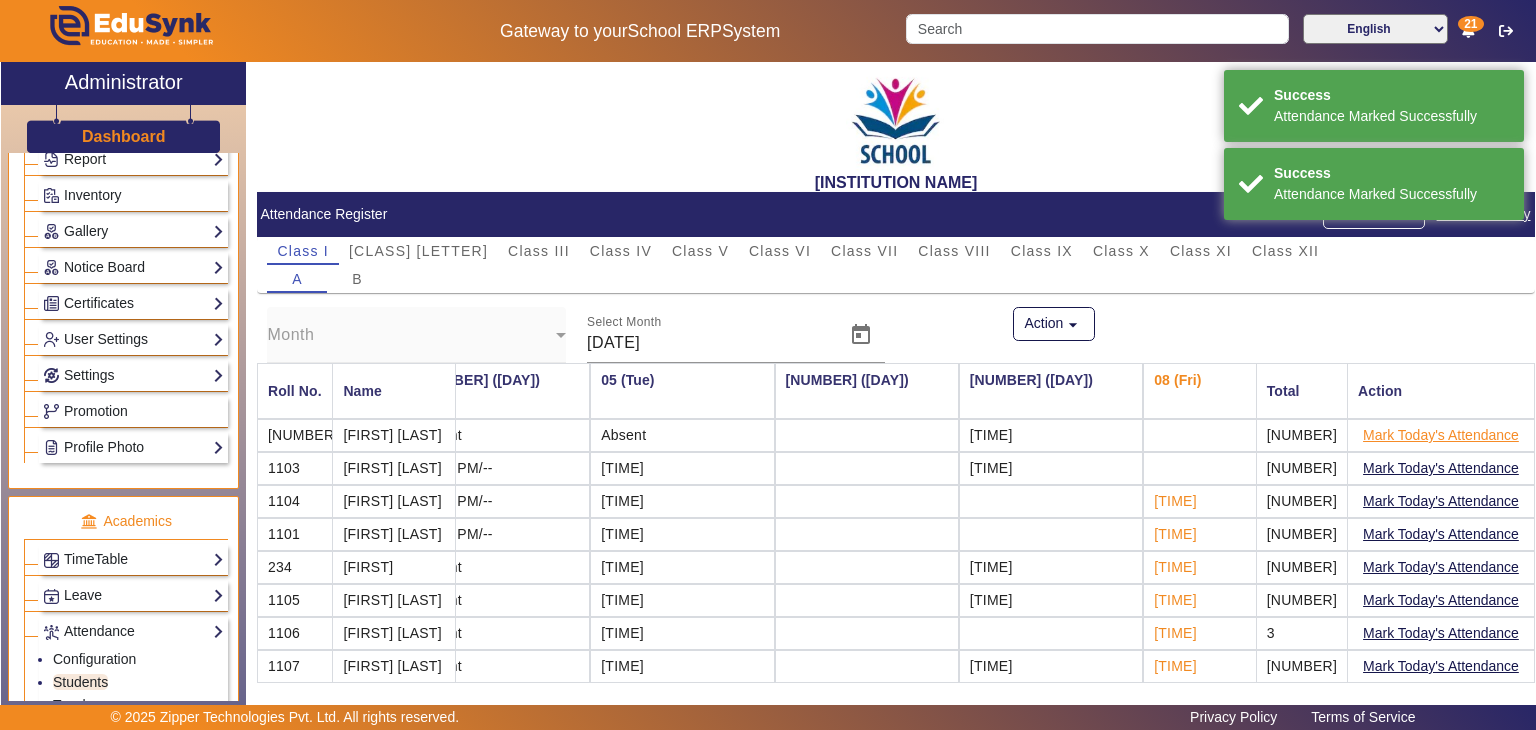click on "Mark Today's Attendance" at bounding box center (1441, 435) 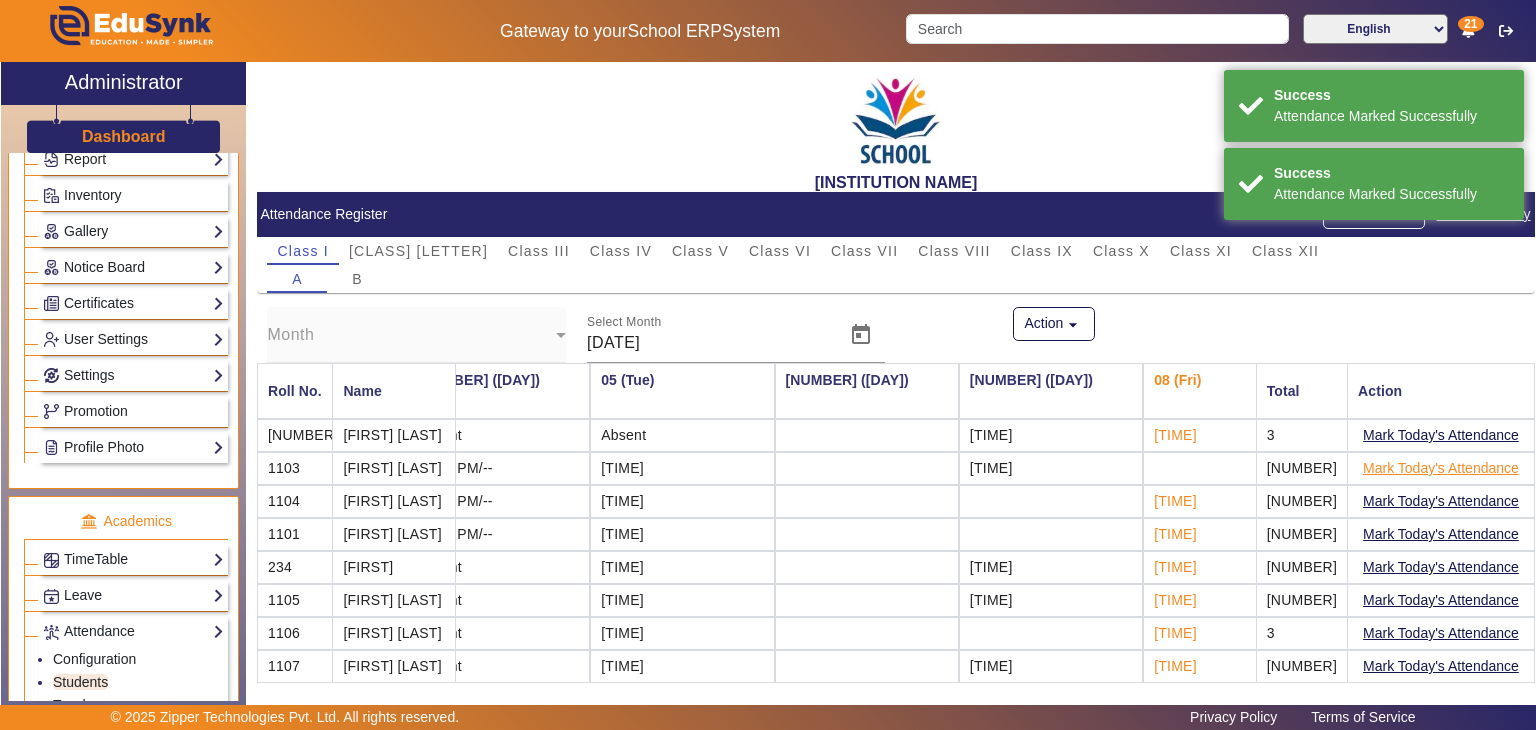 click on "Mark Today's Attendance" at bounding box center [1441, 468] 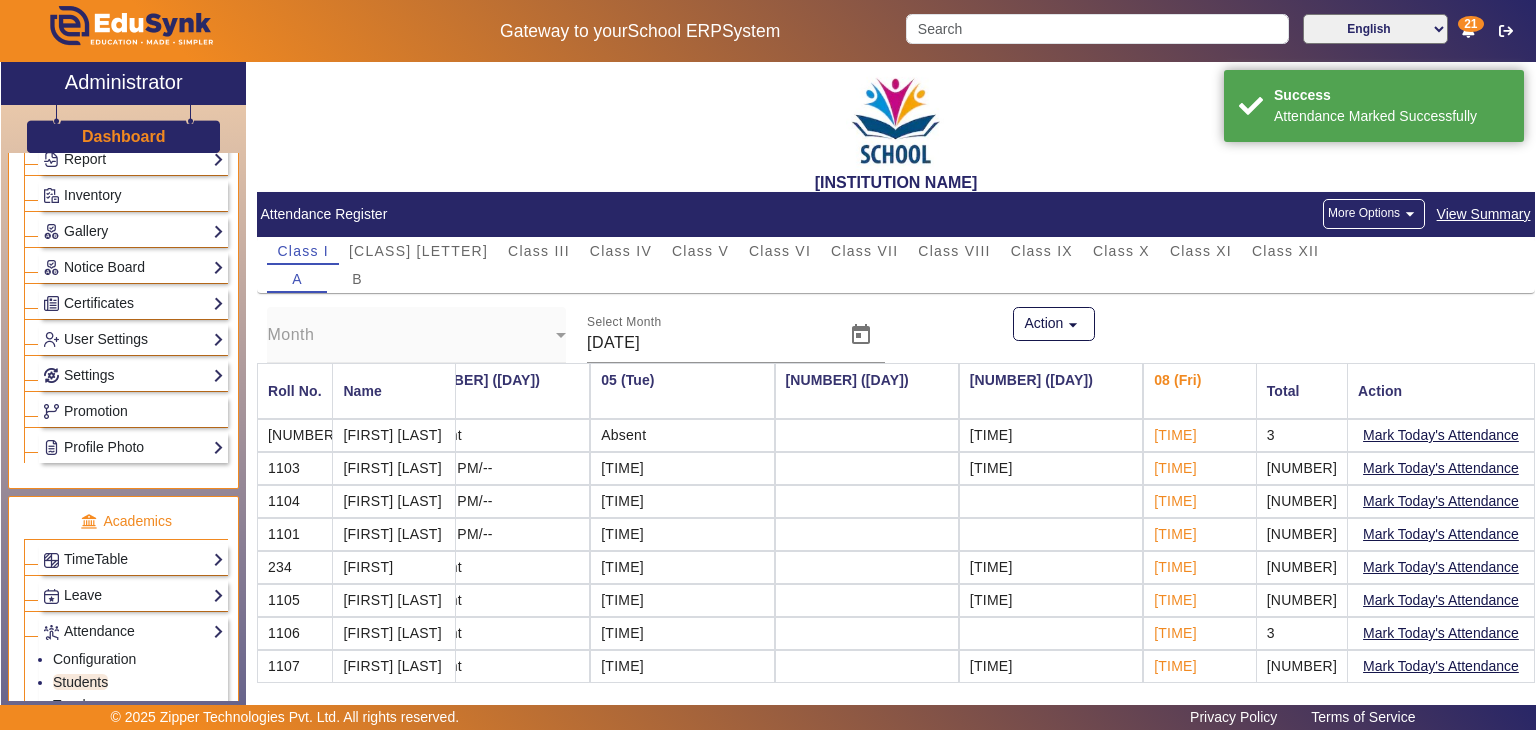 click on "Dashboard" 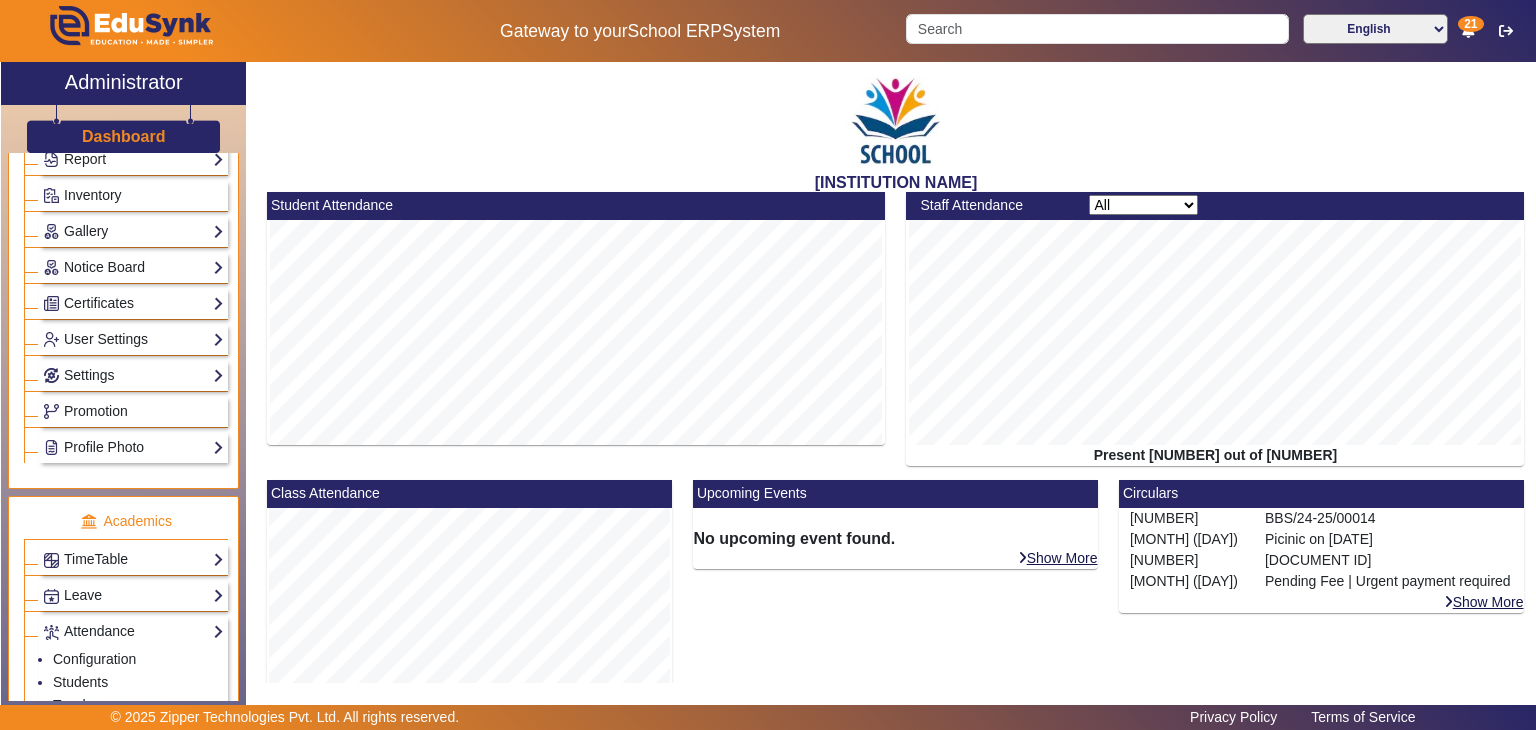 click on "Administration Institution Institution Details Session Configuration Classes/Batches Subjects Students Staff Teachers Non Teaching Staff Driver Support Staff Transportation Overview Vehicle Directory Routes Trip Record Library Overview Configuration Book Lists Issue a Book List of Books Issued Card Penalties ID Card Students Teachers Non Teaching Staff Template Birthday Students Admissions Admissions-Enquiry Front Desk Visitors Book Postal Receipt Postal Dispatch Phone Call Logs Complaint Book Report Import History App Invites Other Reports Inventory Gallery List Add Notice Board List Add Certificates Certificates TC Bonafide User Settings Roles Users Settings Biometric Configuration Live Class Setup Bank Account Chat Settings Sequence Change Password Subscription Promotion Profile Photo Add Profile Photo Profile Photo List Academics TimeTable Assign Teacher Academic Calendar Period Structure Leave" 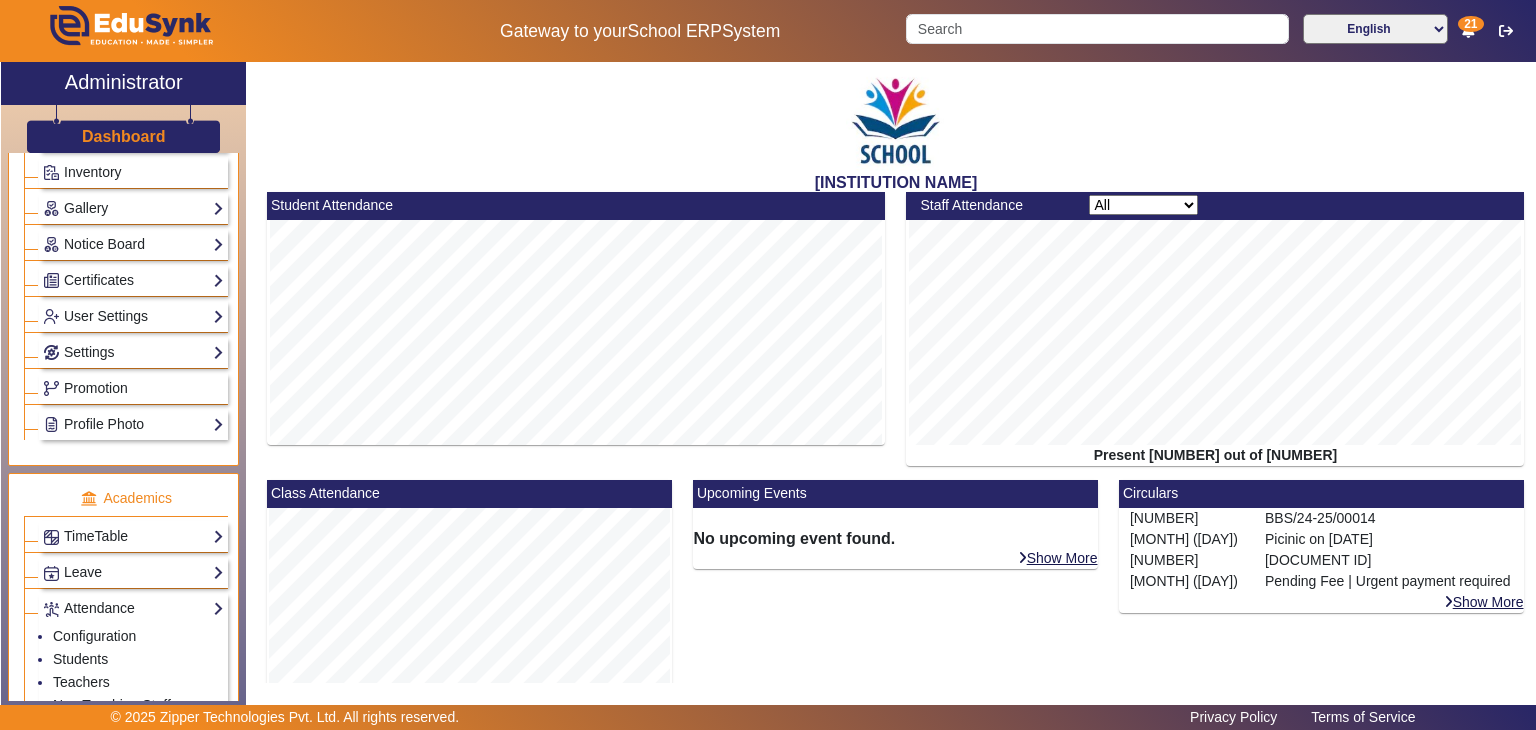 scroll, scrollTop: 0, scrollLeft: 0, axis: both 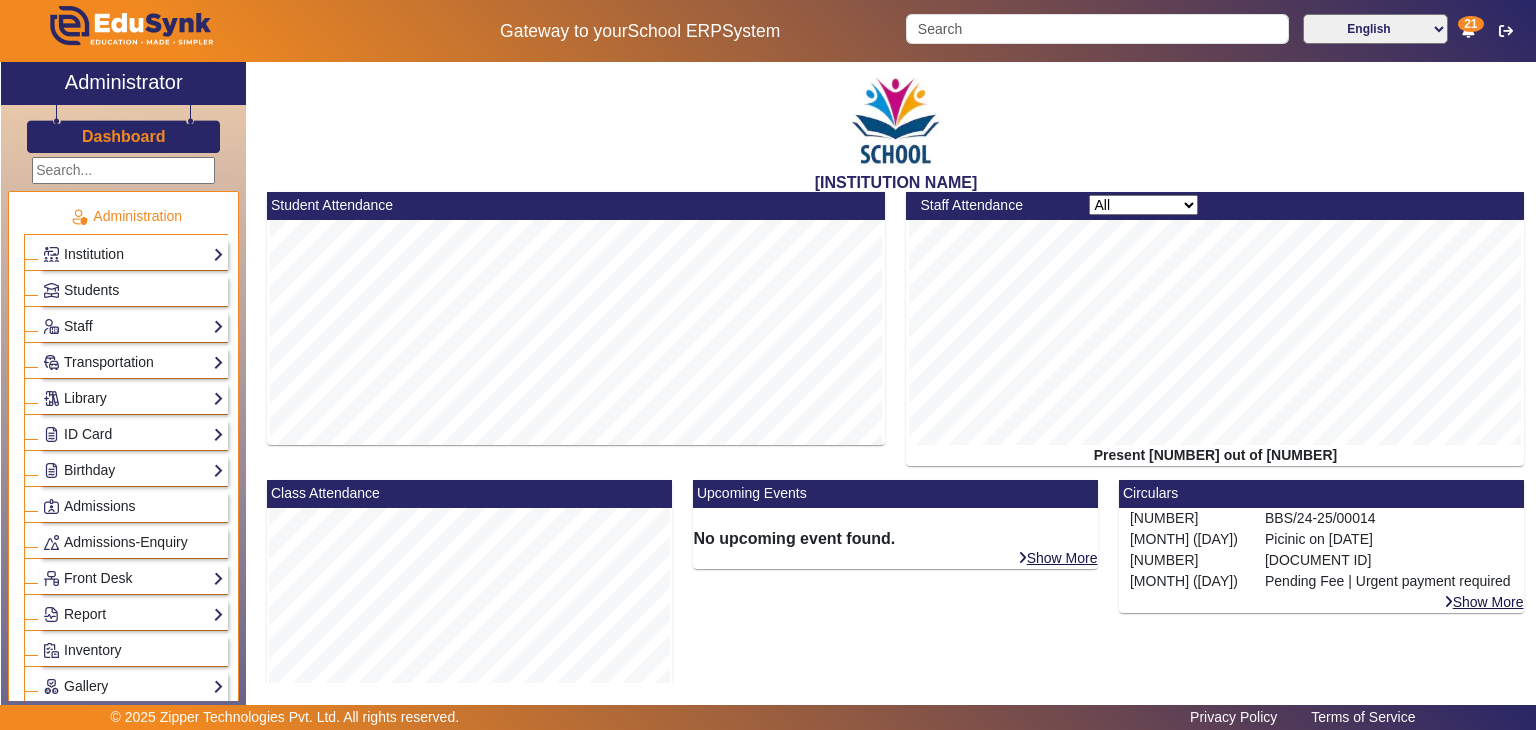 click on "Dashboard" 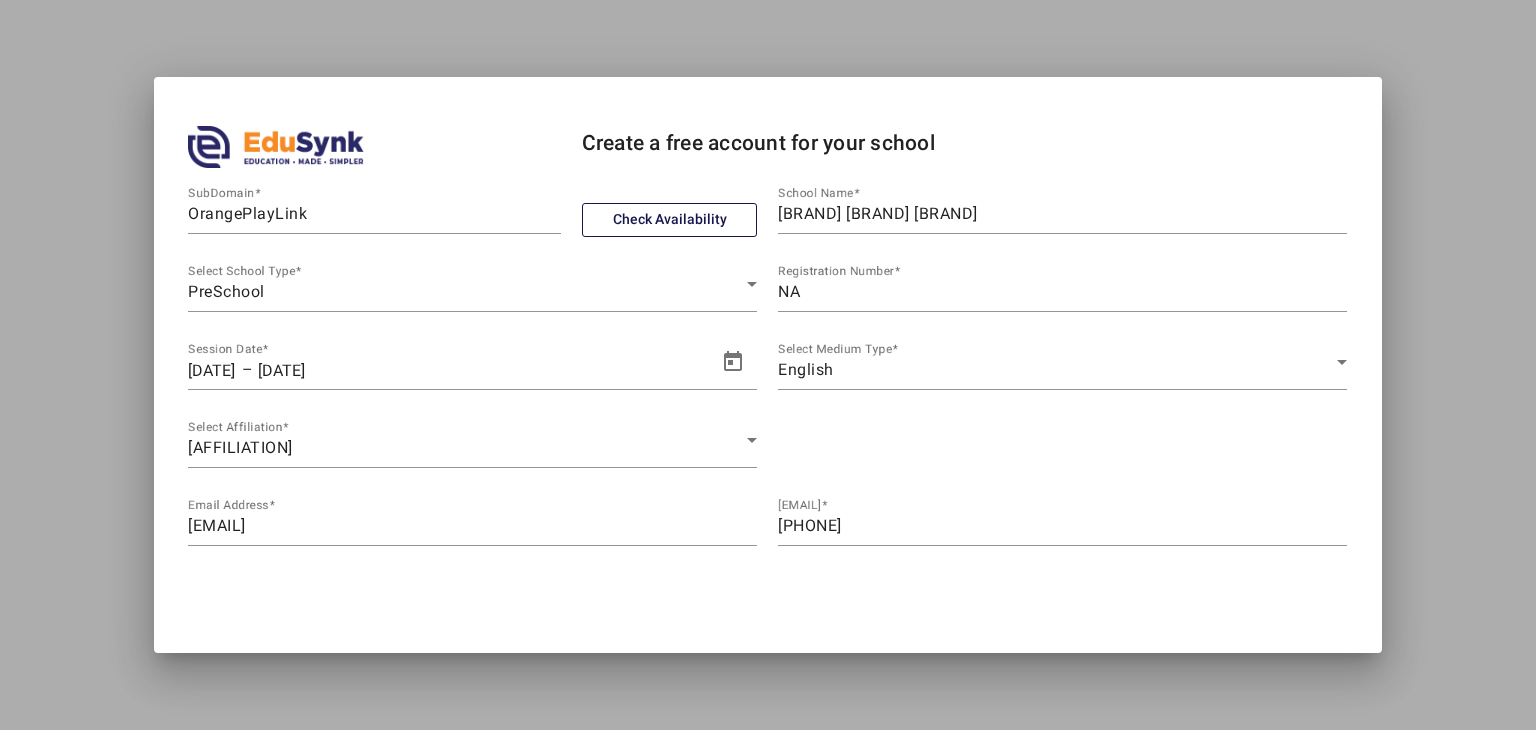 scroll, scrollTop: 0, scrollLeft: 0, axis: both 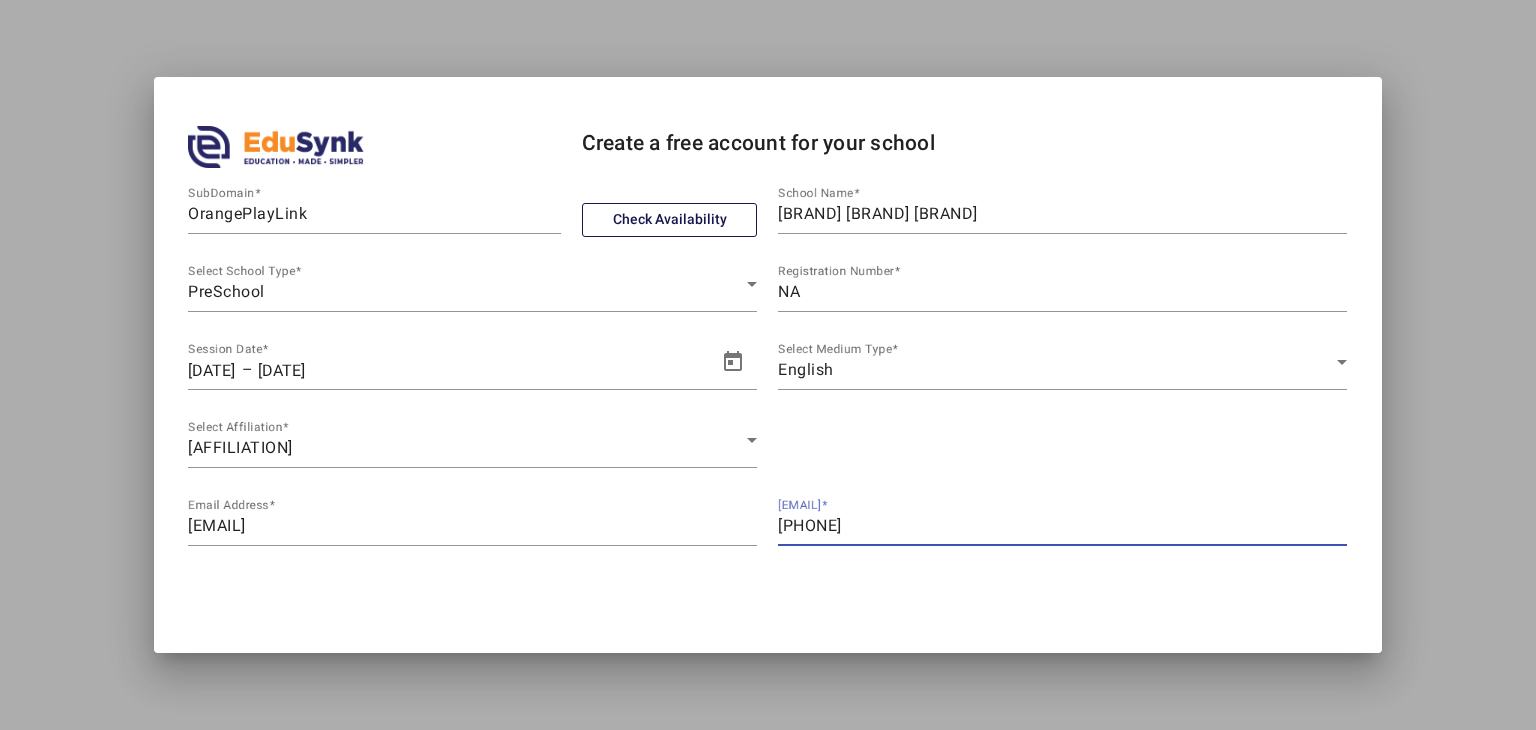 click on "[PHONE]" at bounding box center (1062, 526) 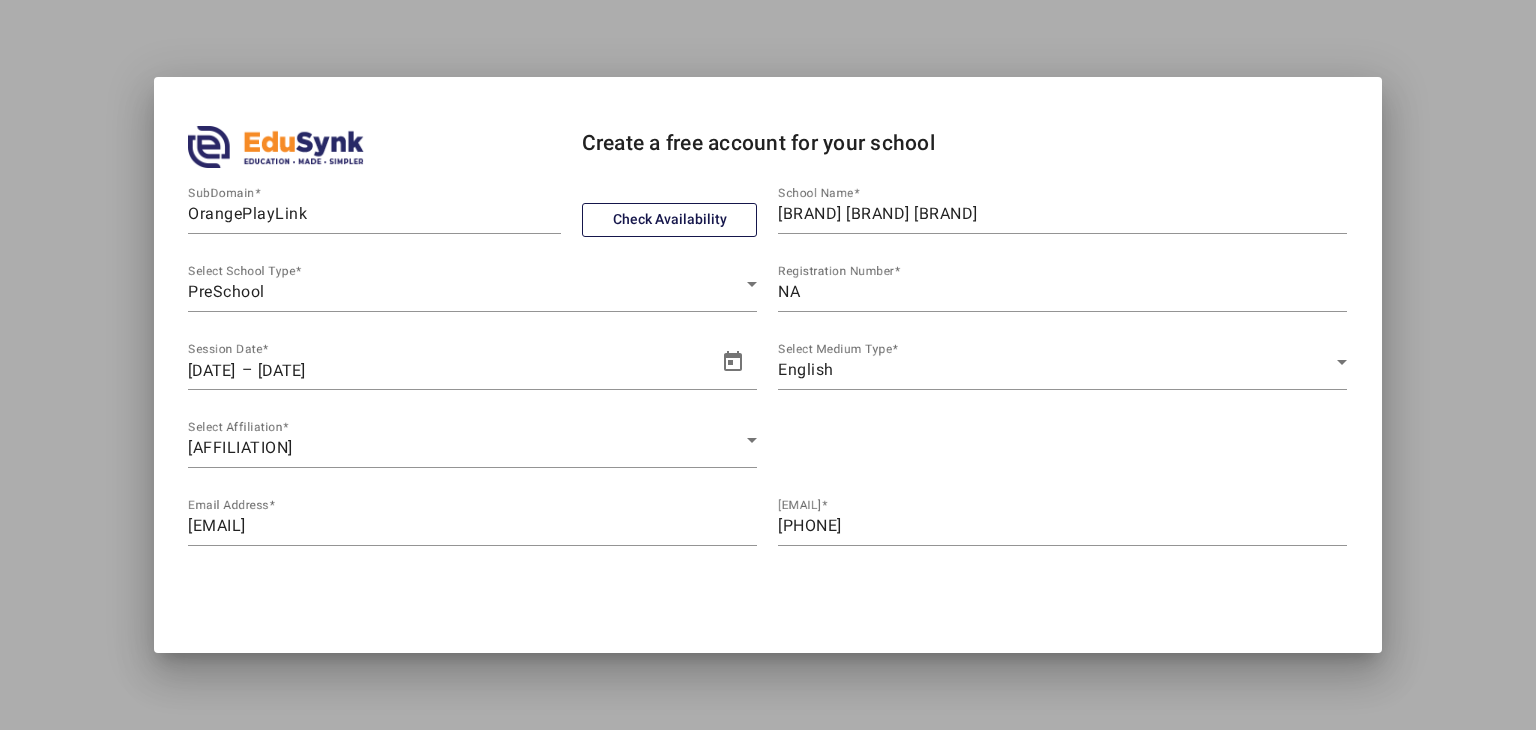 scroll, scrollTop: 72, scrollLeft: 0, axis: vertical 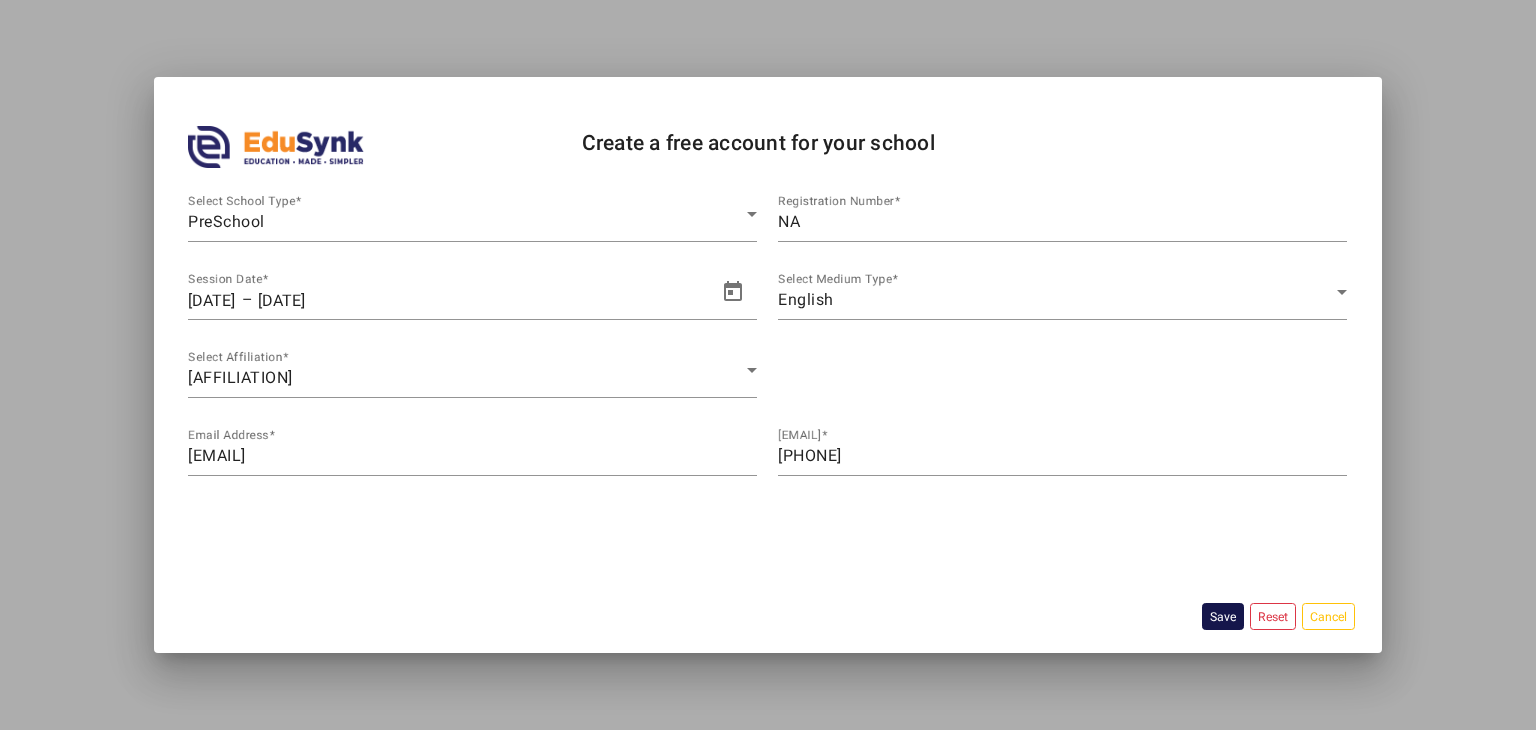 click on "Save" at bounding box center (1223, 616) 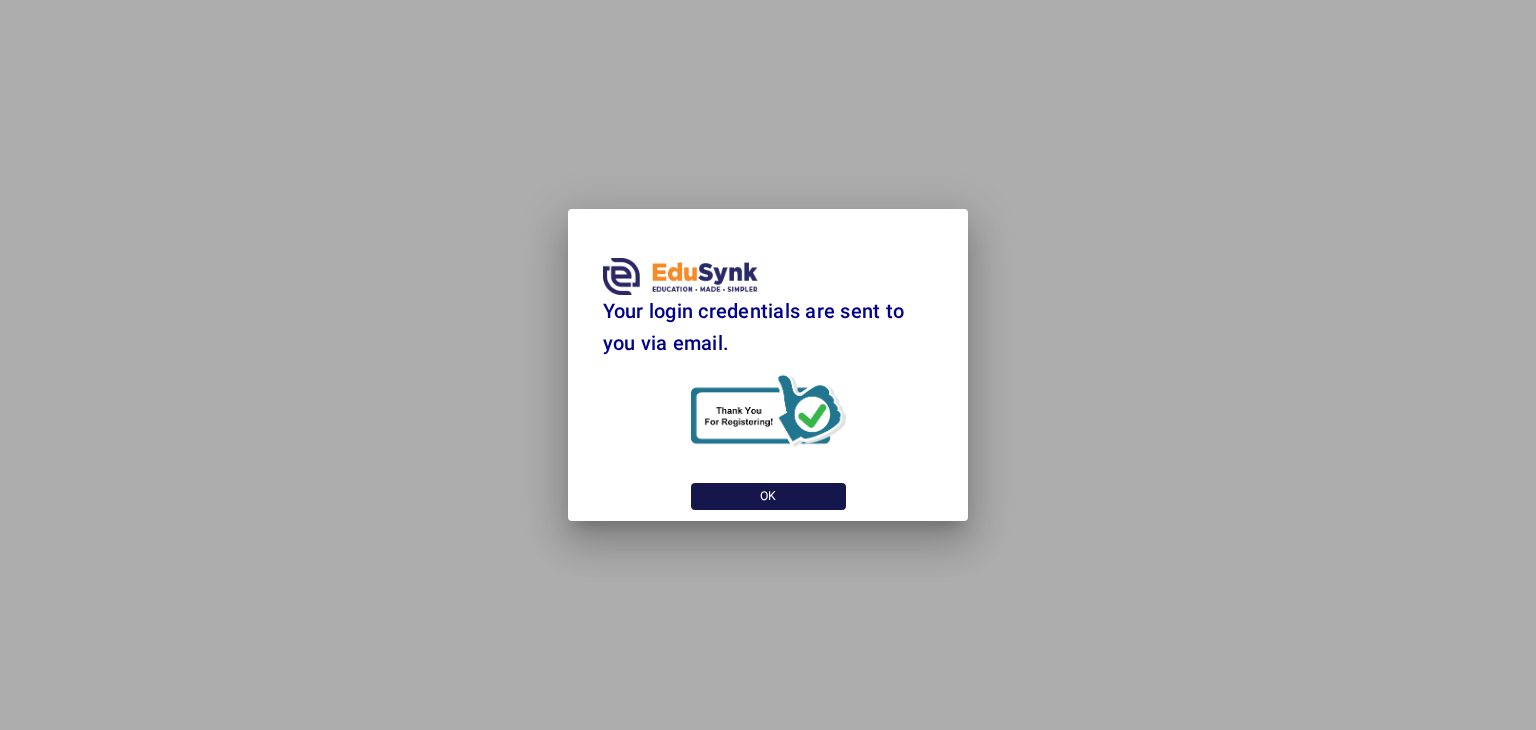 click on "OK" at bounding box center [768, 496] 